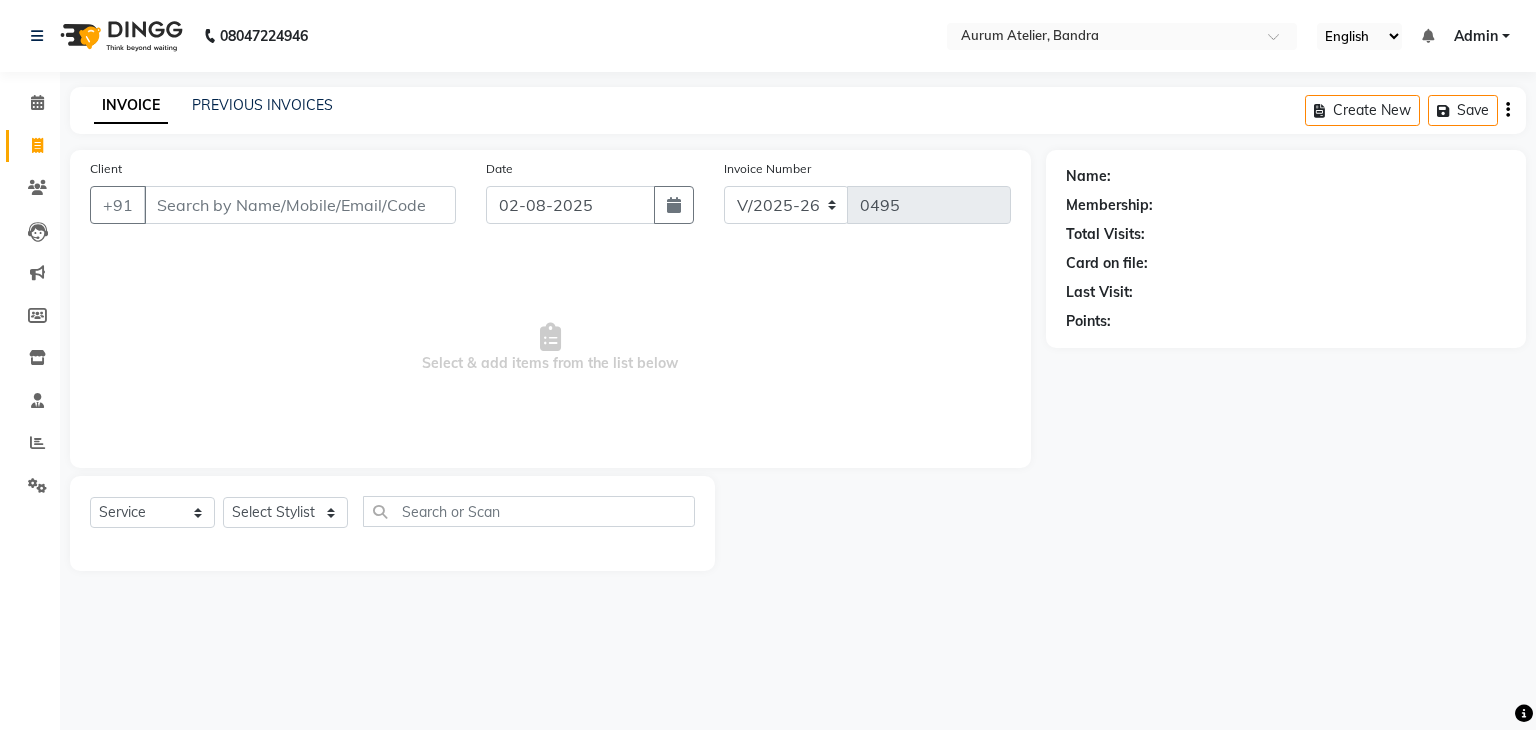 select on "7410" 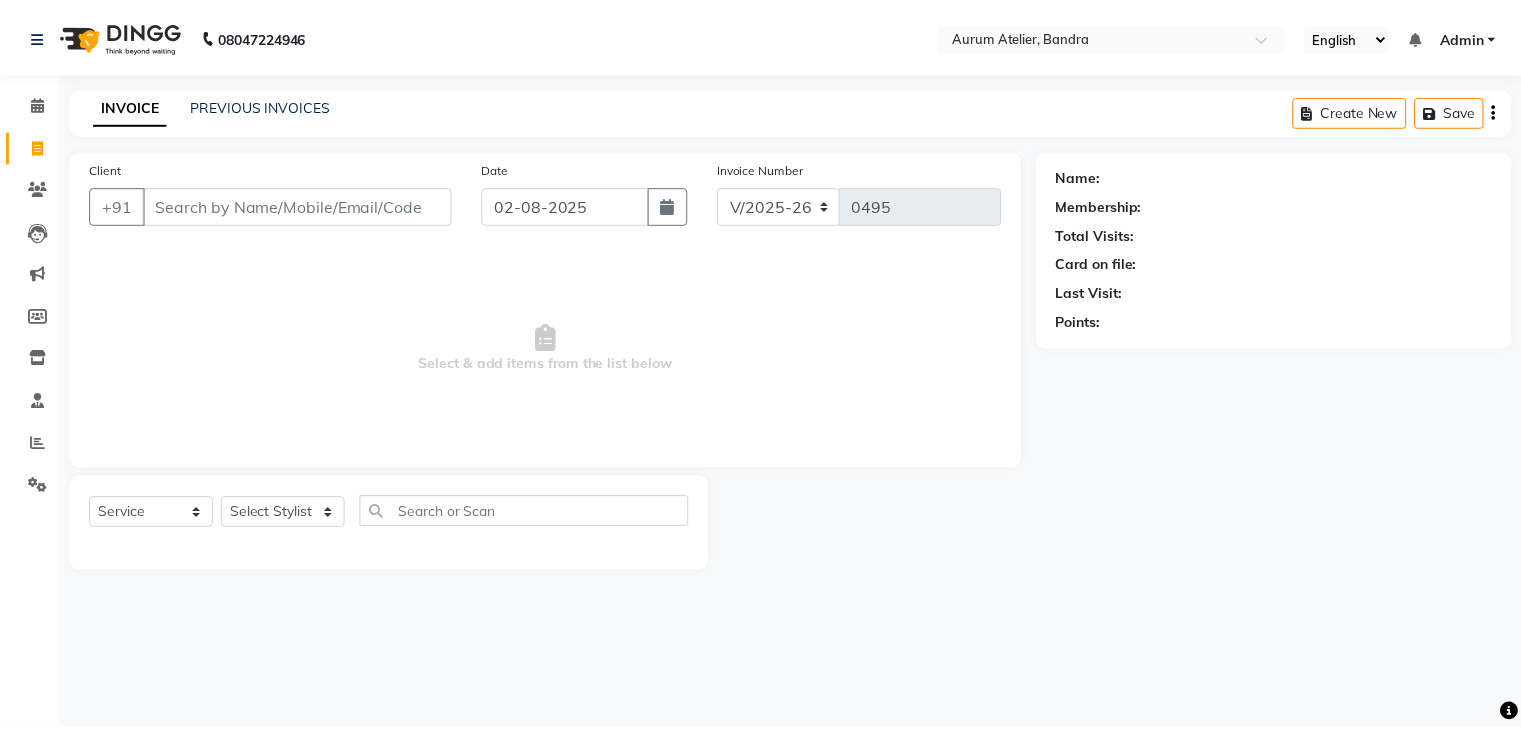 scroll, scrollTop: 0, scrollLeft: 0, axis: both 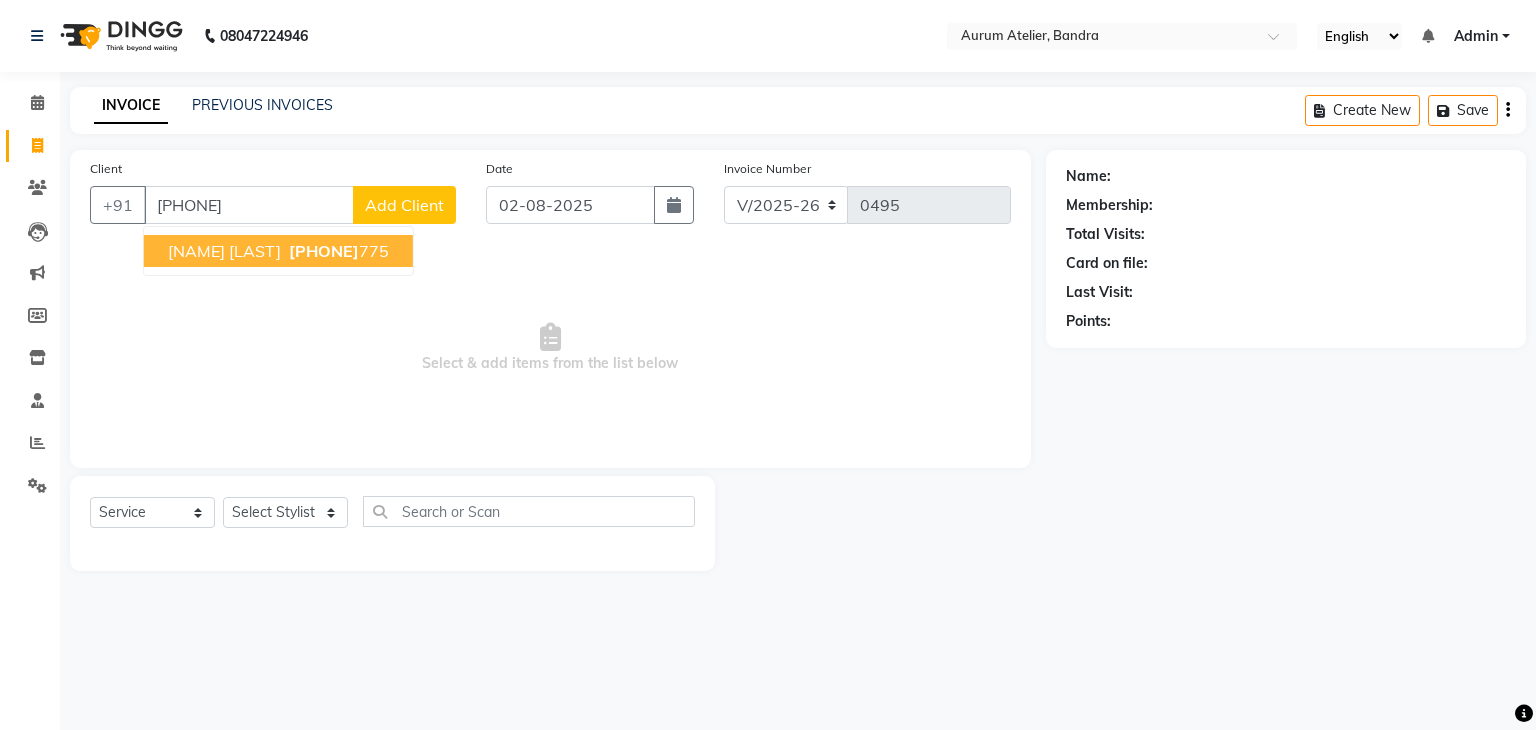 click on "[NAME] [LAST]" at bounding box center [224, 251] 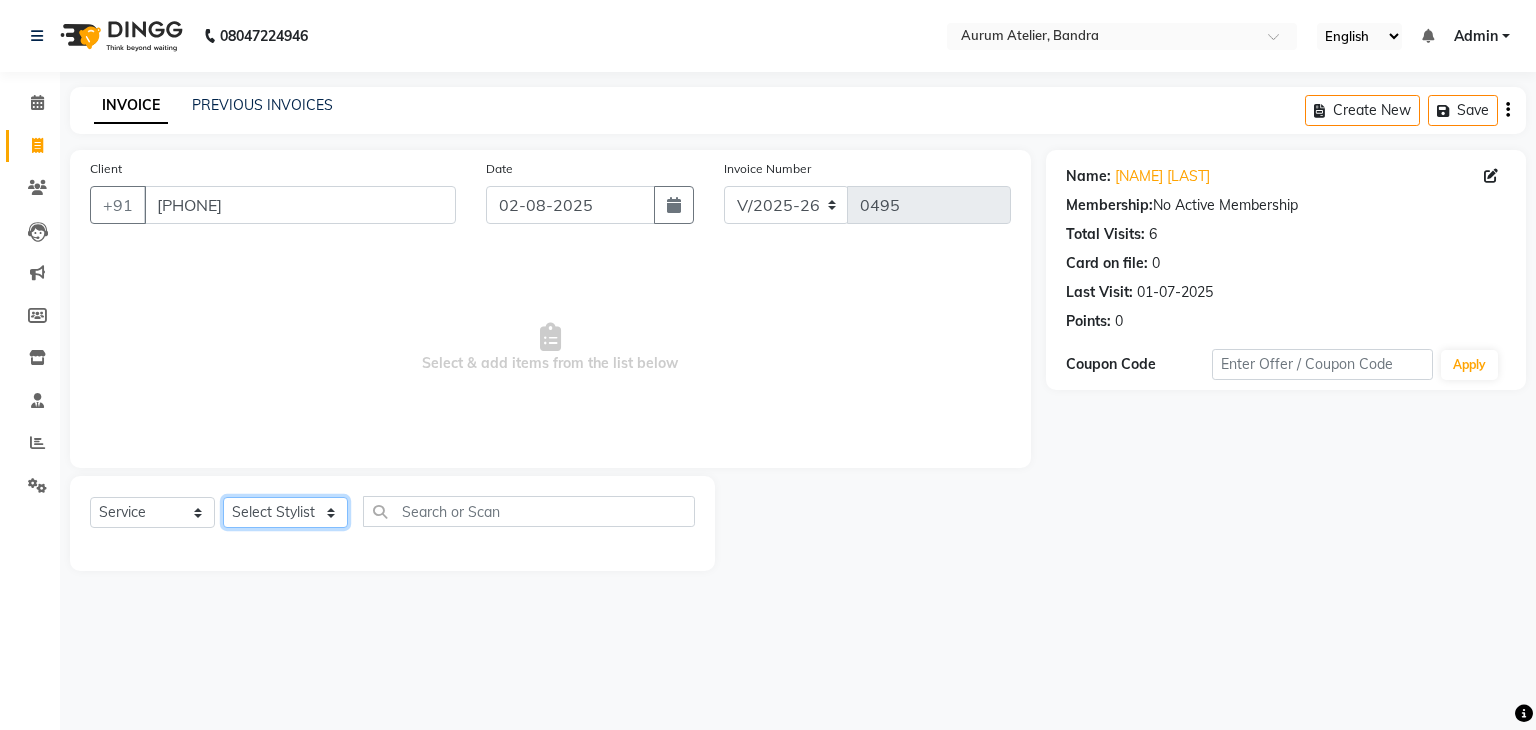 click on "Select Stylist [NAME] [LAST] [NAME] [LAST] [NAME] [LAST] [NAME] [LAST] [NAME] [LAST] [NAME] [LAST] [NAME] [LAST] [NAME] [LAST] [NAME] [LAST]" 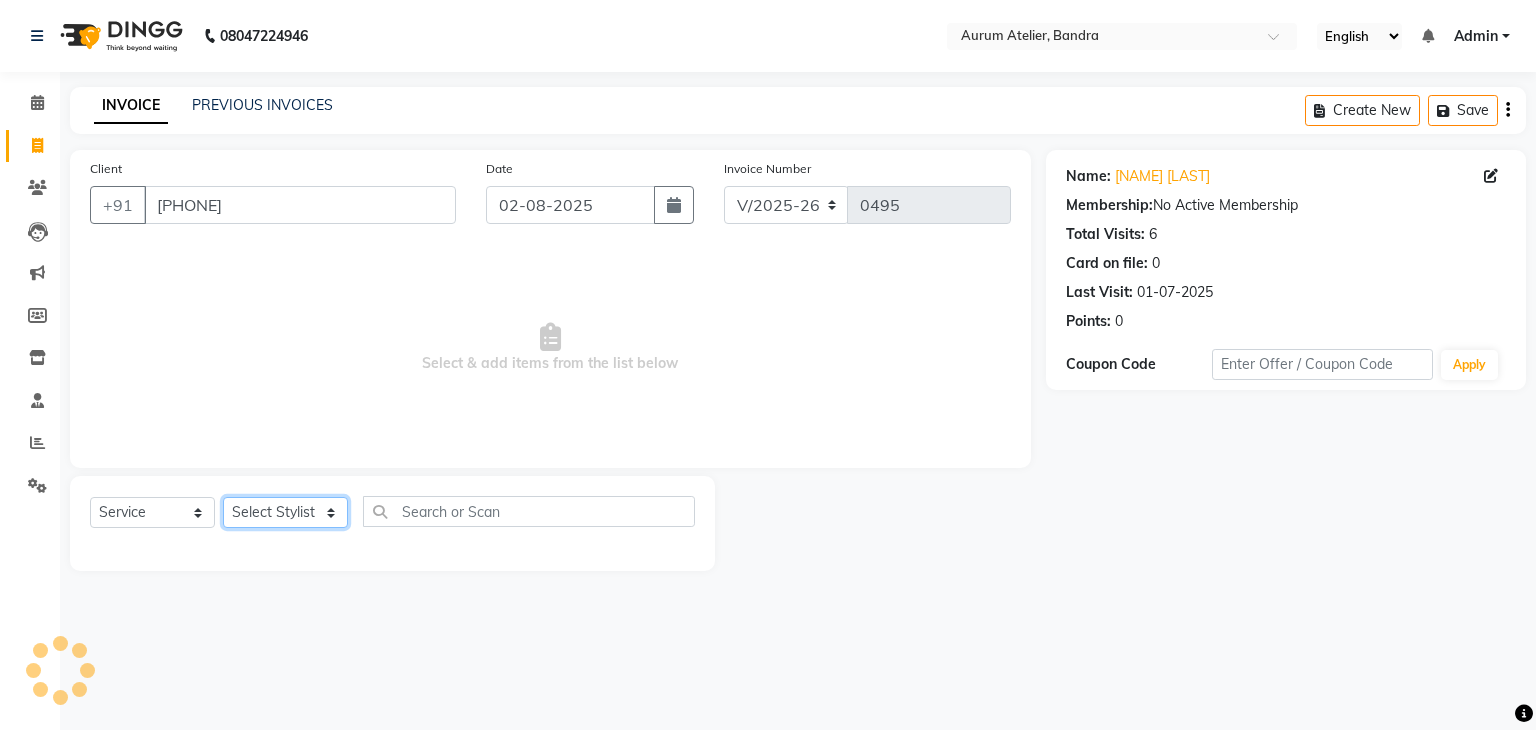 select on "66084" 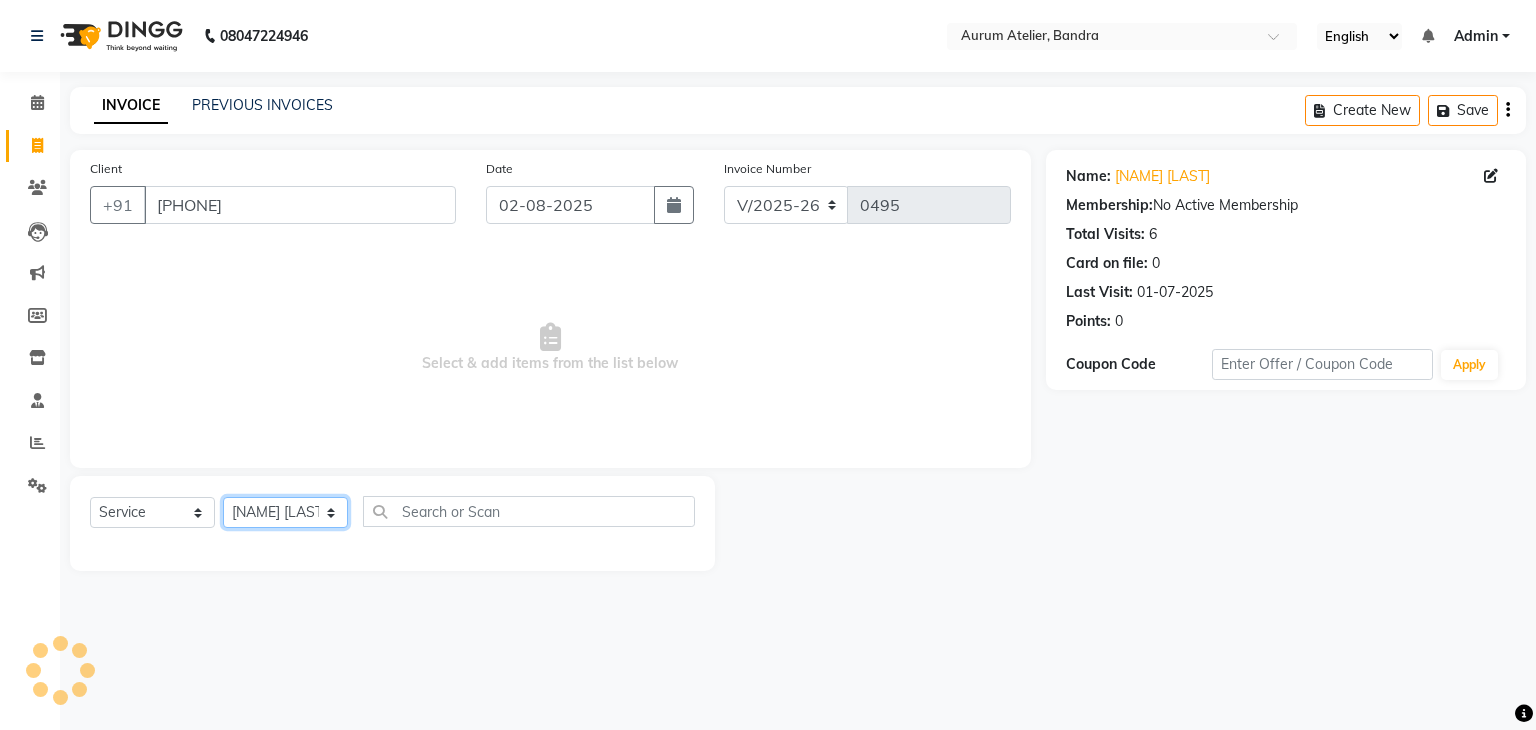 click on "Select Stylist [NAME] [LAST] [NAME] [LAST] [NAME] [LAST] [NAME] [LAST] [NAME] [LAST] [NAME] [LAST] [NAME] [LAST] [NAME] [LAST] [NAME] [LAST]" 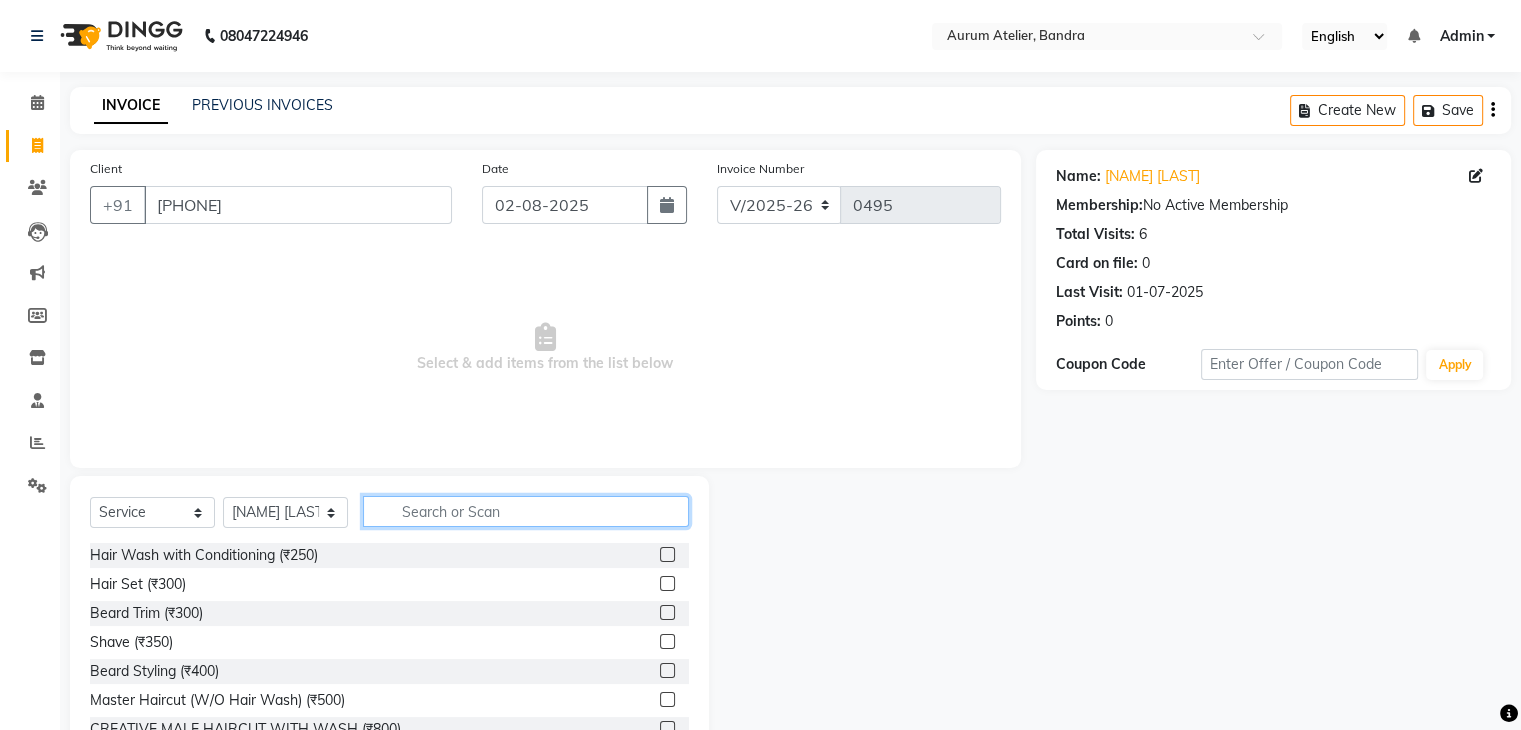 click 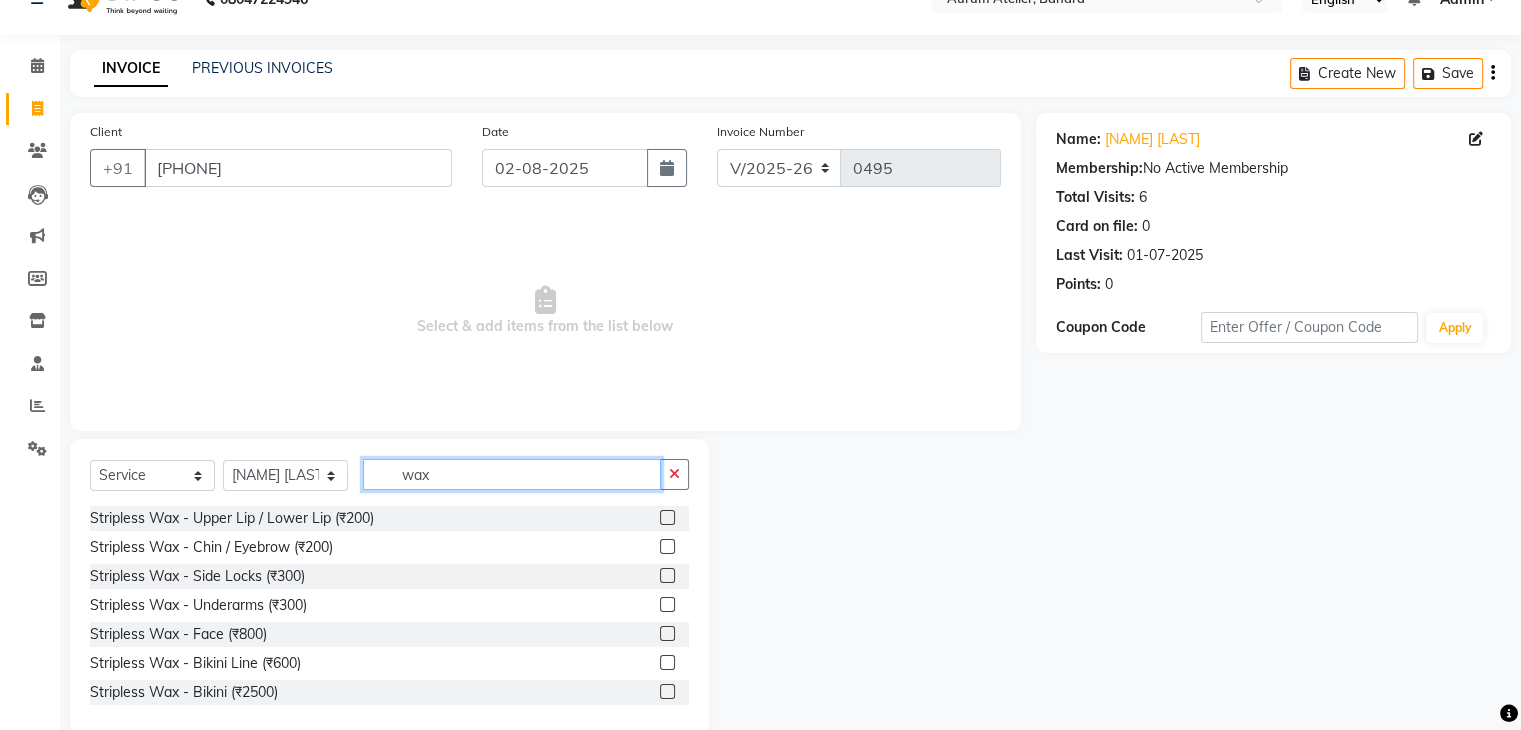 scroll, scrollTop: 72, scrollLeft: 0, axis: vertical 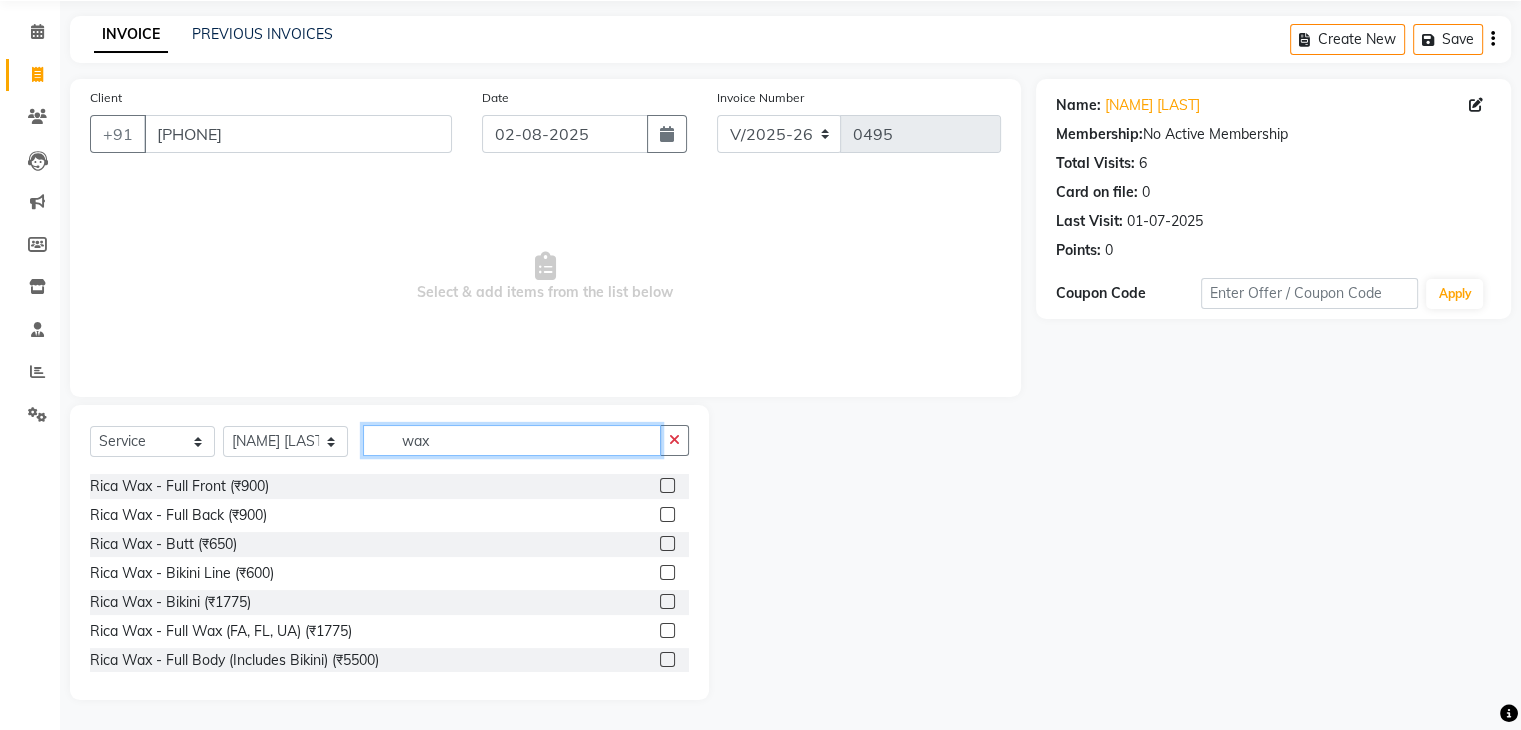 type on "wax" 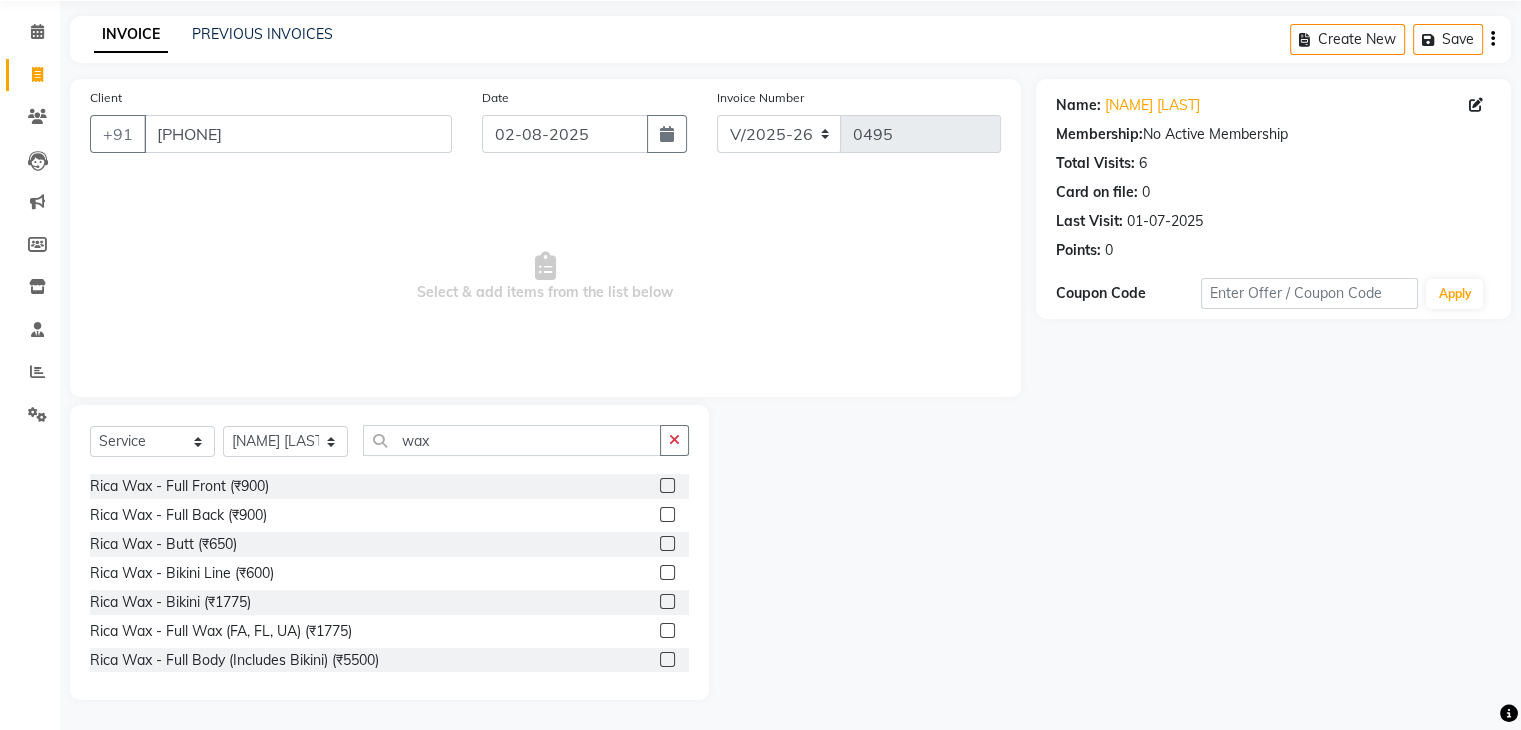click 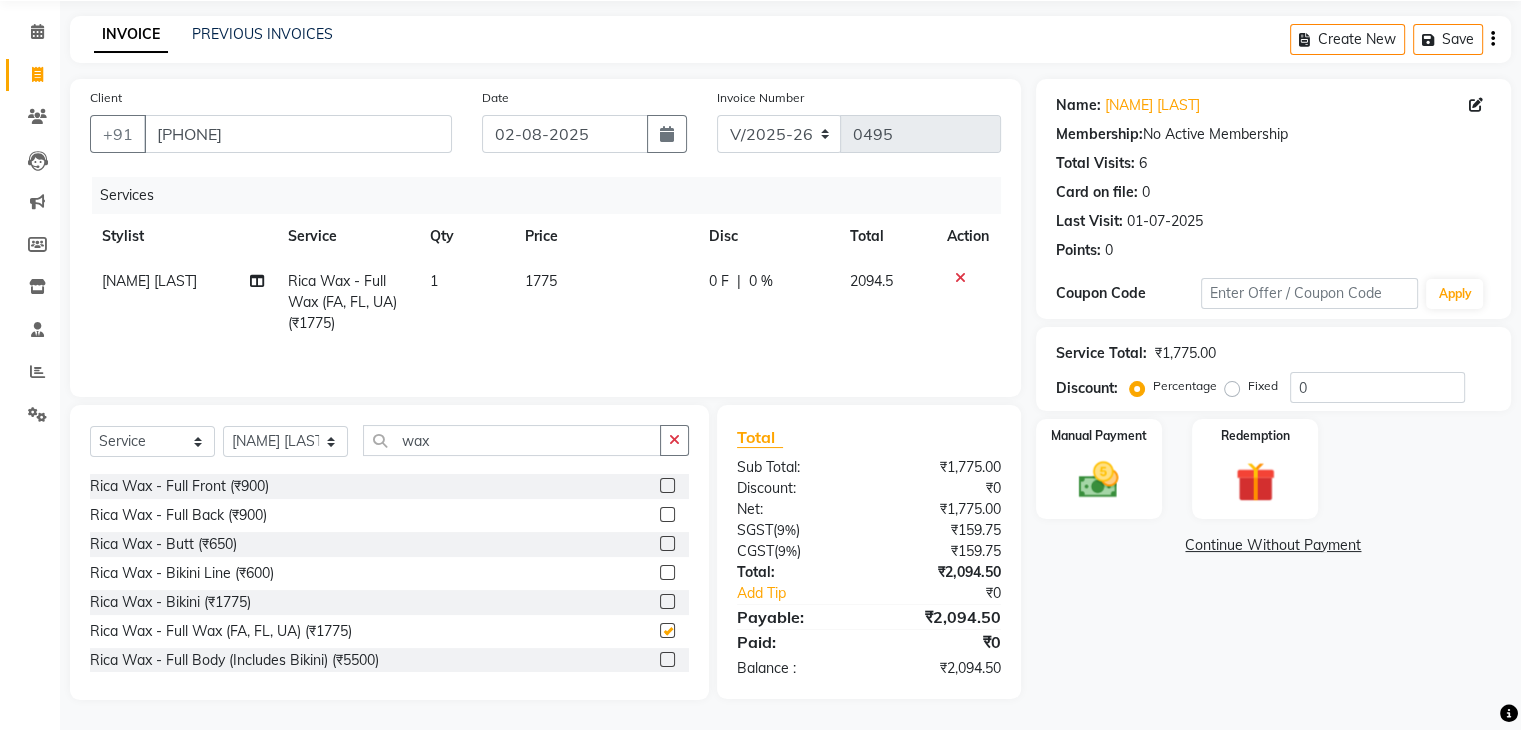 checkbox on "false" 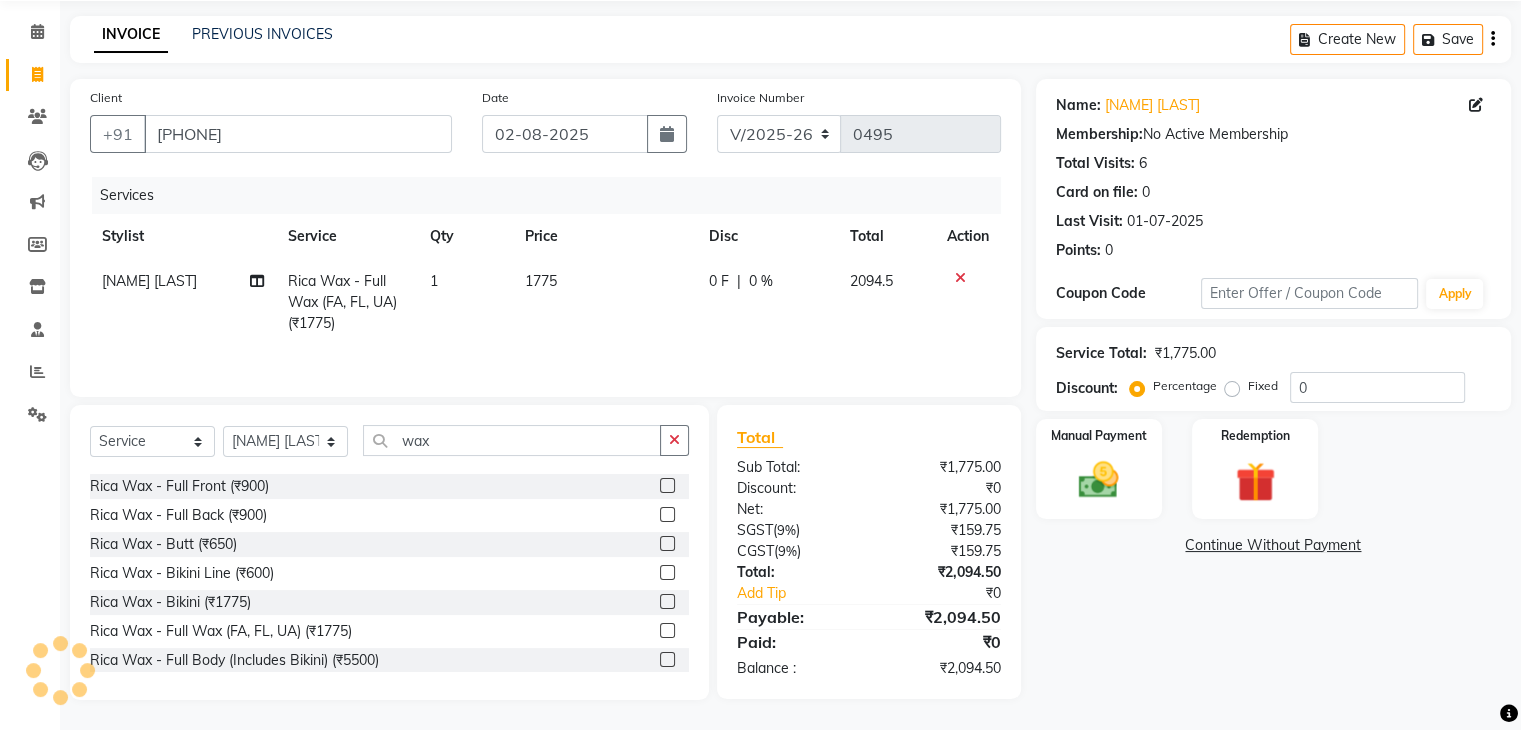 click on "0 F | 0 %" 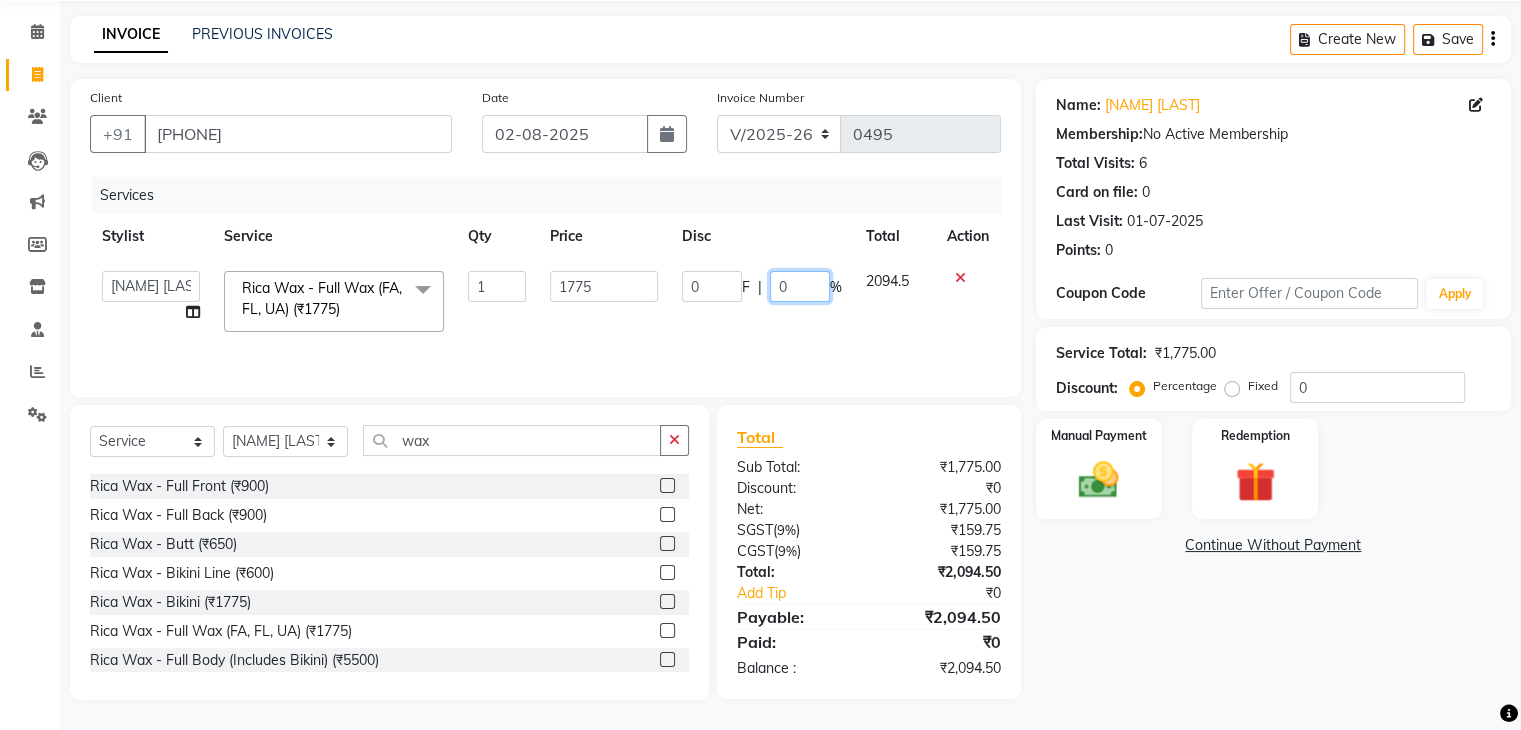 click on "0" 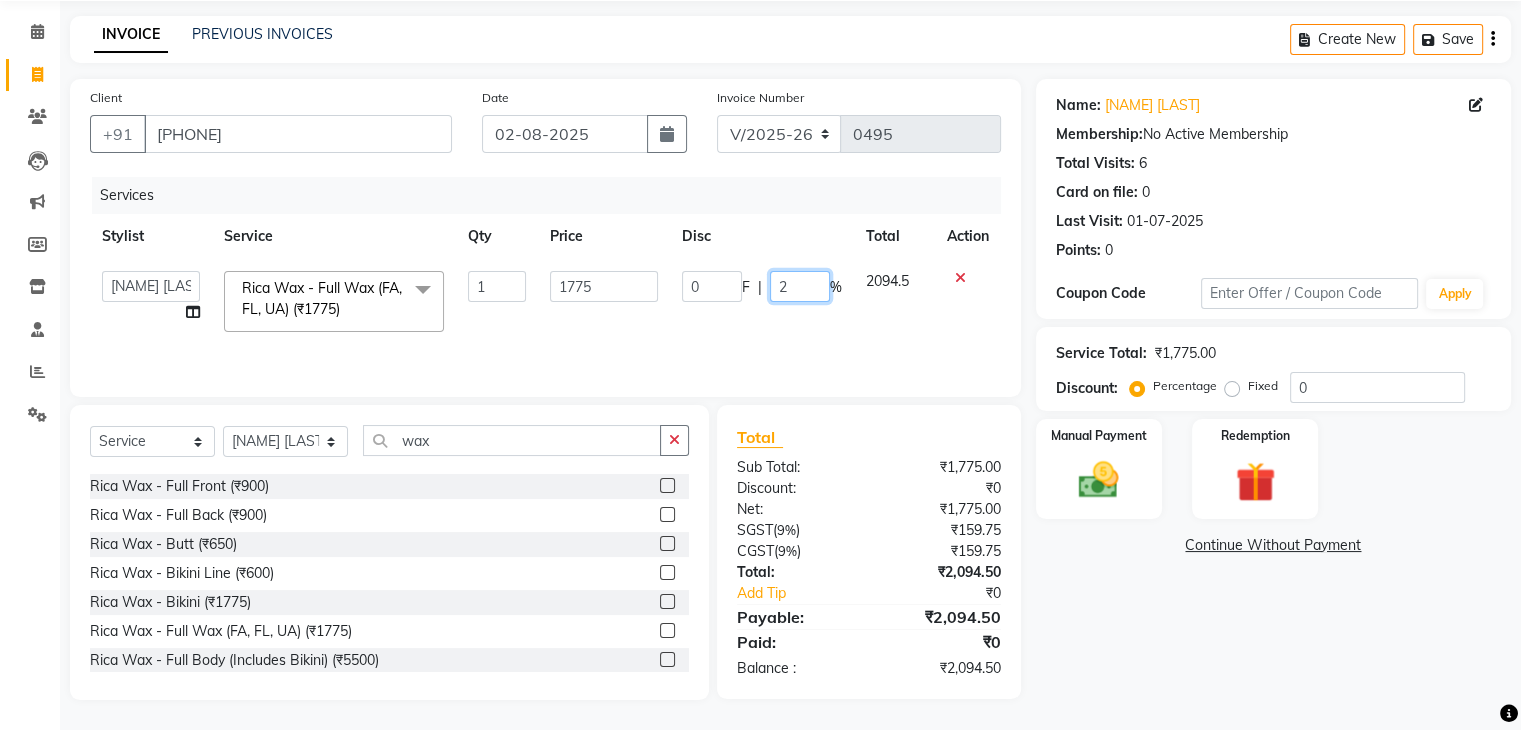 type on "20" 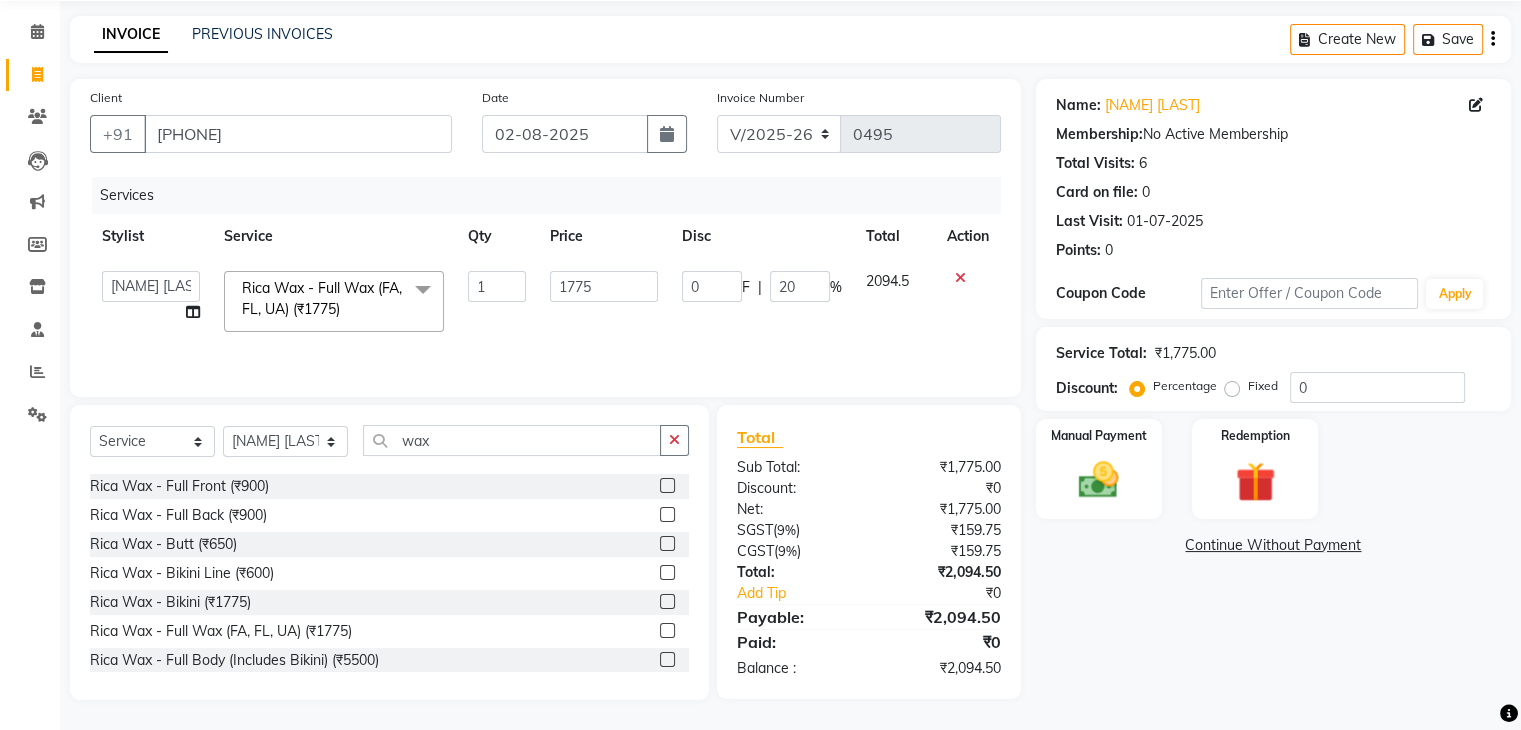 click on "0 F | 20 %" 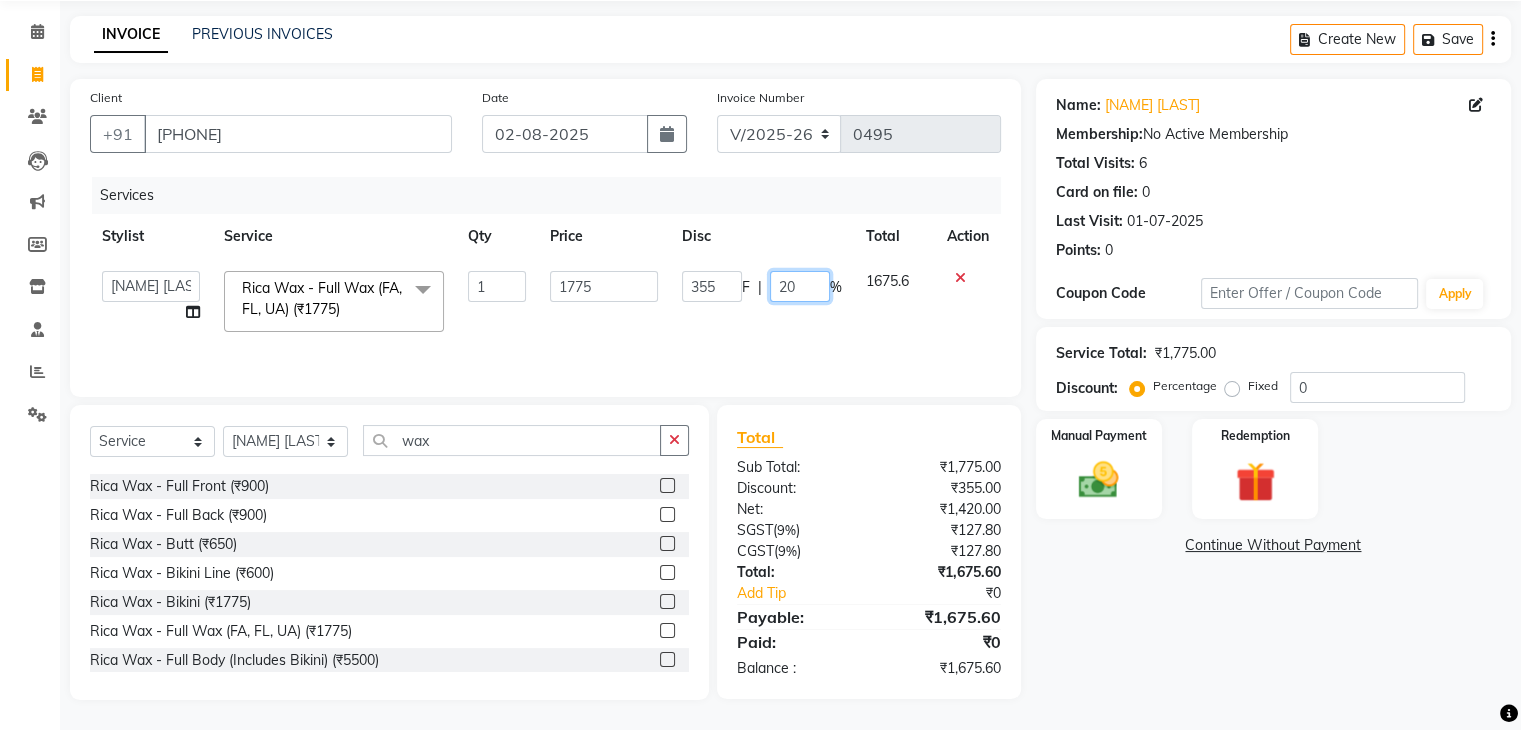 click on "20" 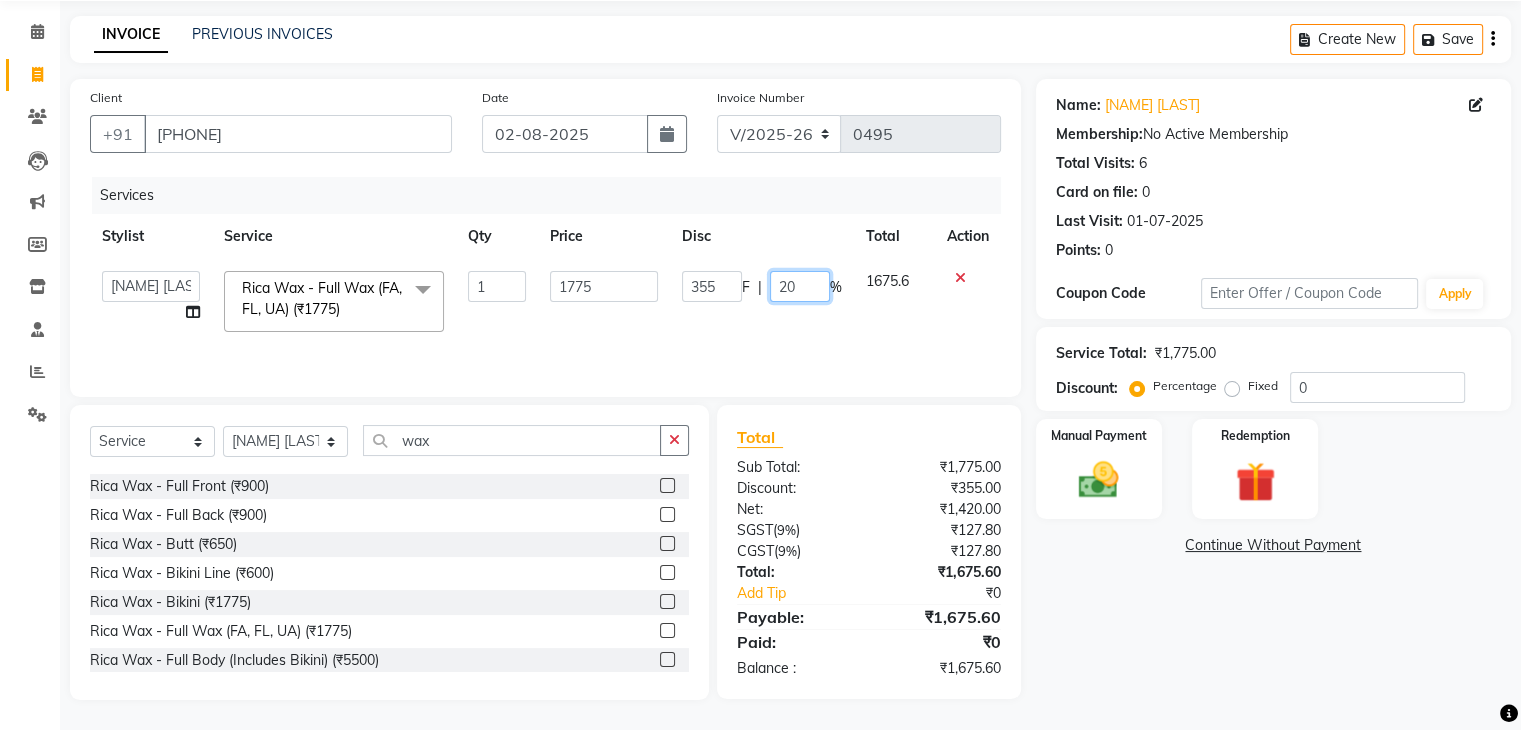 type on "2" 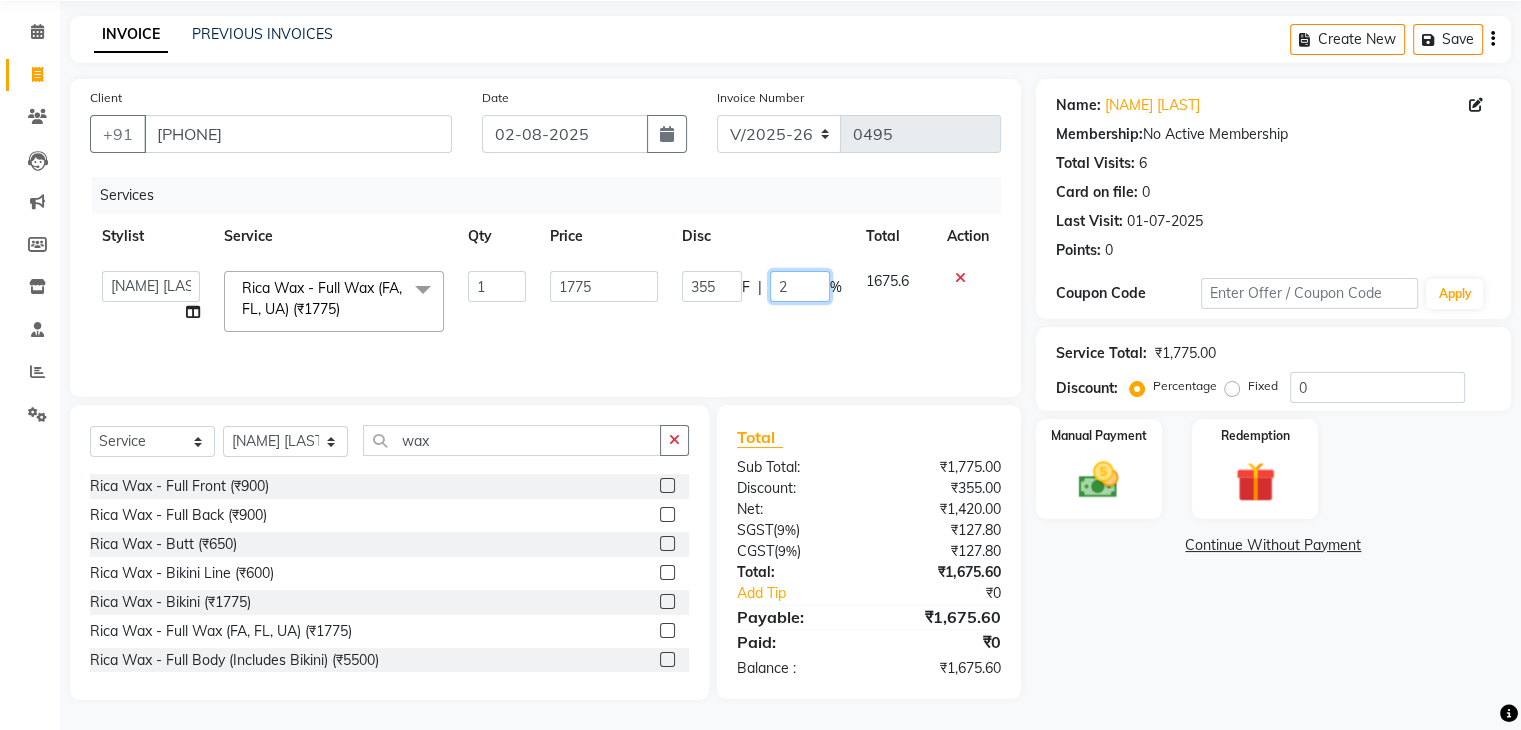 type 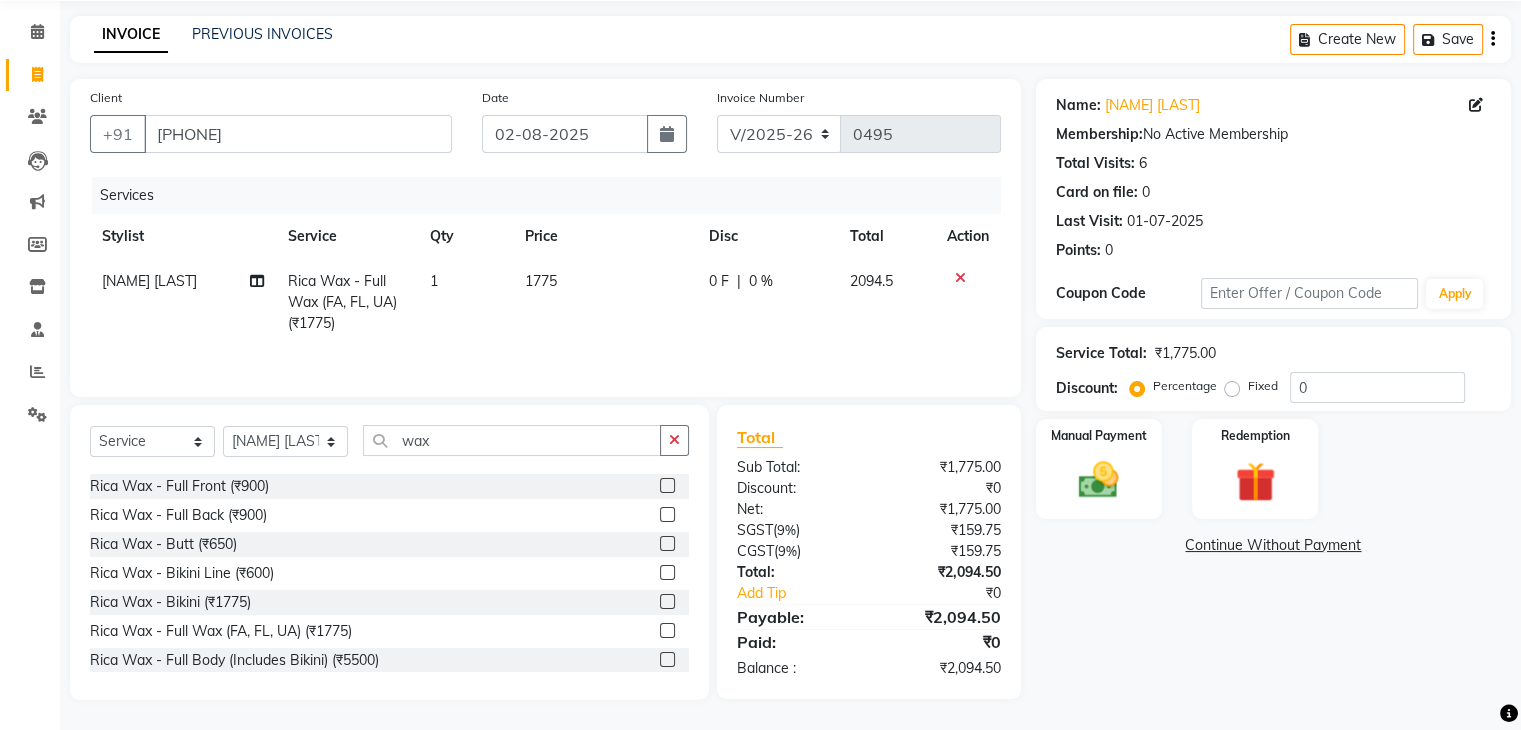 click 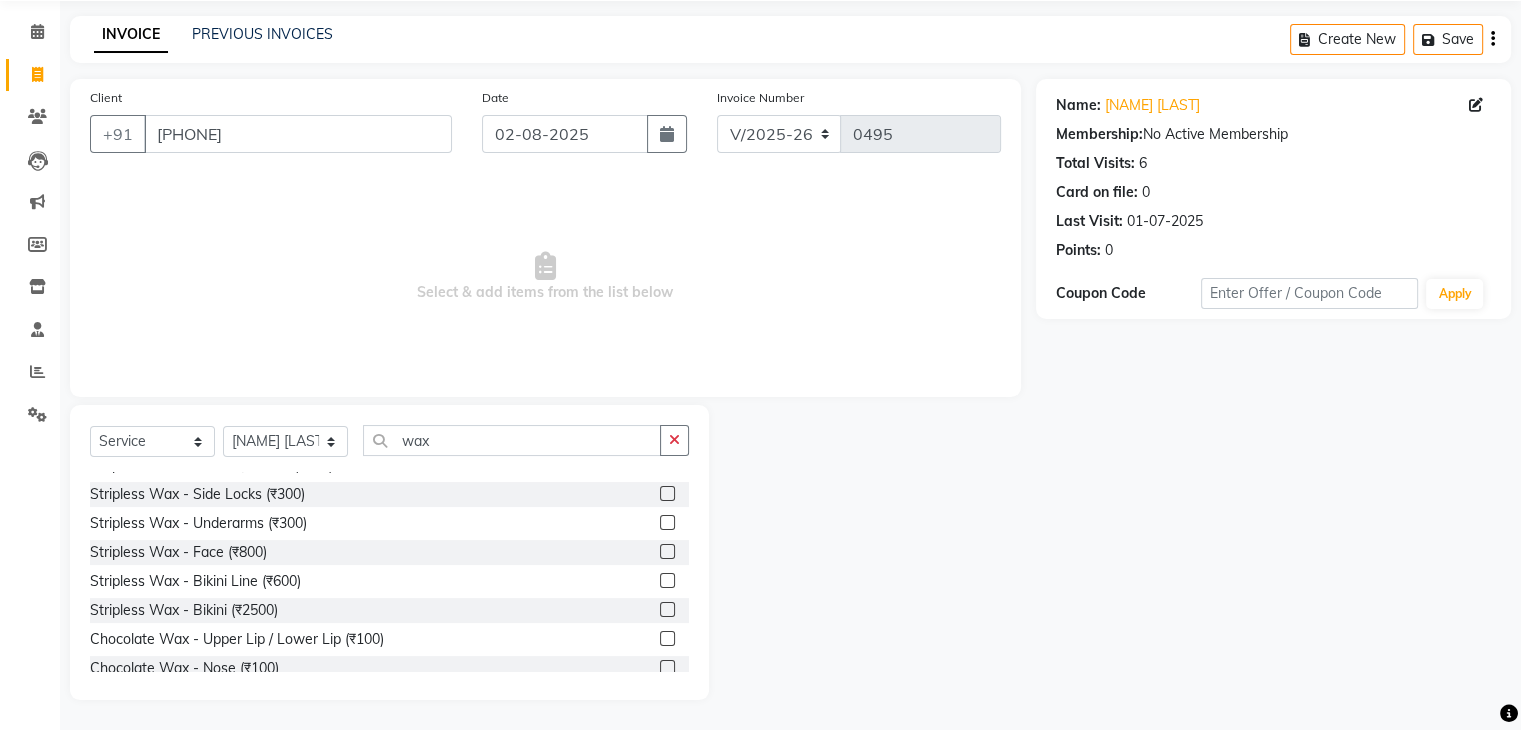scroll, scrollTop: 0, scrollLeft: 0, axis: both 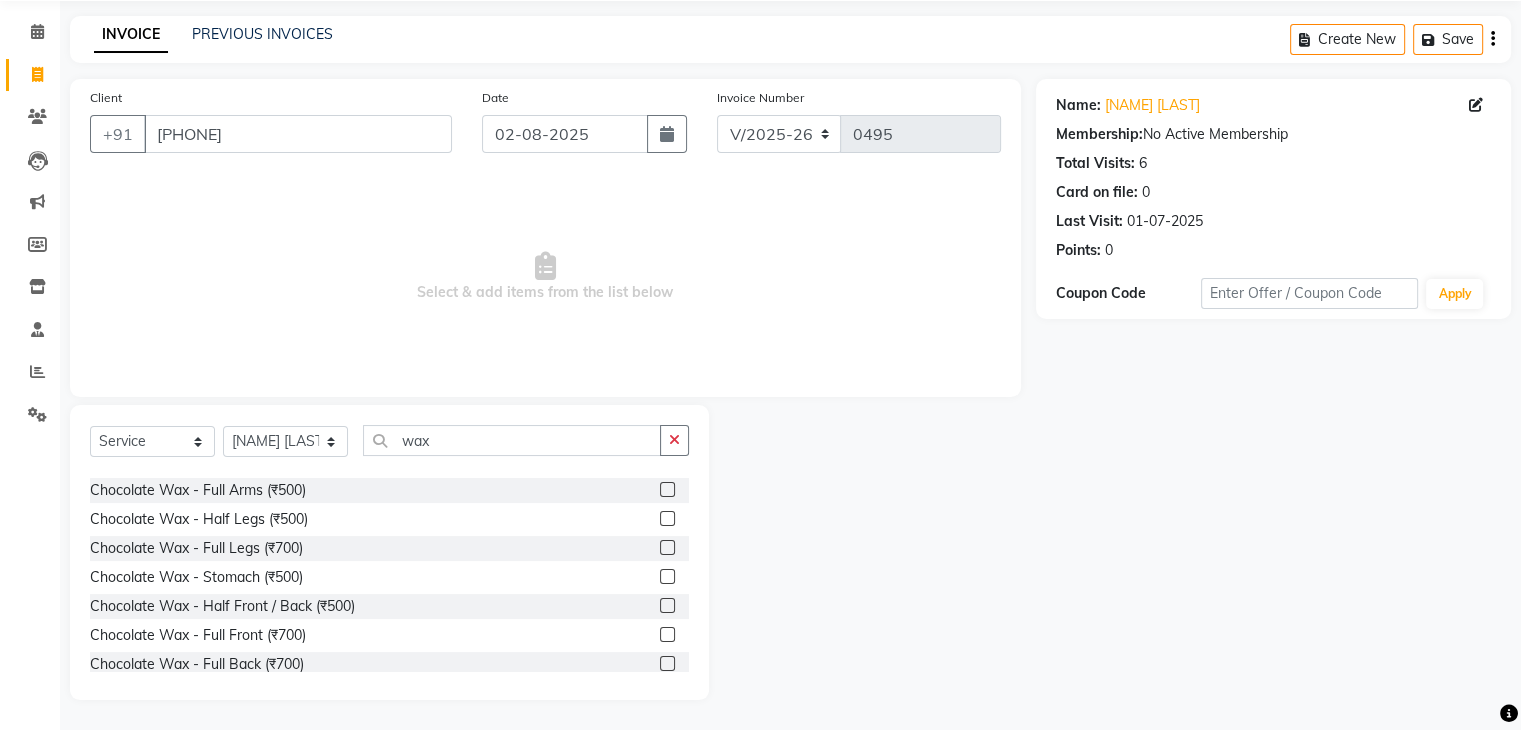 click 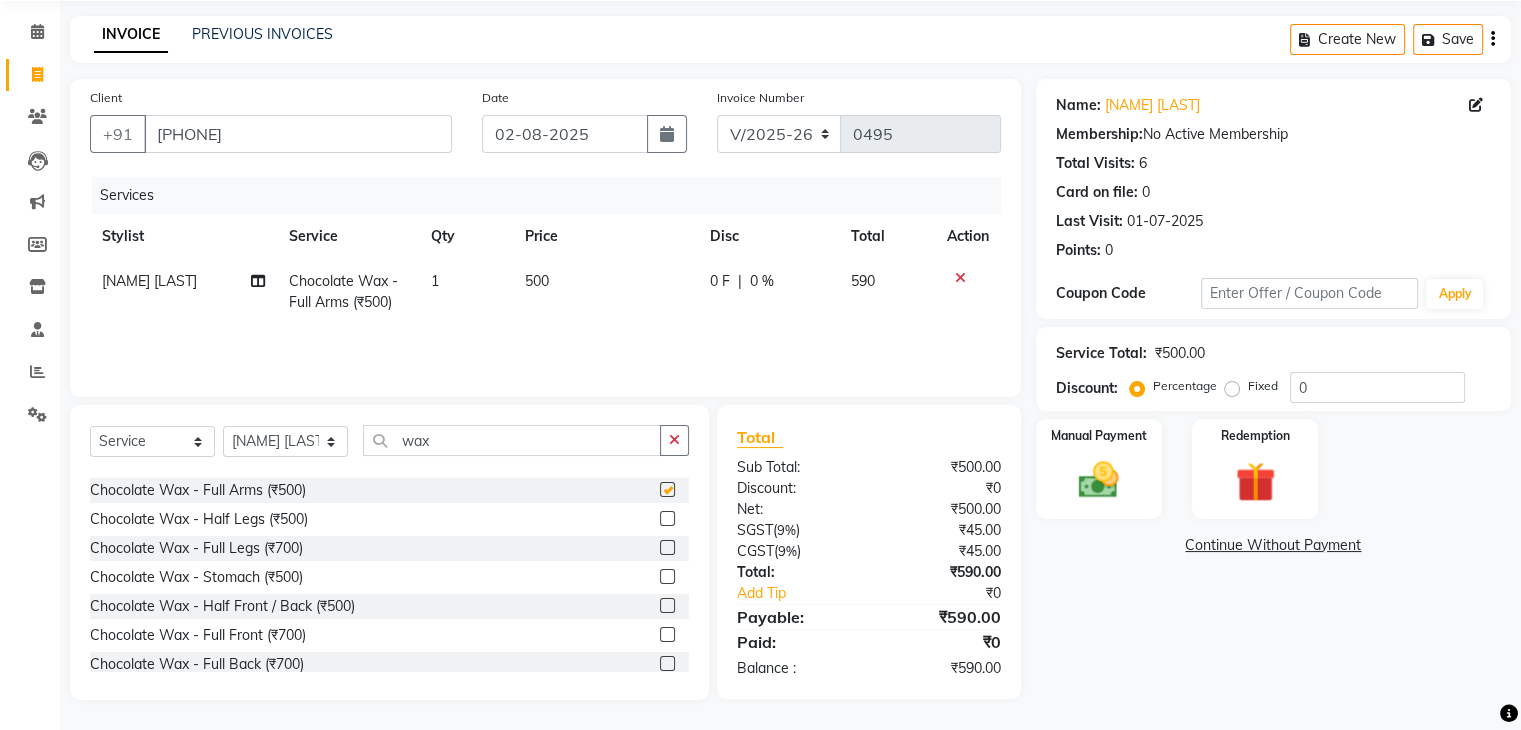 checkbox on "false" 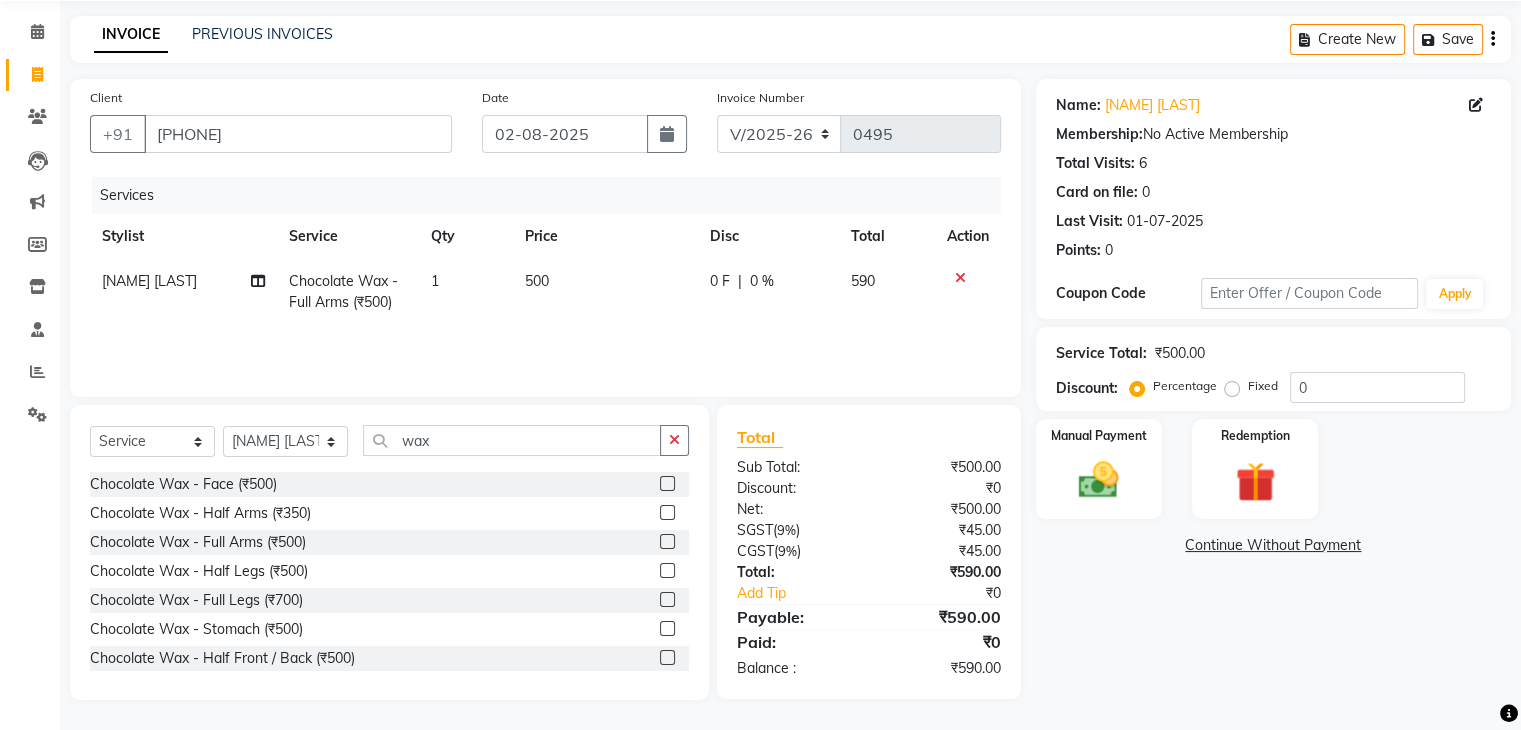 scroll, scrollTop: 300, scrollLeft: 0, axis: vertical 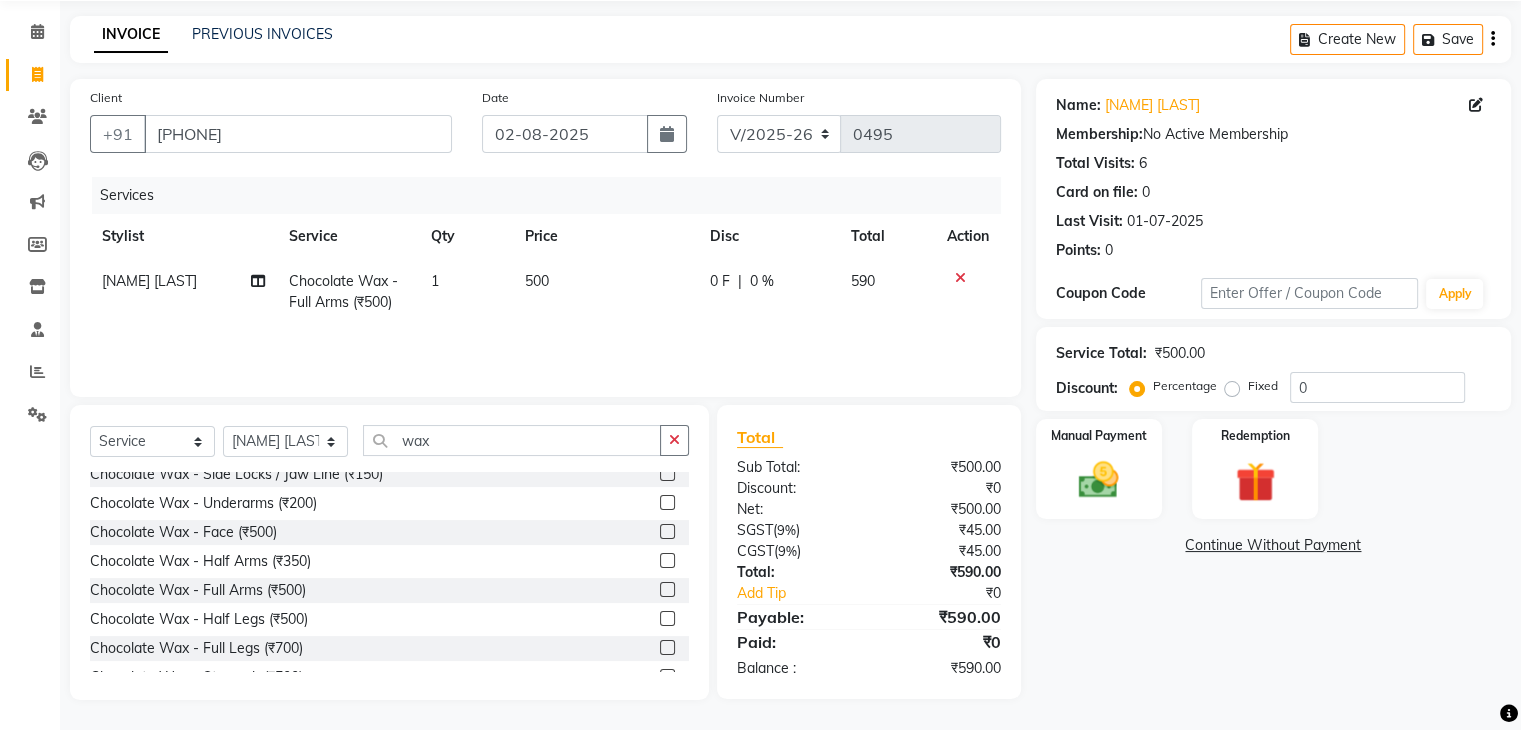 click 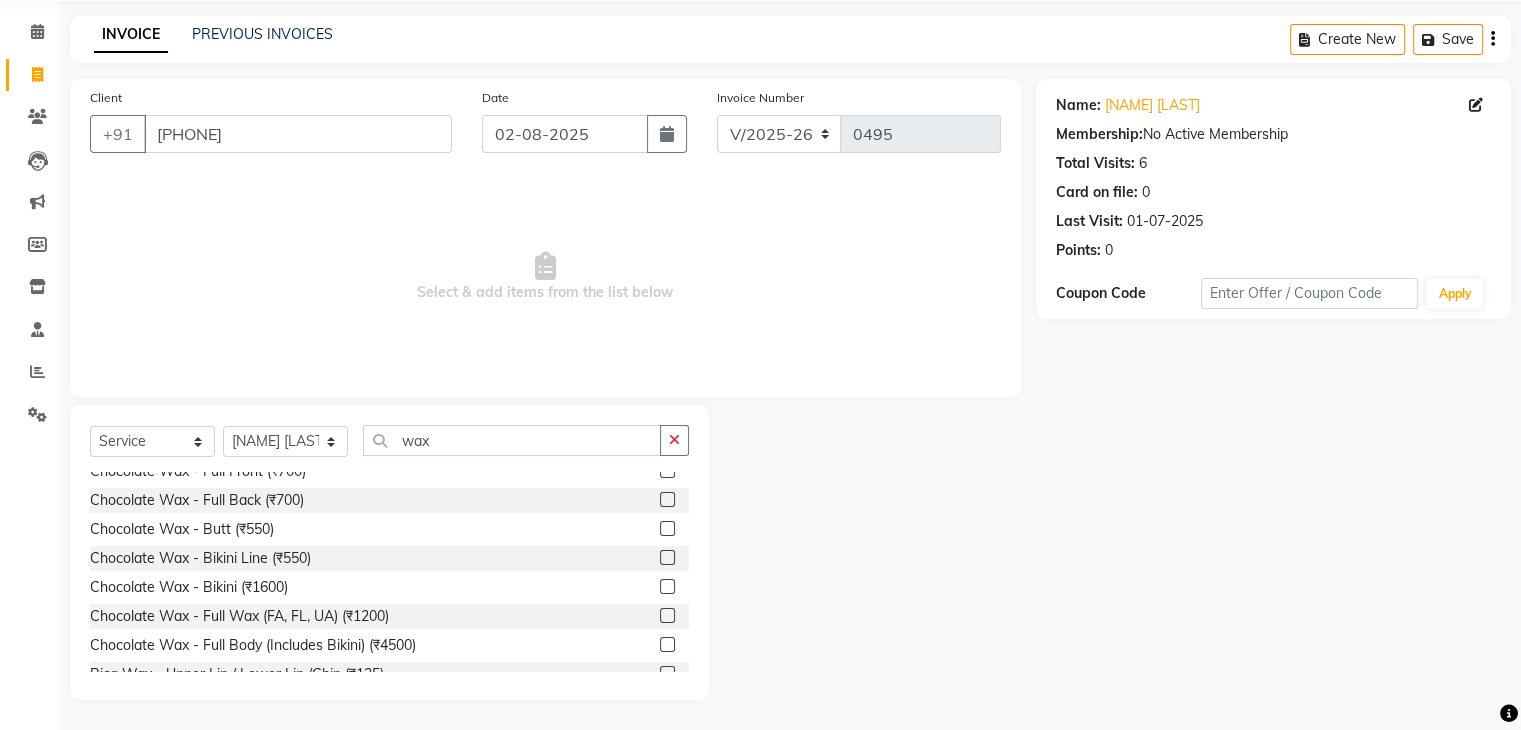 scroll, scrollTop: 600, scrollLeft: 0, axis: vertical 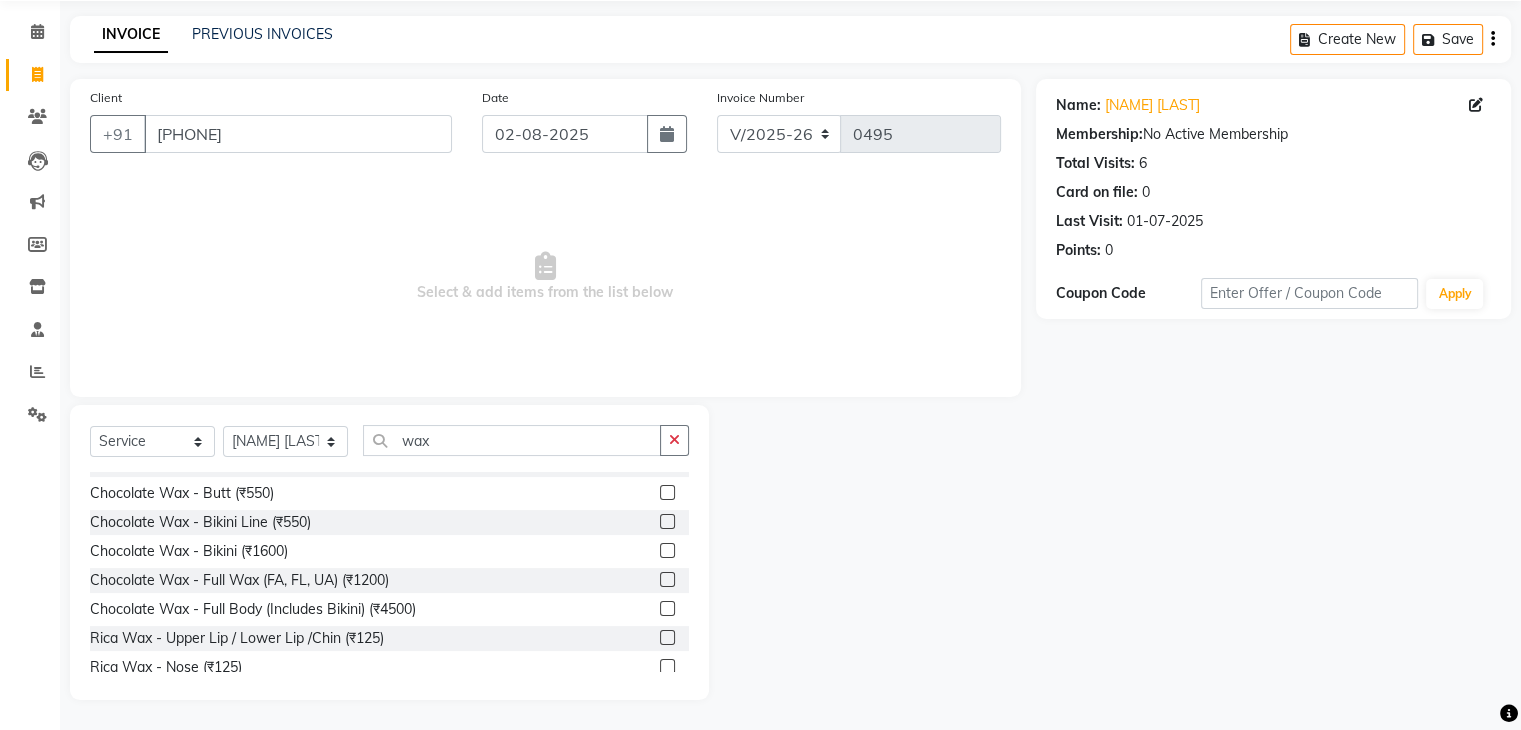 click 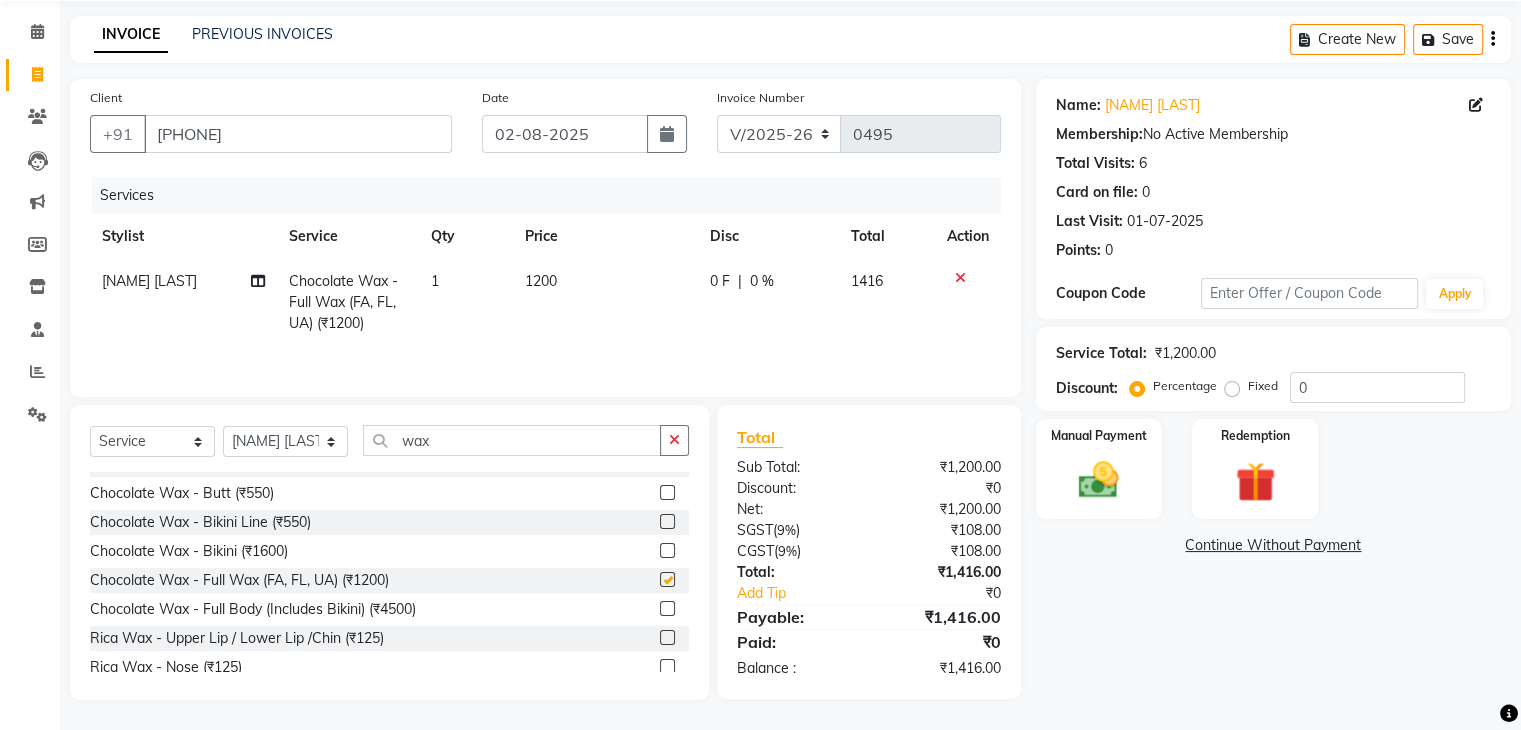 checkbox on "false" 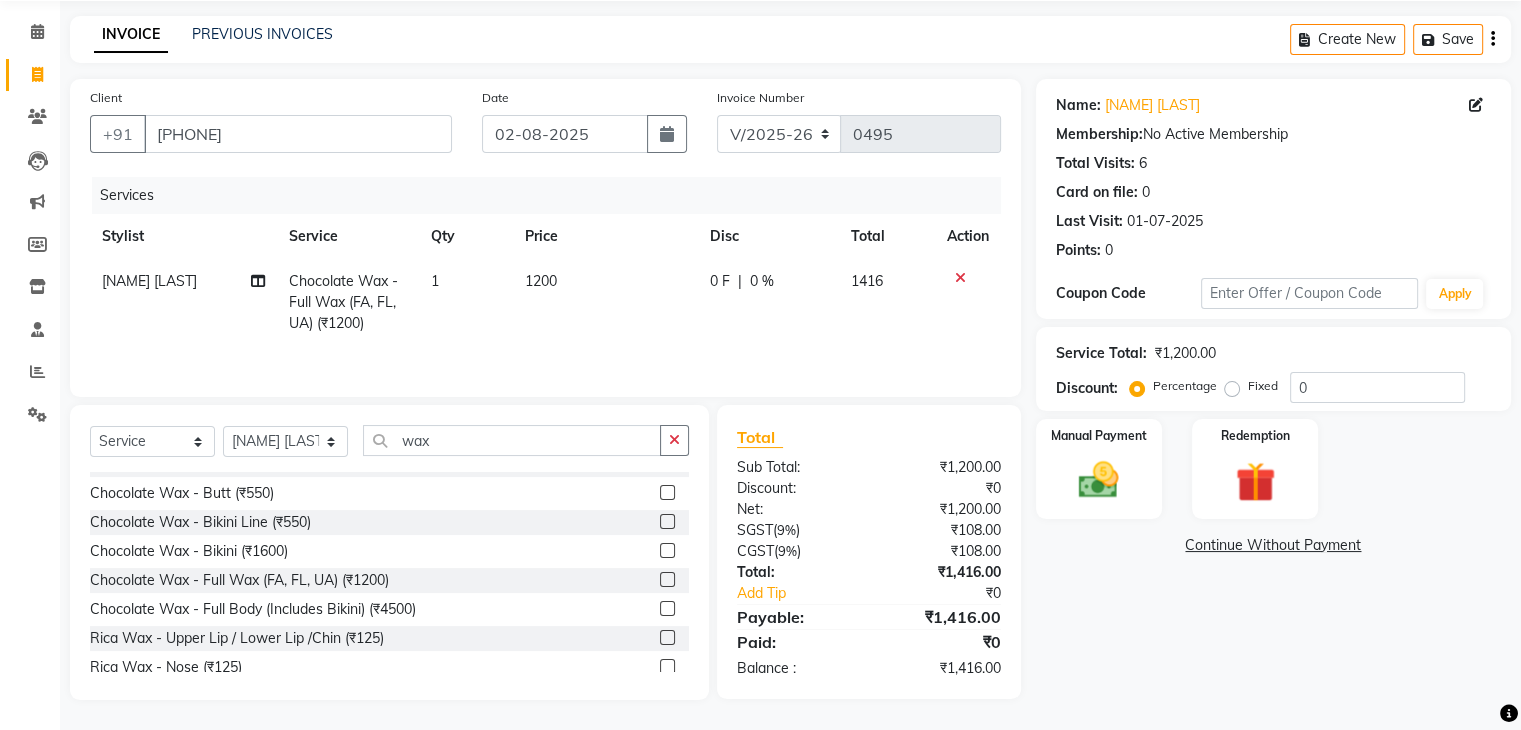 click on "0 F | 0 %" 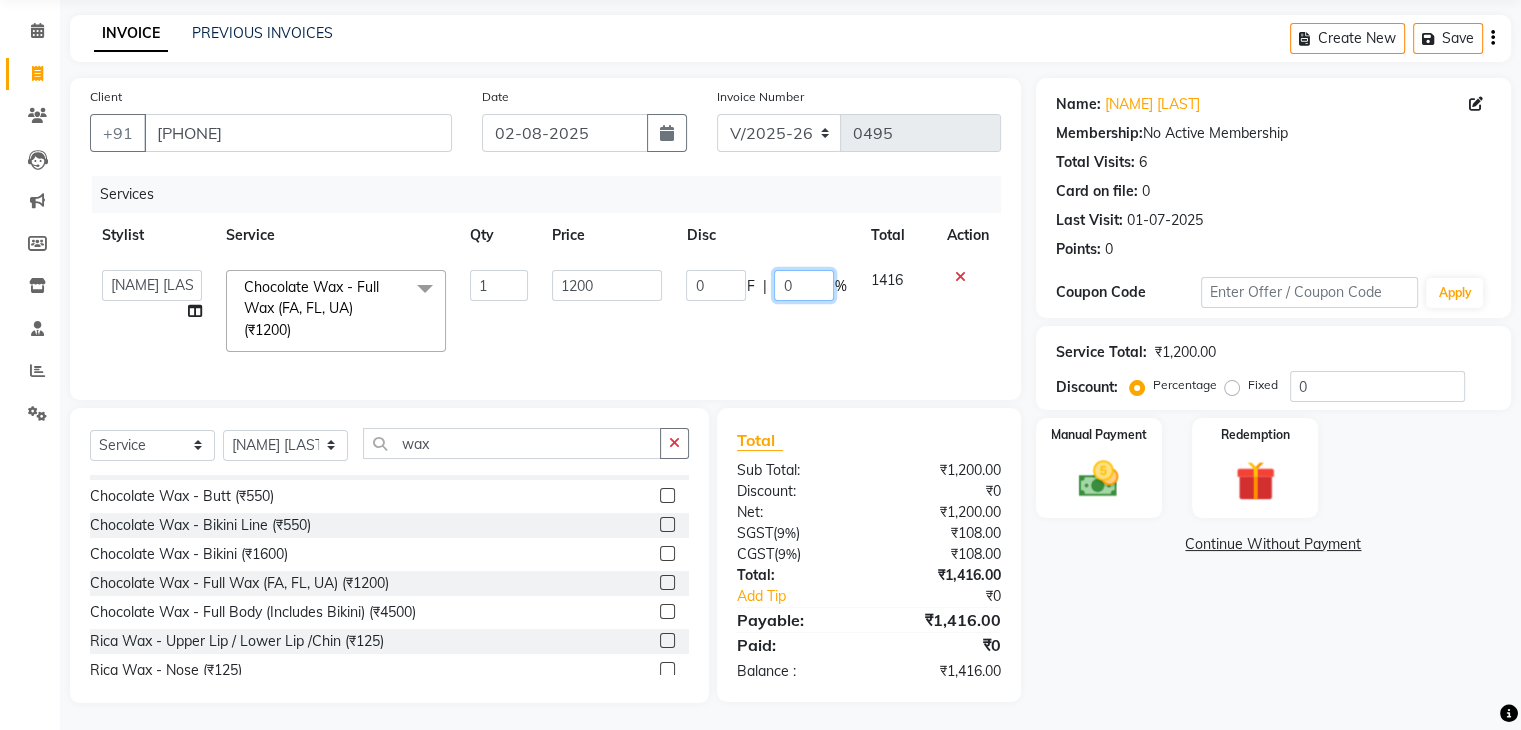 click on "0" 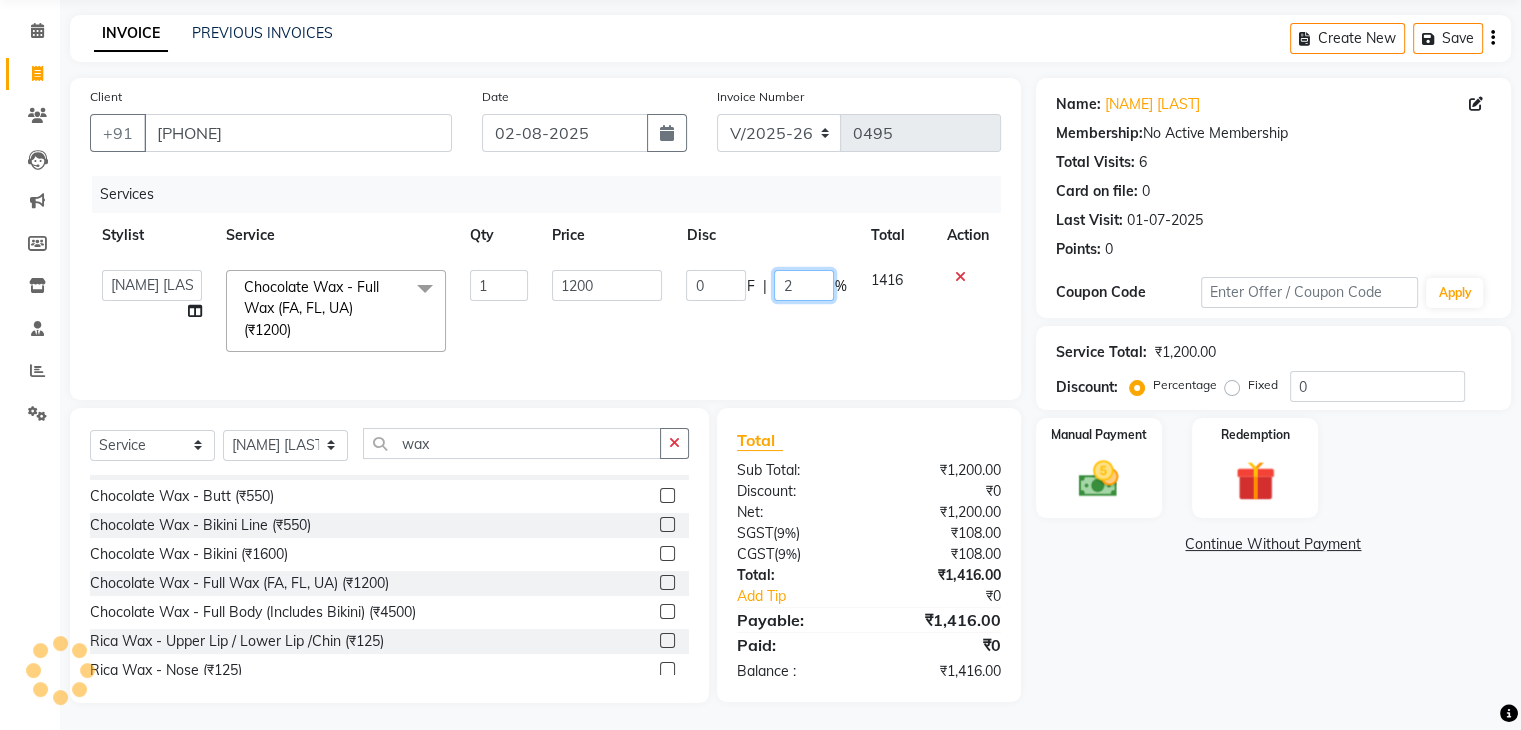 type on "20" 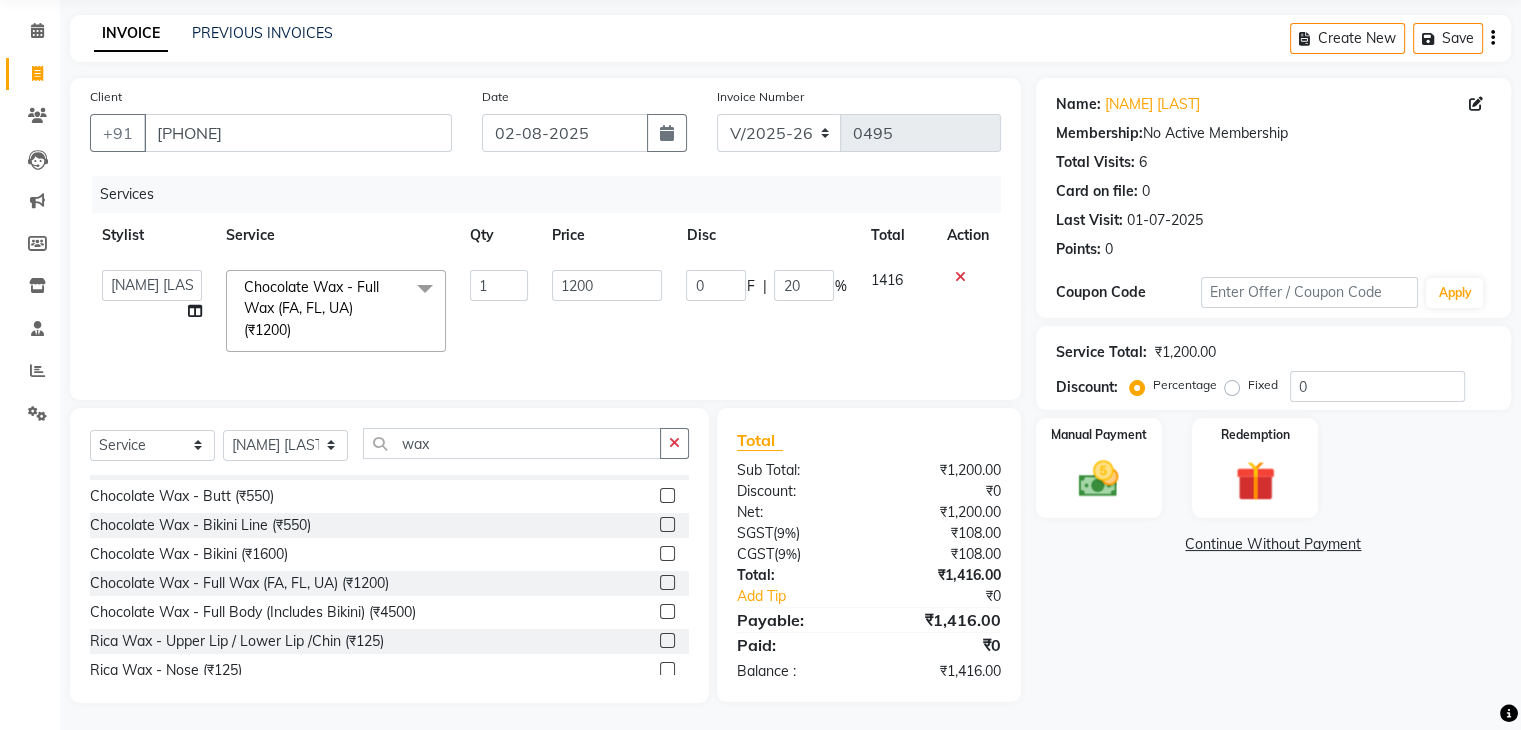 click on "0 F | 20 %" 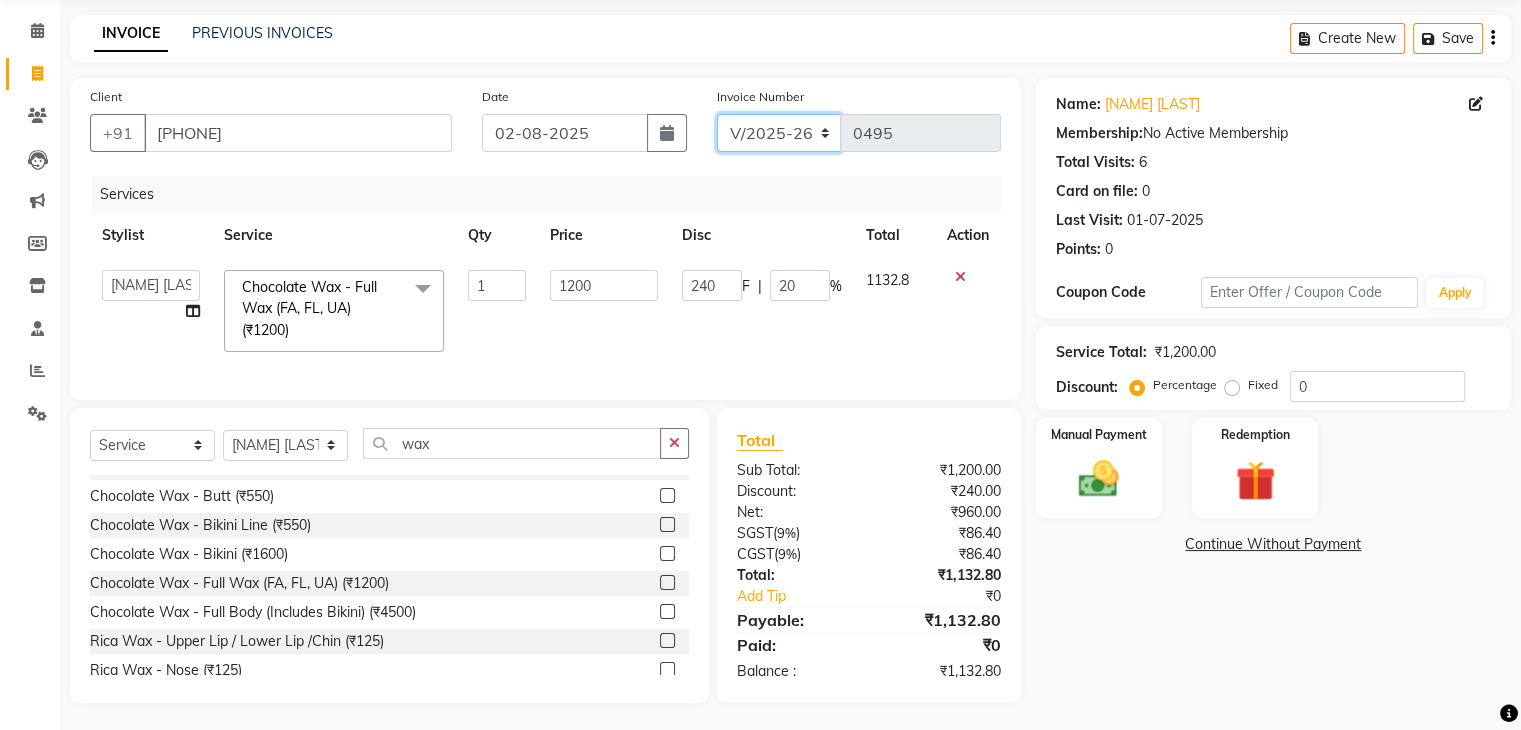 click on "C/2025-26 V/2025 V/2025-26" 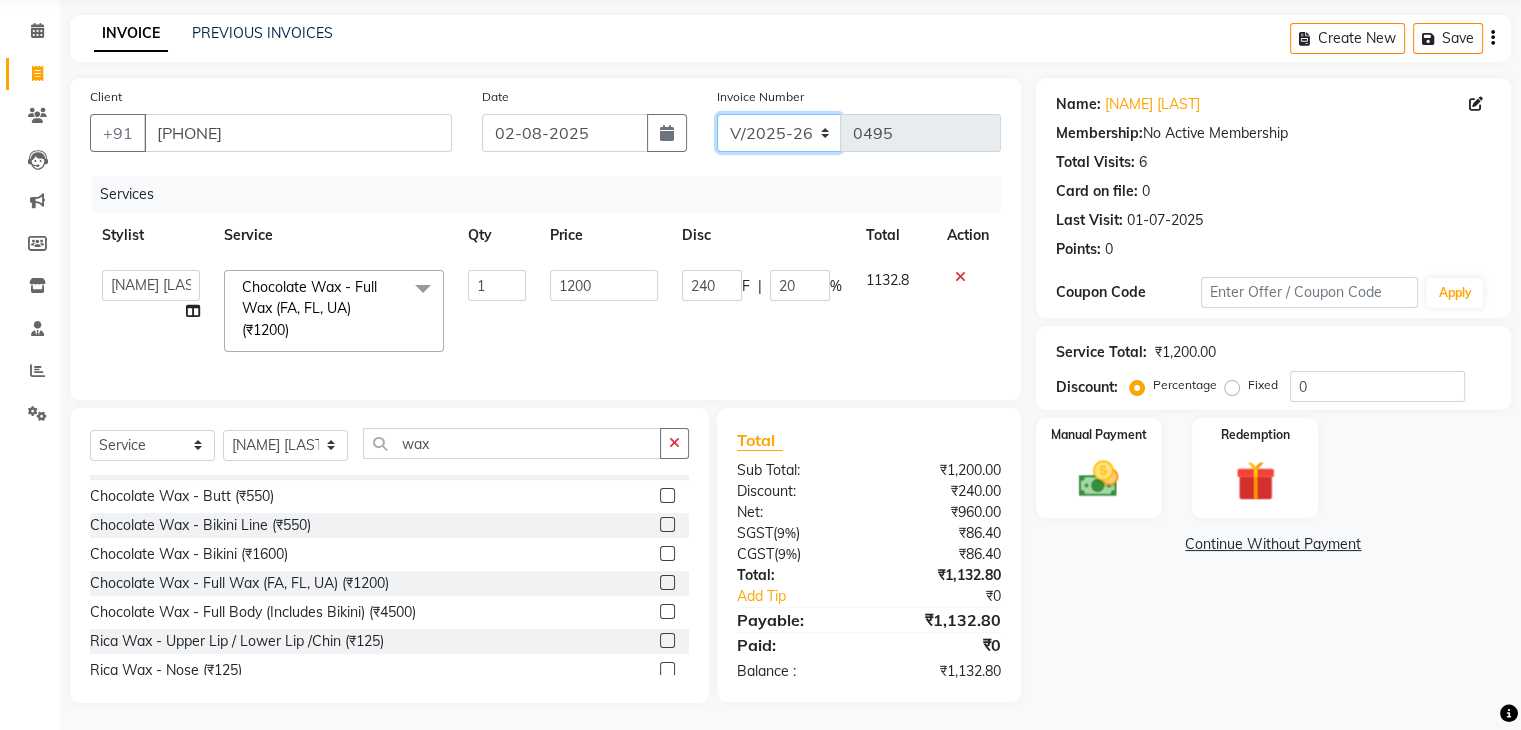 select on "7590" 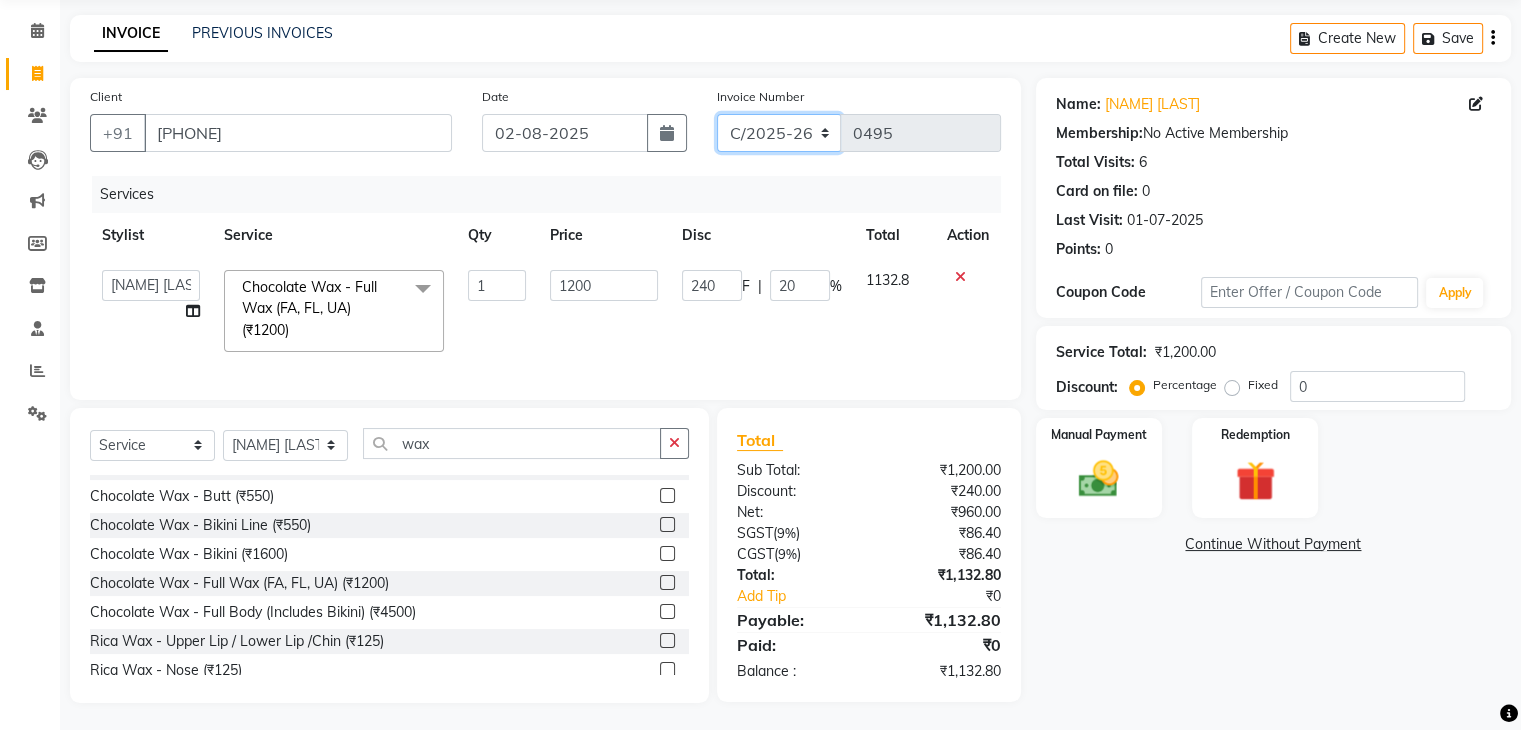 click on "C/2025-26 V/2025 V/2025-26" 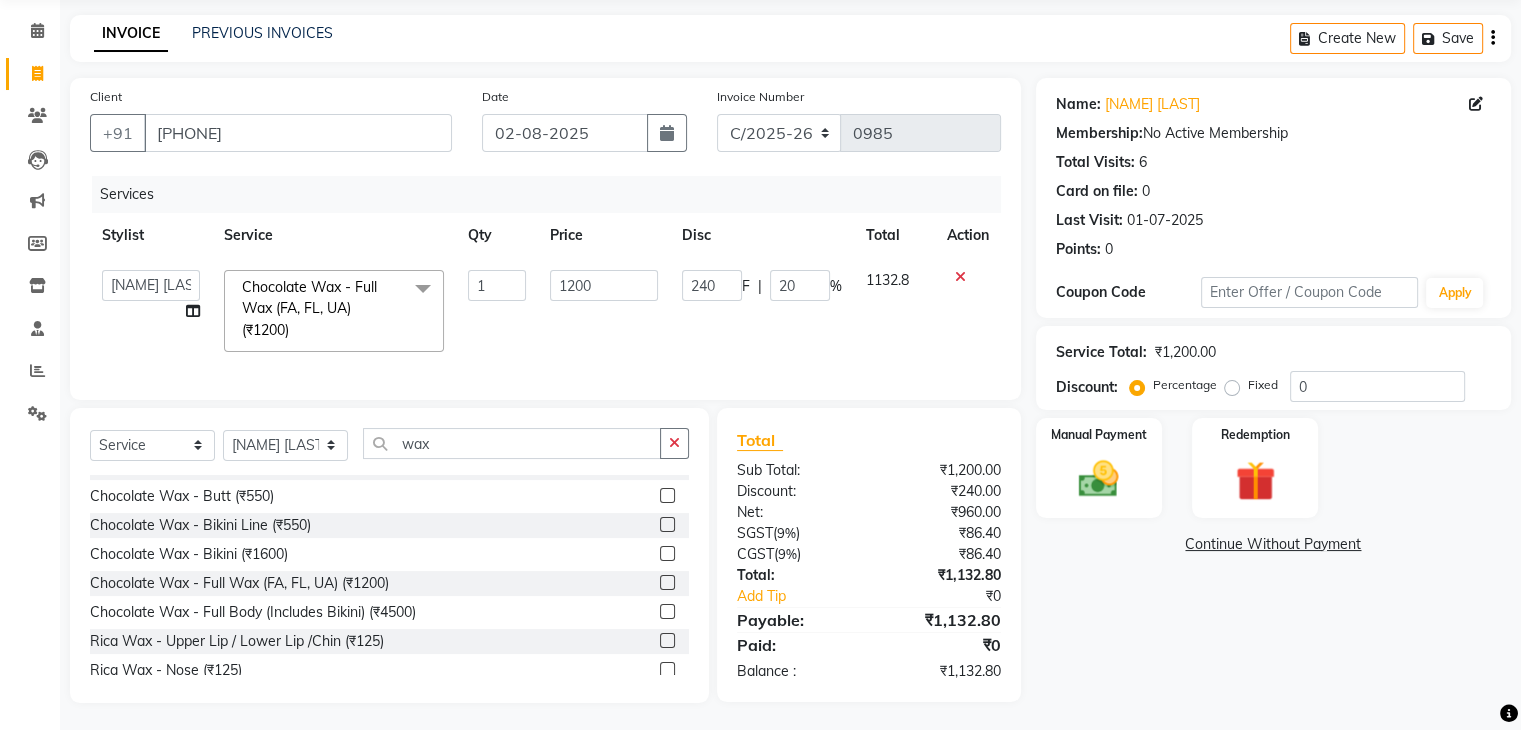 click 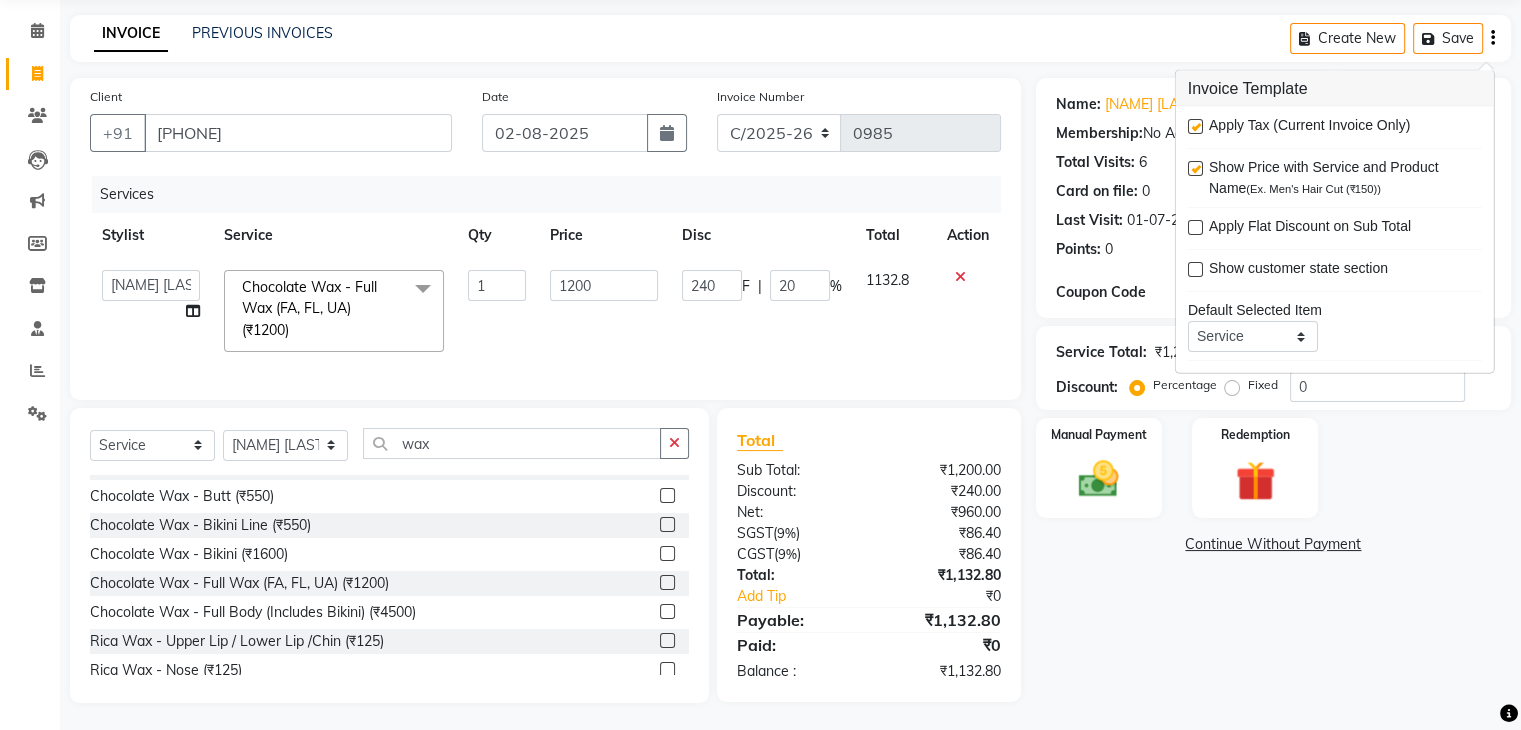 click at bounding box center [1195, 126] 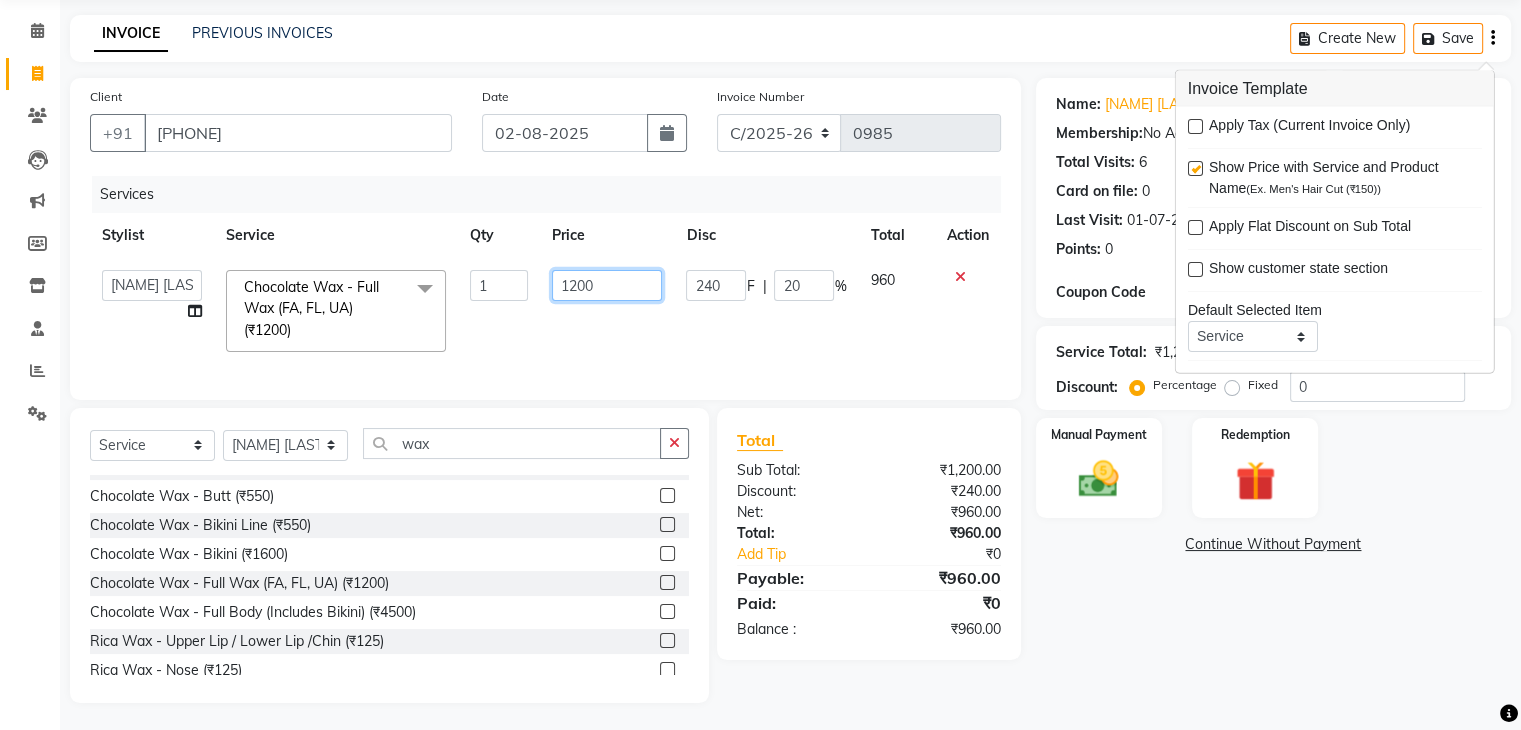 click on "1200" 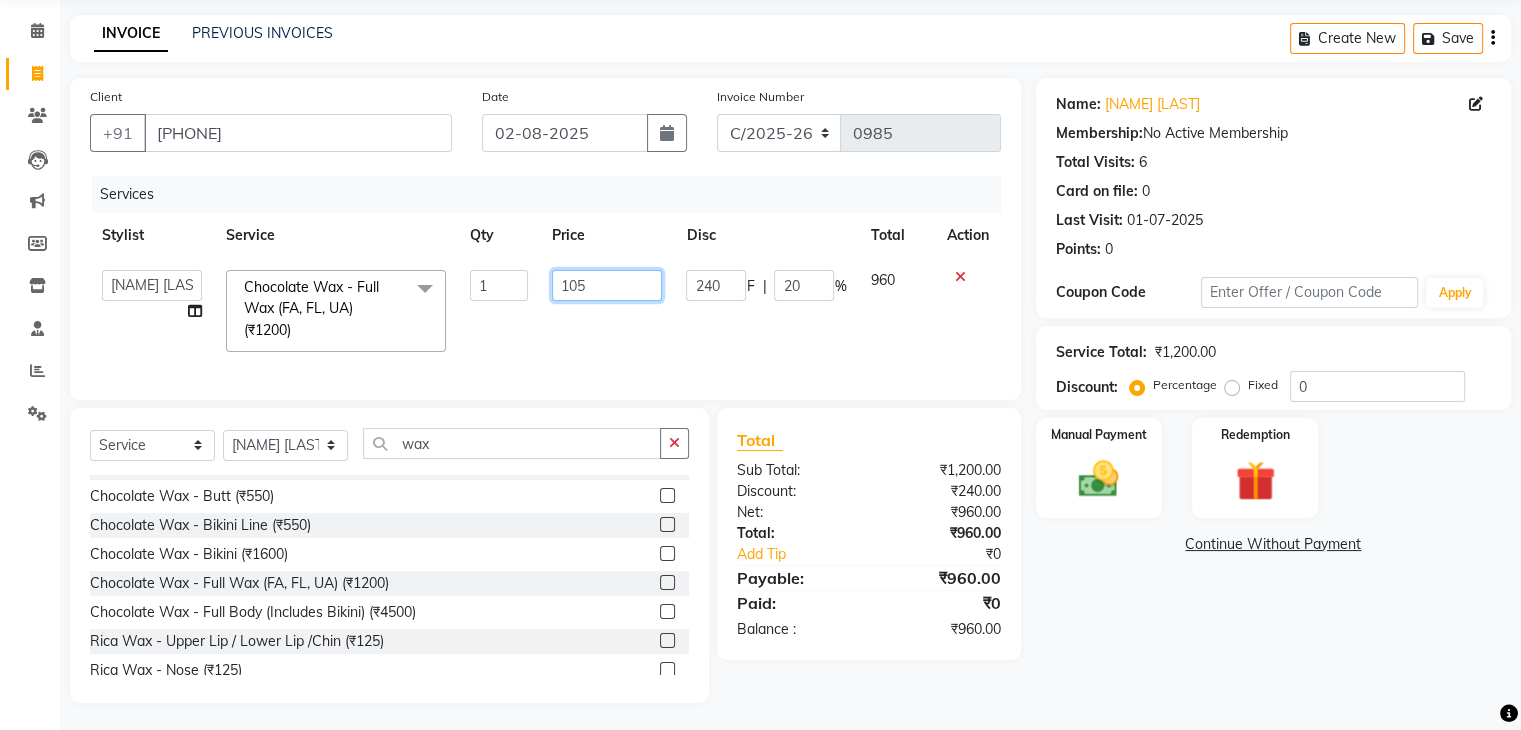 type on "1050" 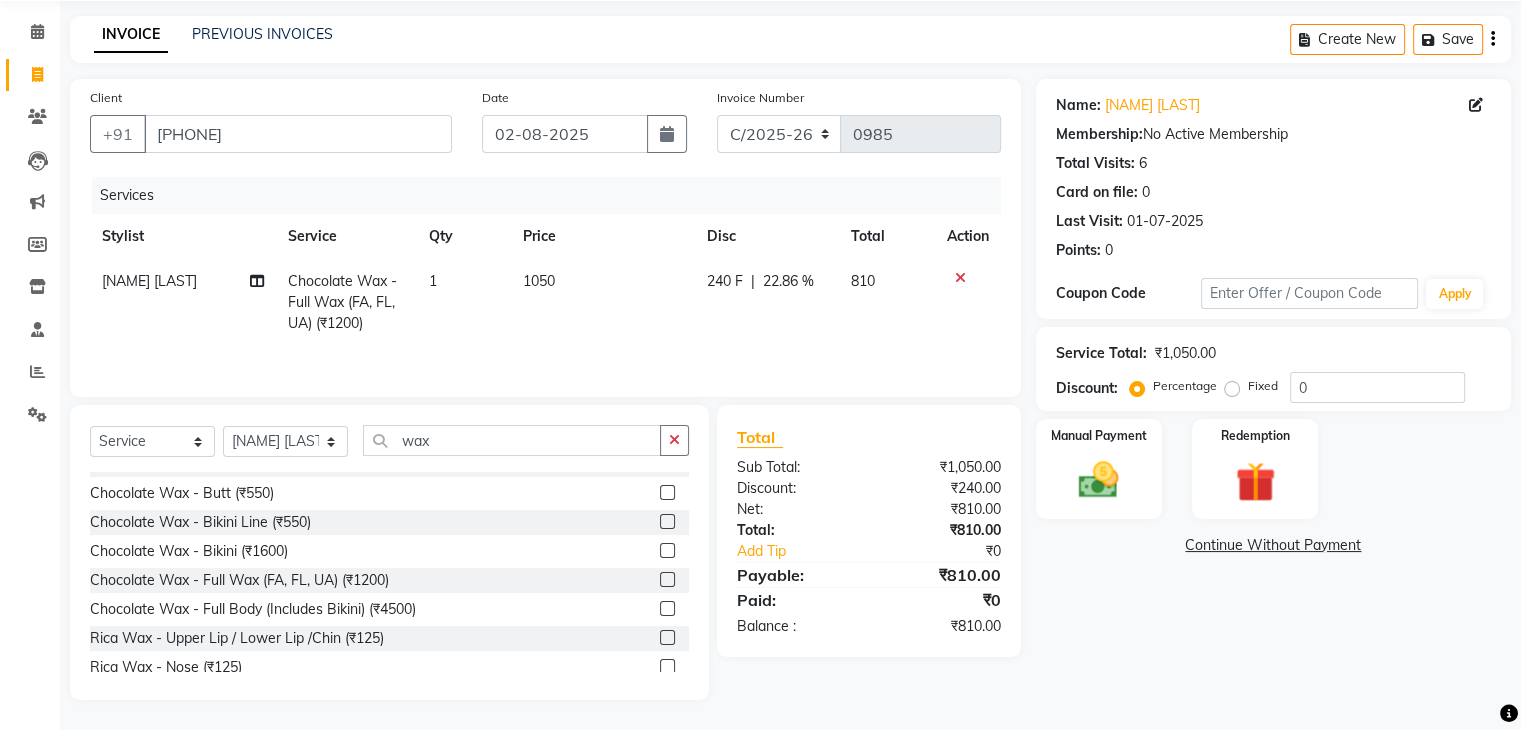 click on "1050" 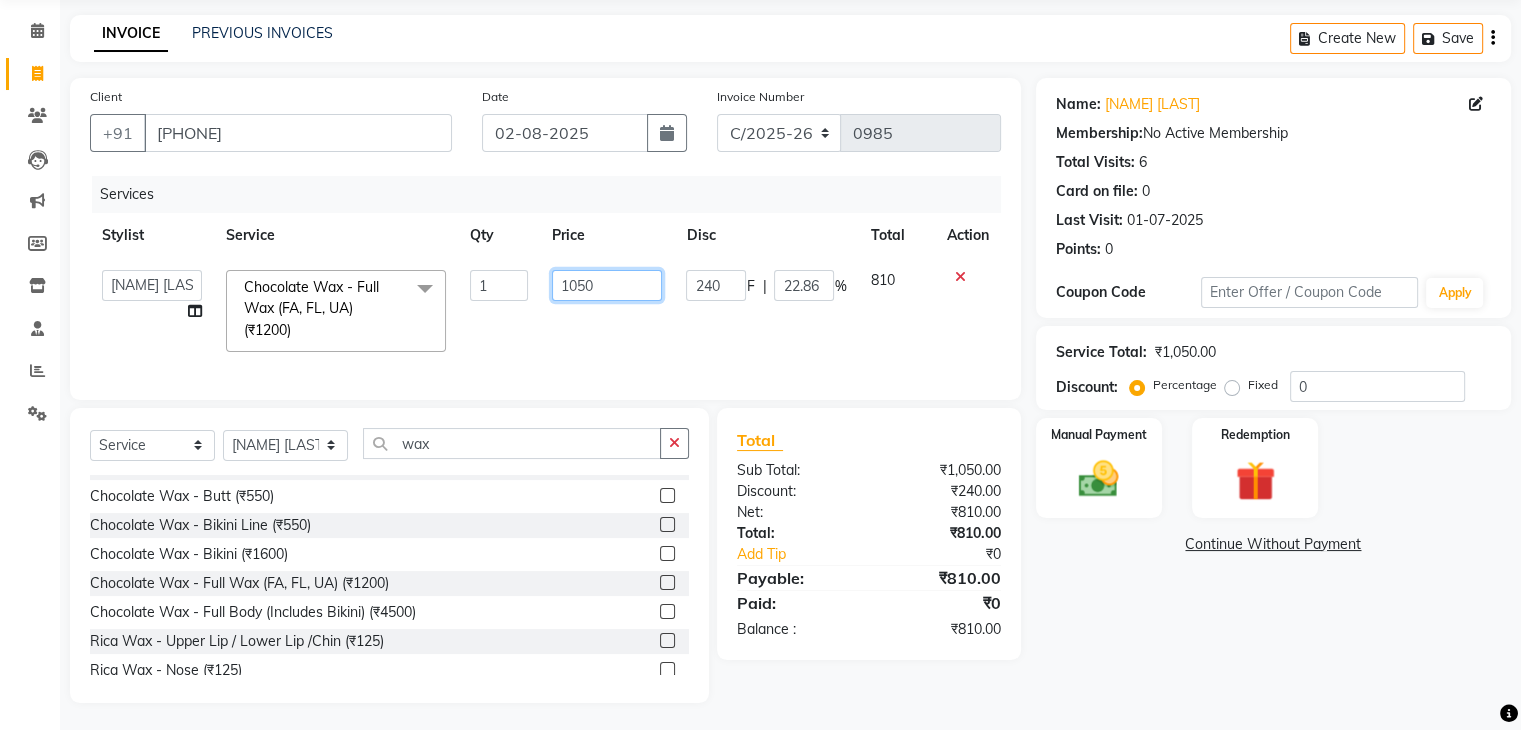 click on "1050" 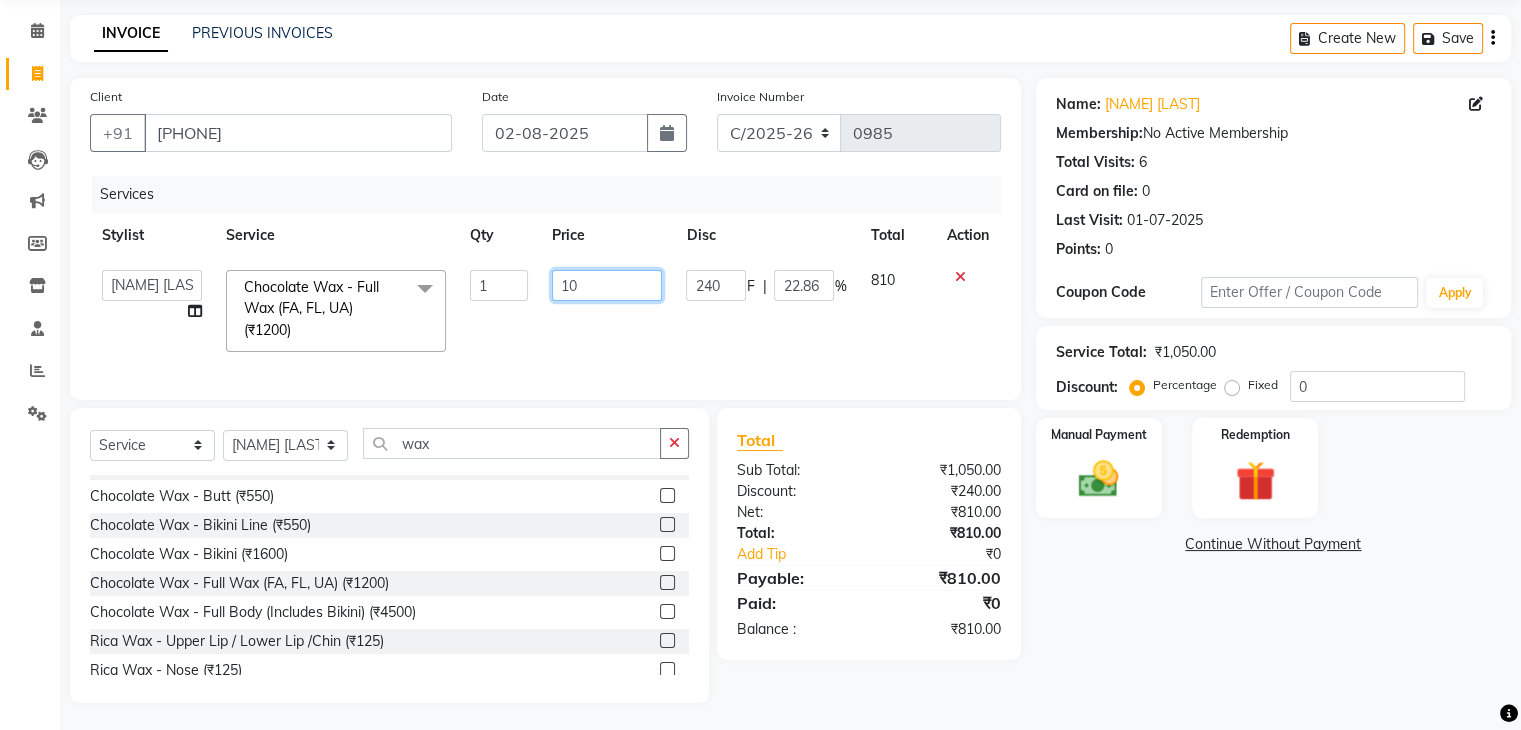 type on "1" 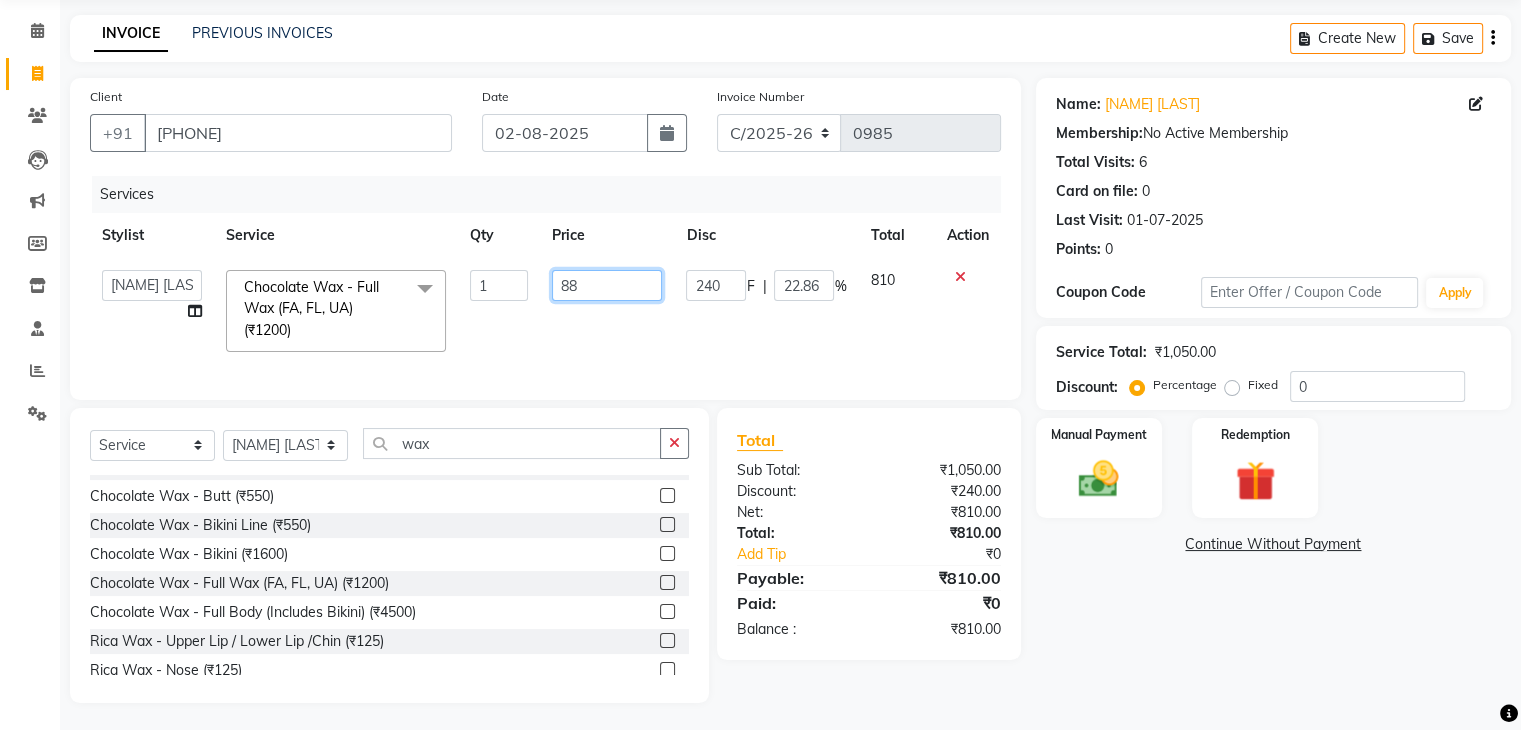 type on "889" 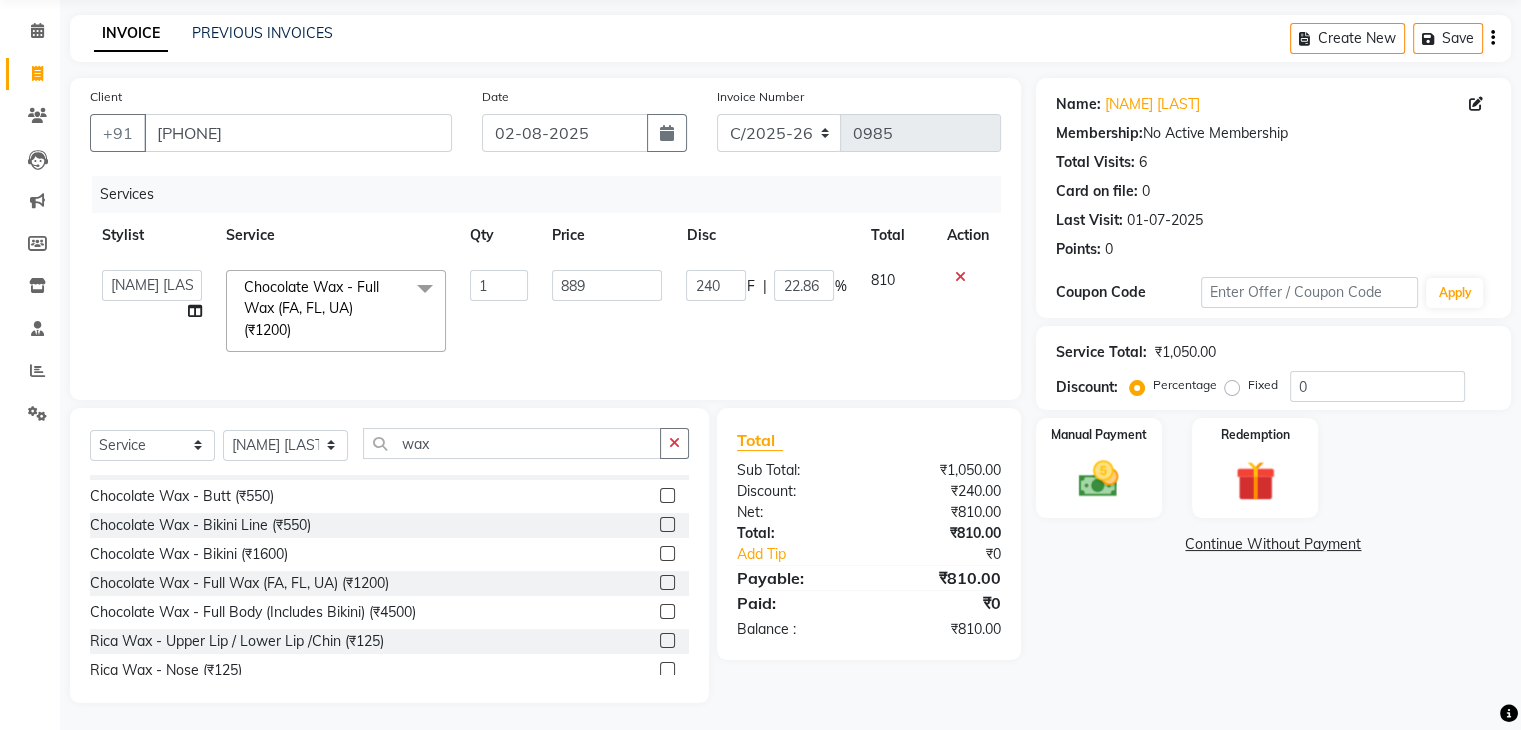 click on "889" 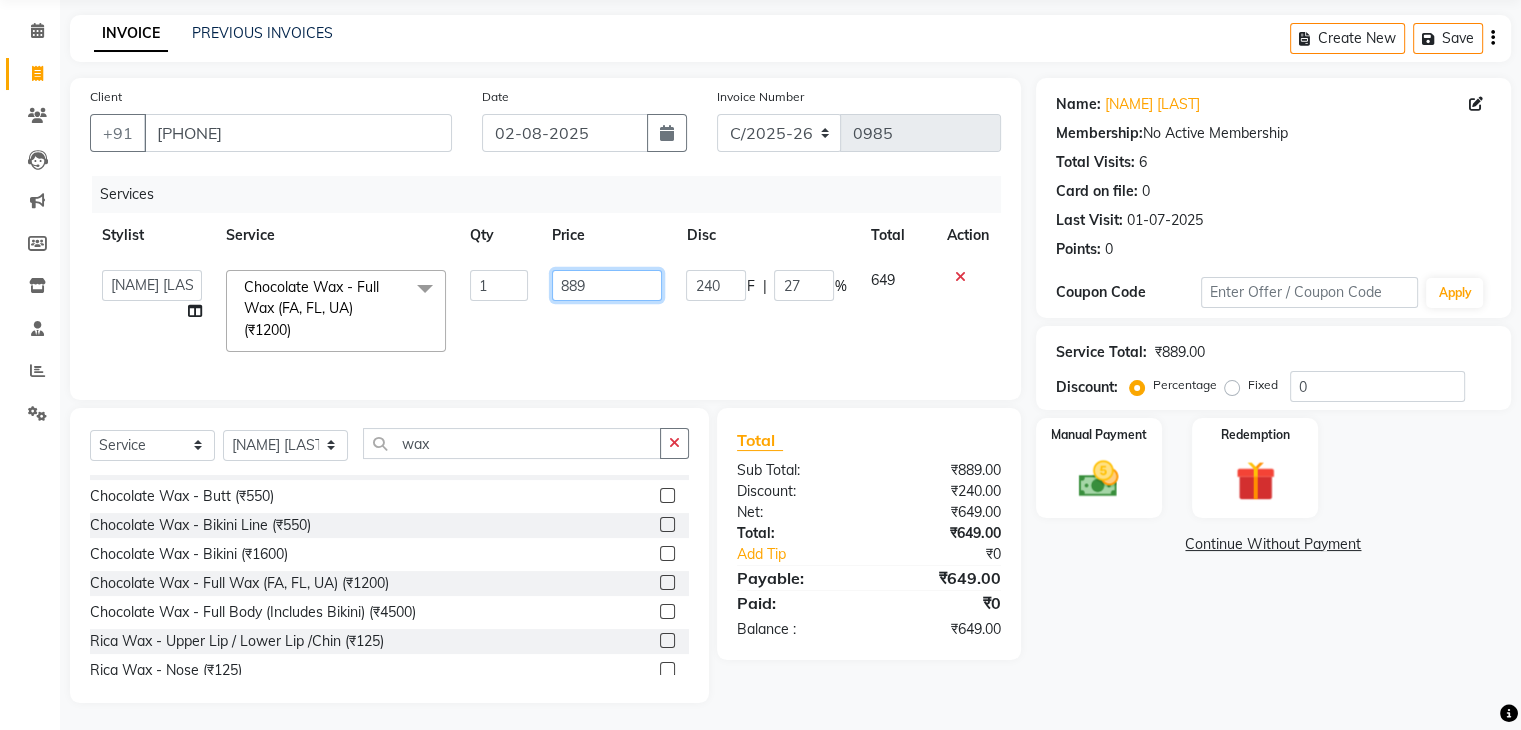 click on "889" 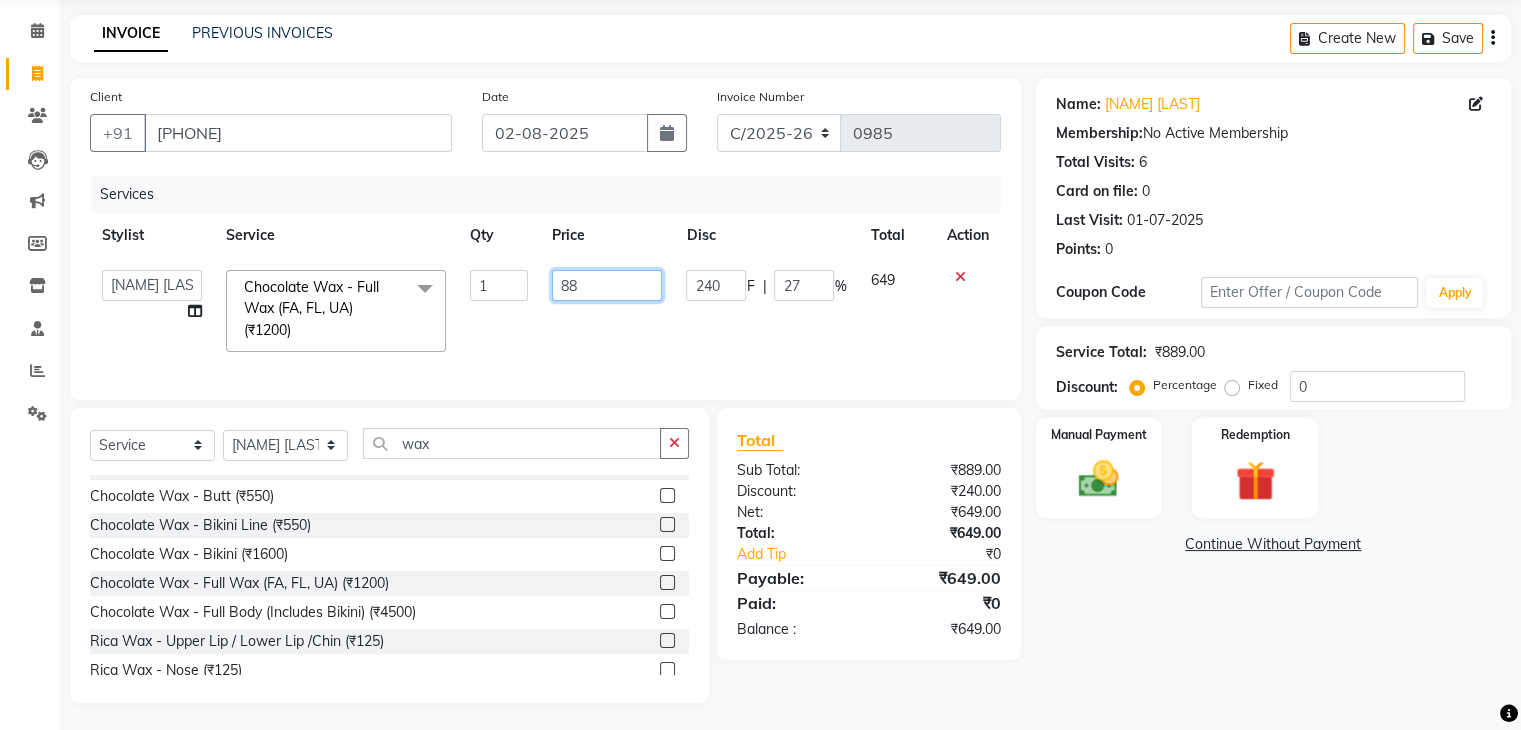 type on "8" 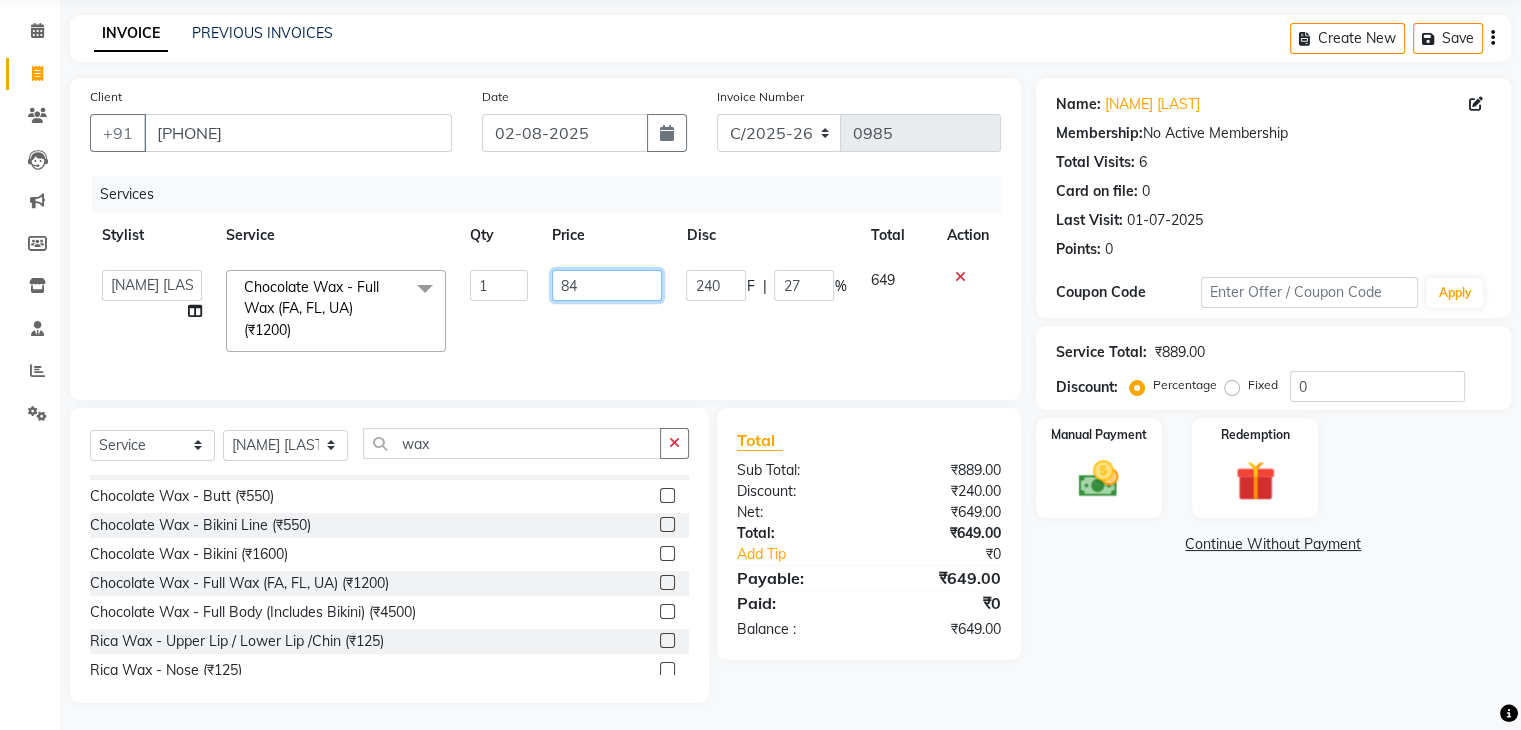type on "840" 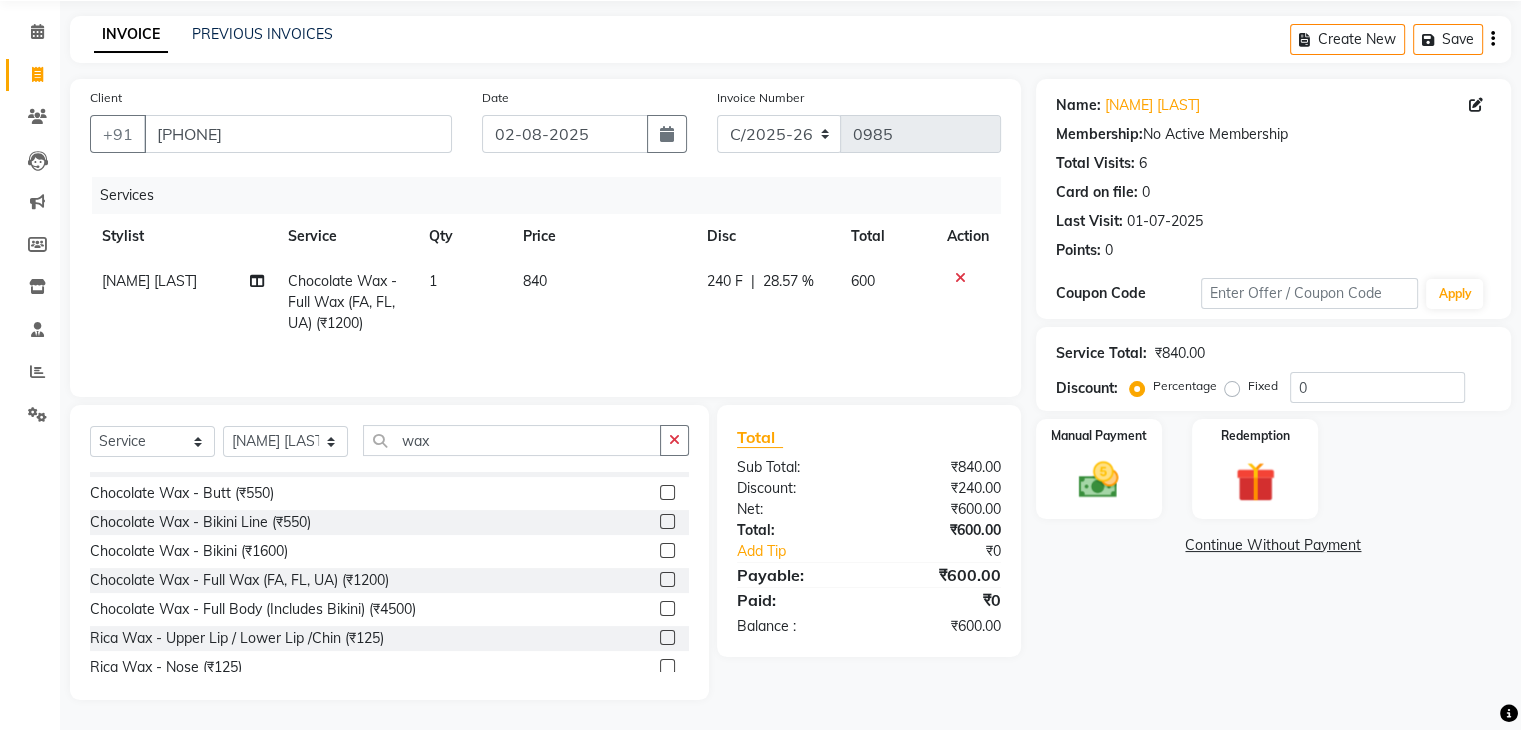 click on "Services Stylist Service Qty Price Disc Total Action [NAME] [LAST] Chocolate Wax - Full Wax (FA, FL, UA) (₹1200) 1 840 240 F | 28.57 % 600" 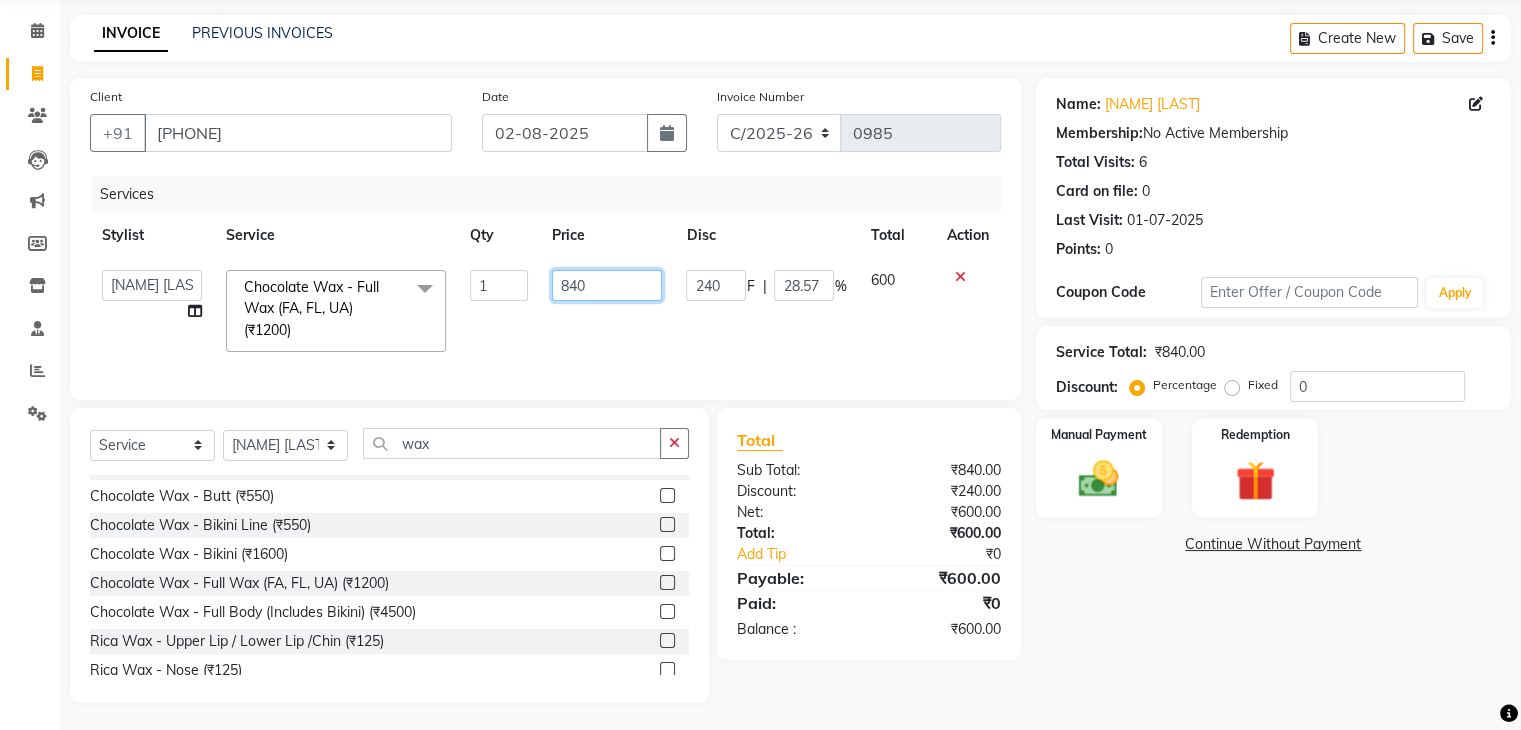 click on "840" 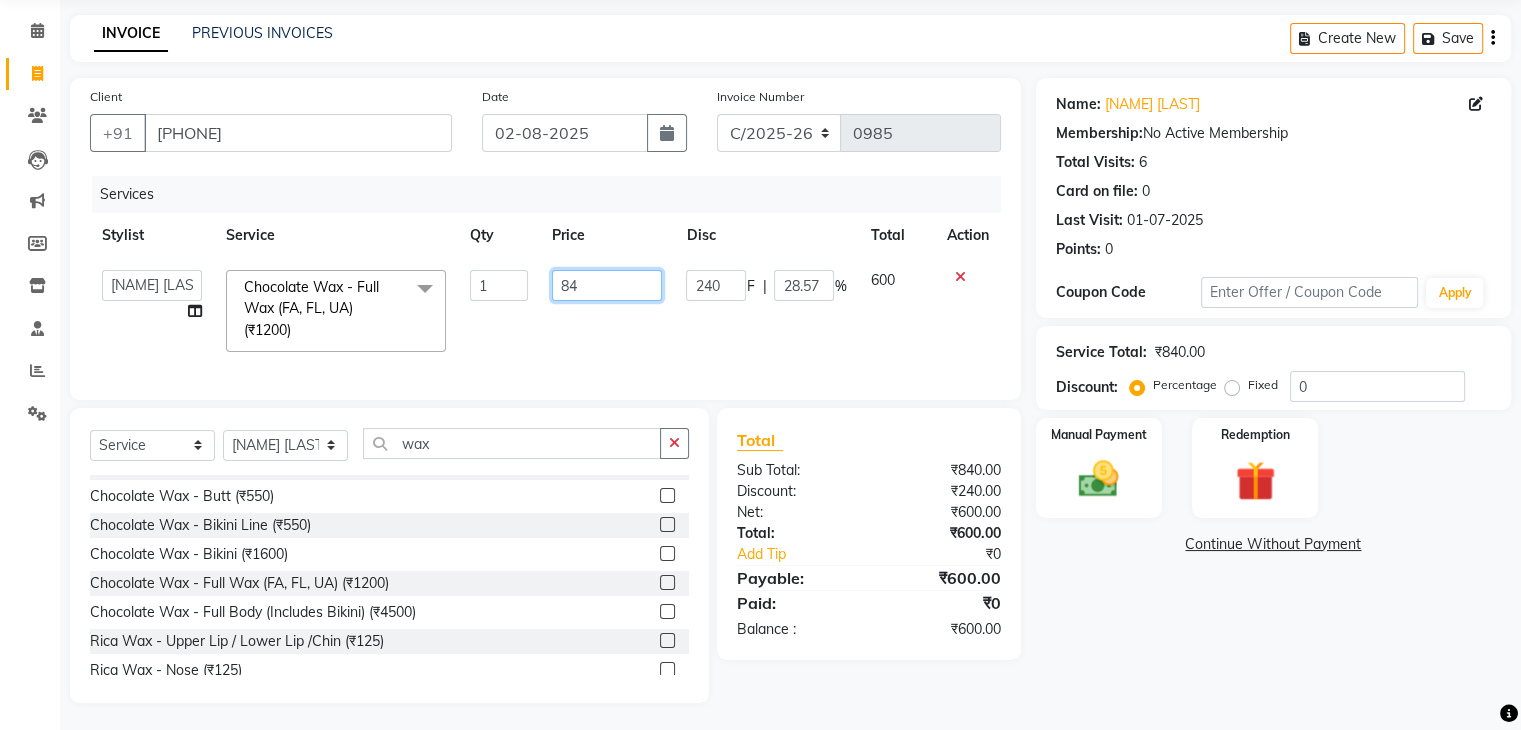 type on "8" 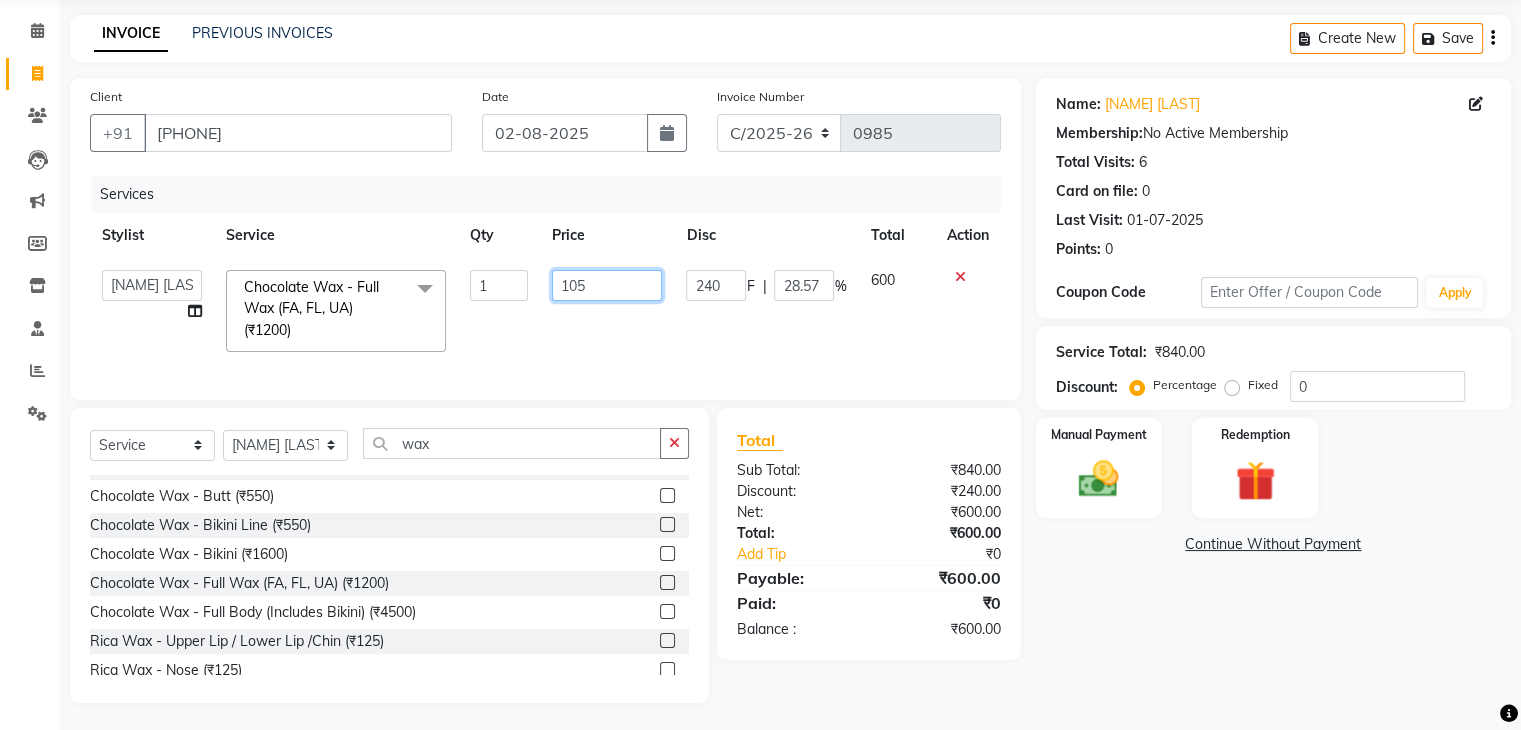 type on "1050" 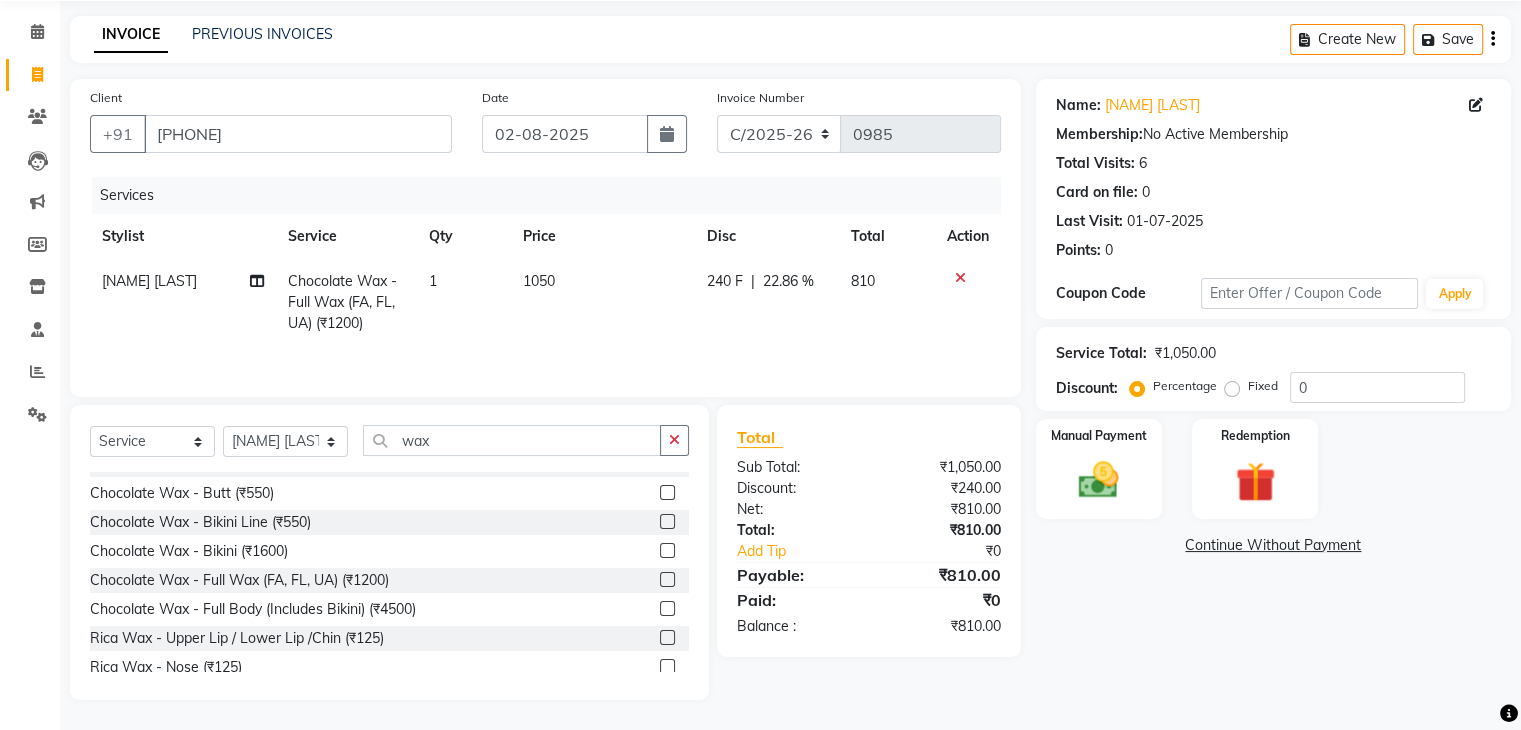 click on "1050" 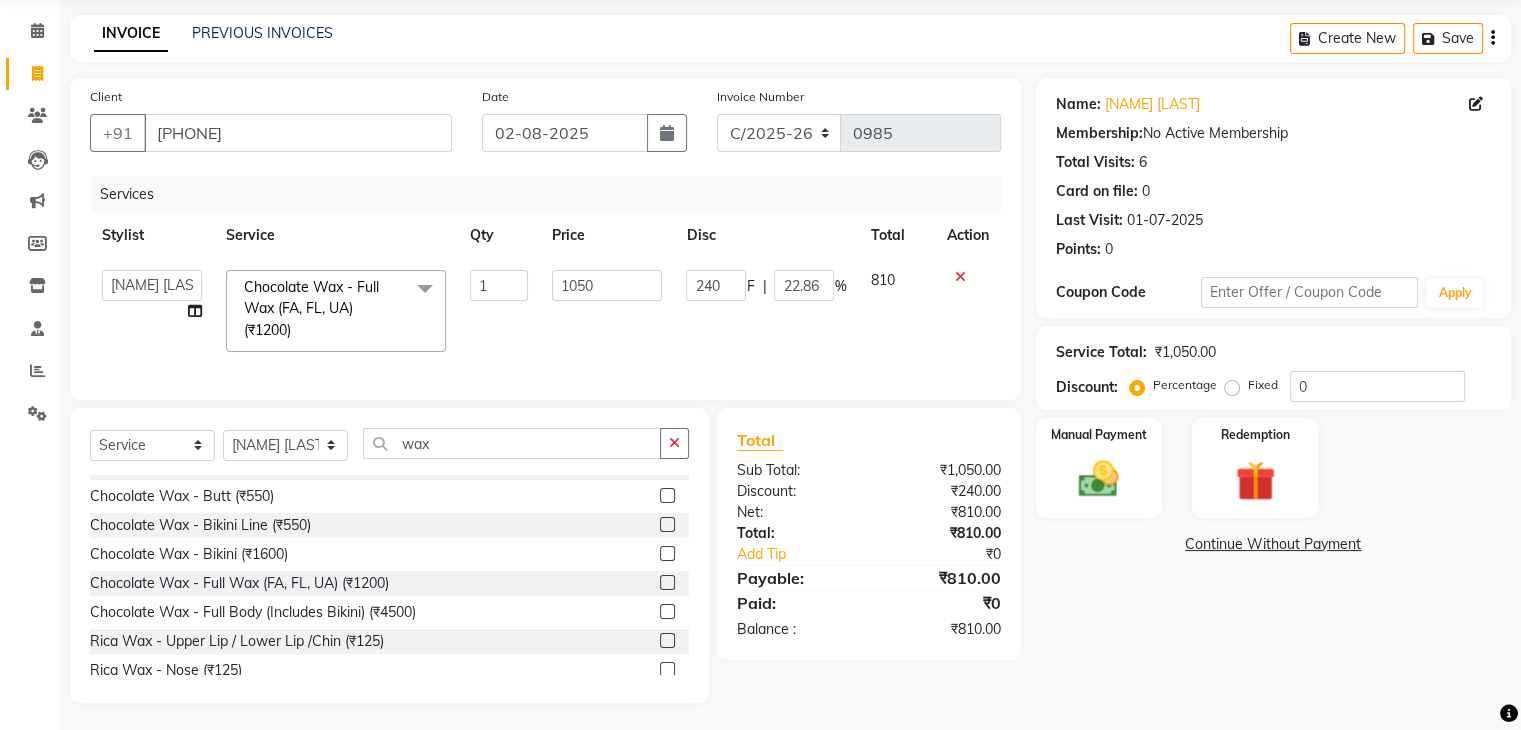 click on "Create New   Save" 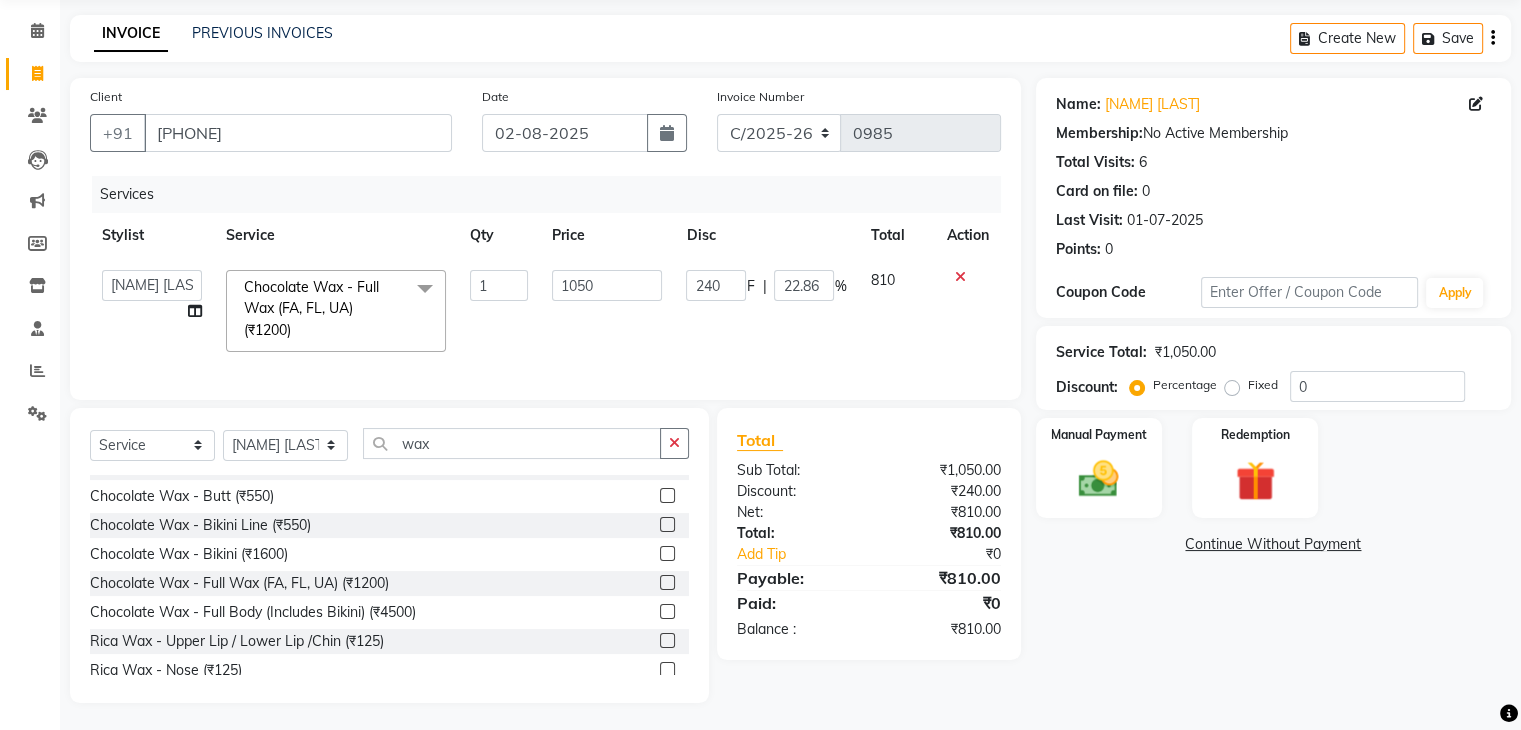 click 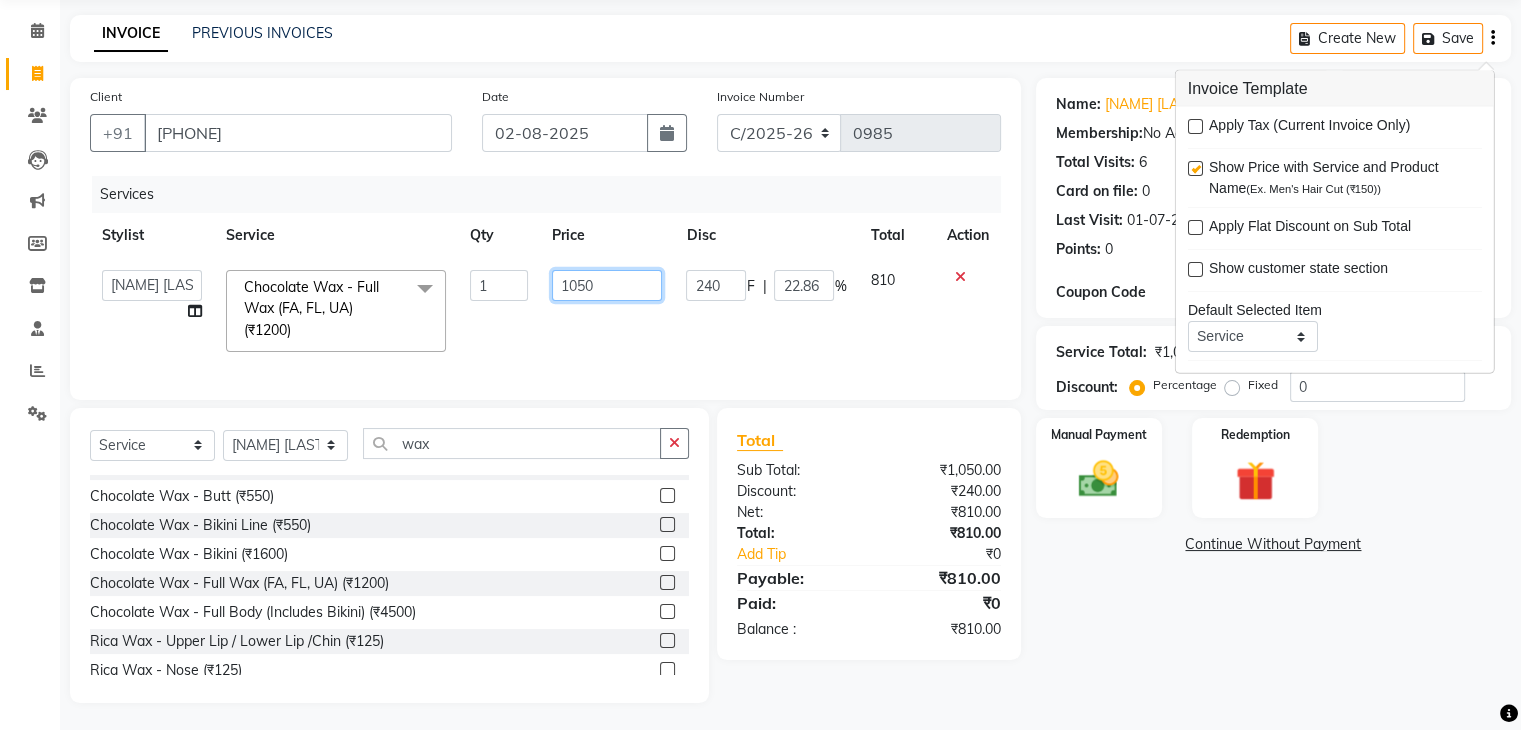 click on "1050" 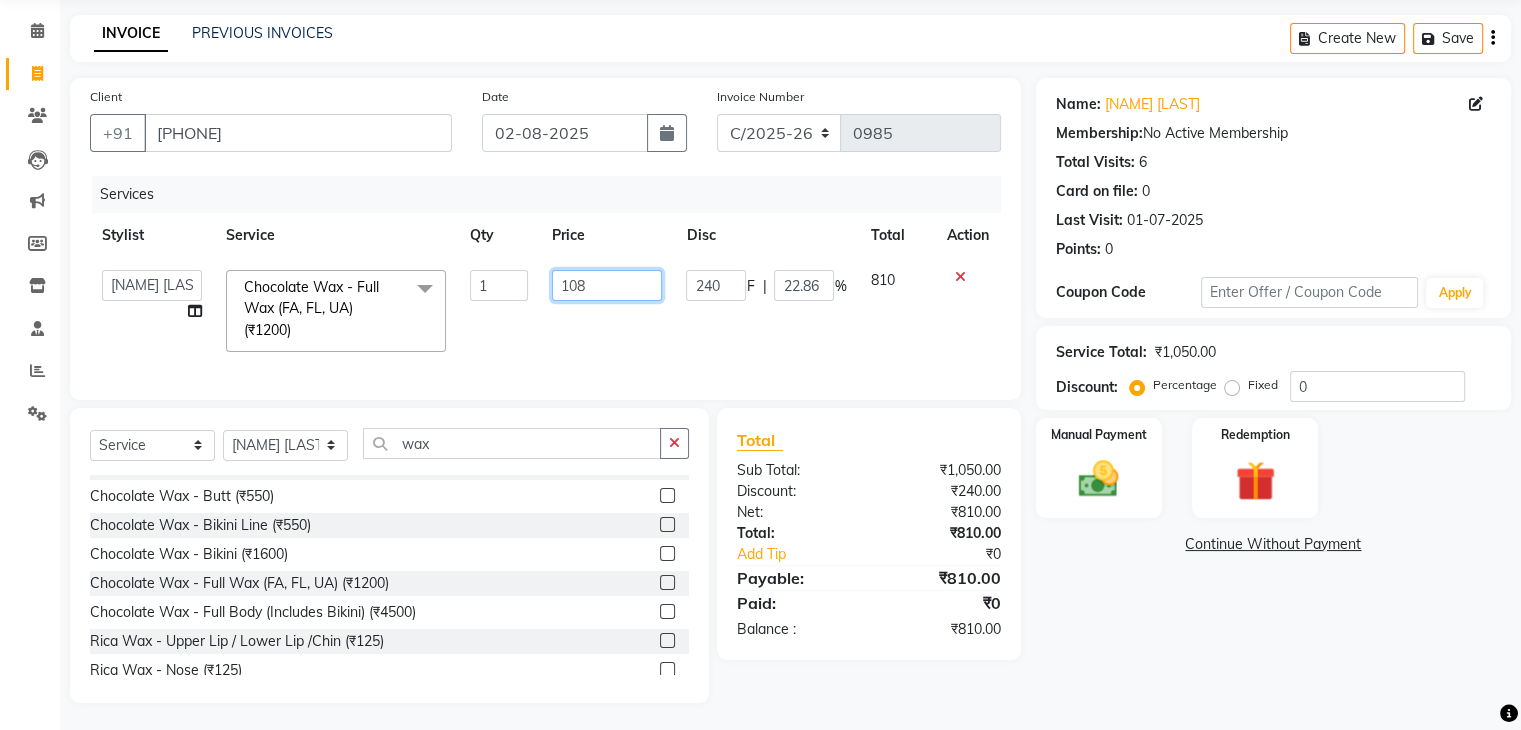 type on "1080" 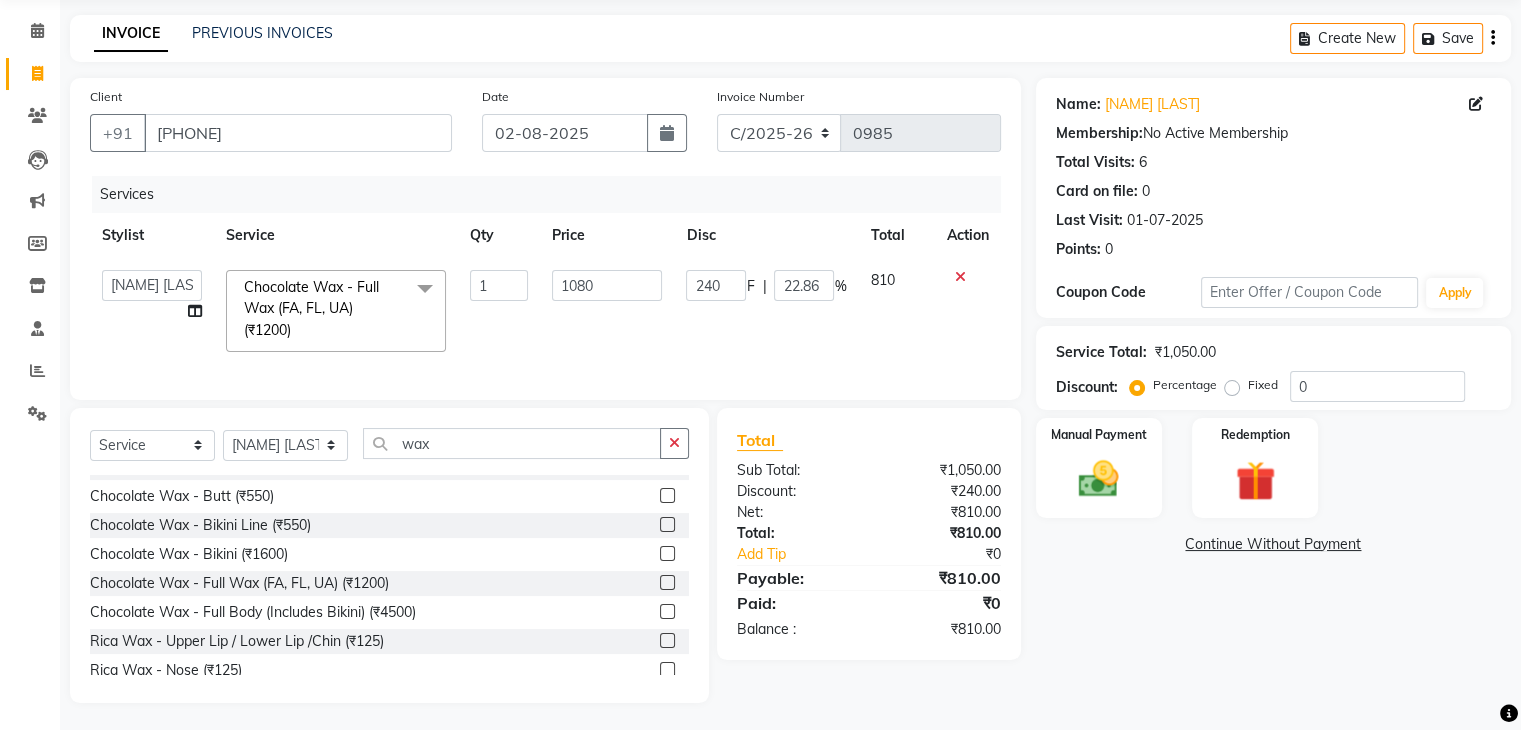 click on "1080" 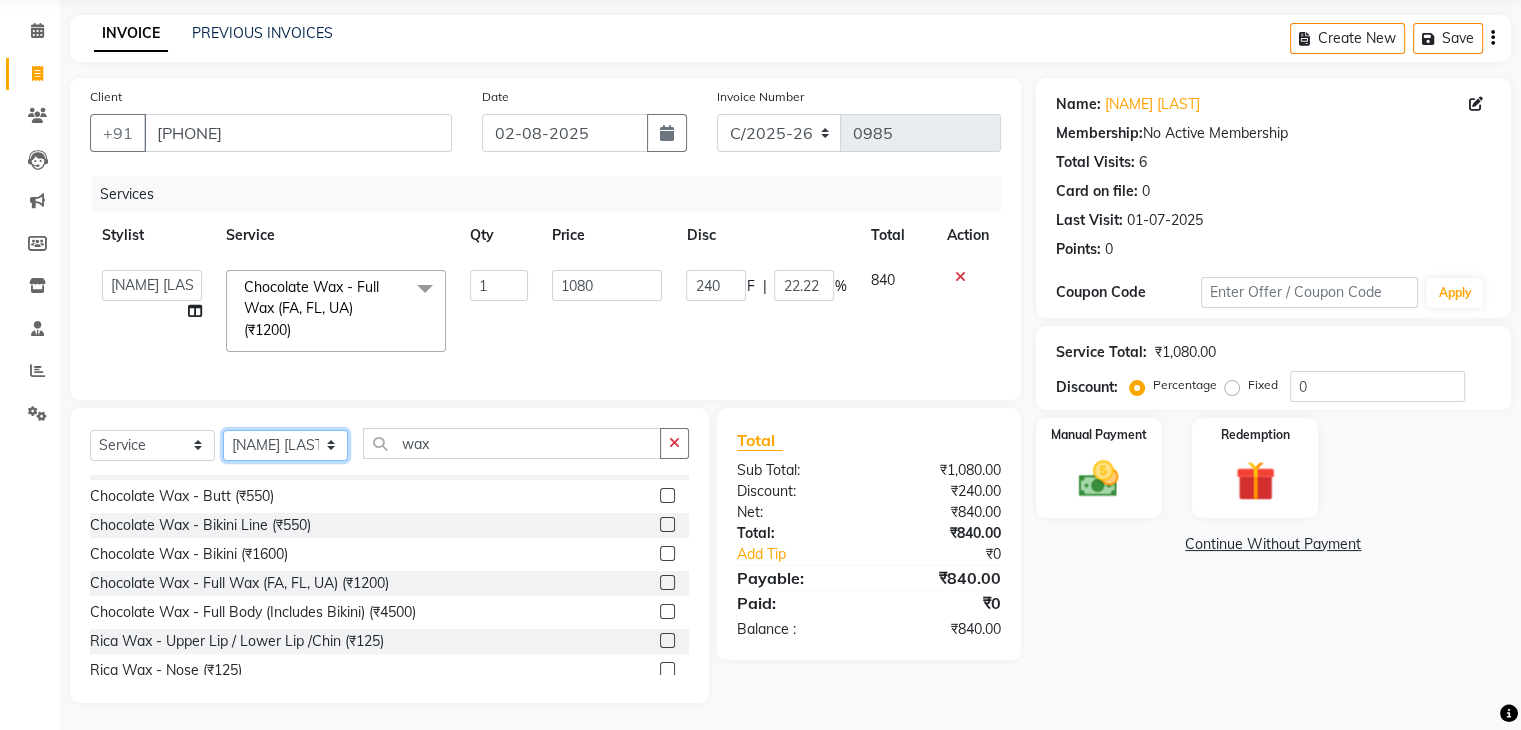 click on "Select Stylist [NAME] [LAST] [NAME] [LAST] [NAME] [LAST] [NAME] [LAST] [NAME] [LAST] [NAME] [LAST] [NAME] [LAST] [NAME] [LAST] [NAME] [LAST]" 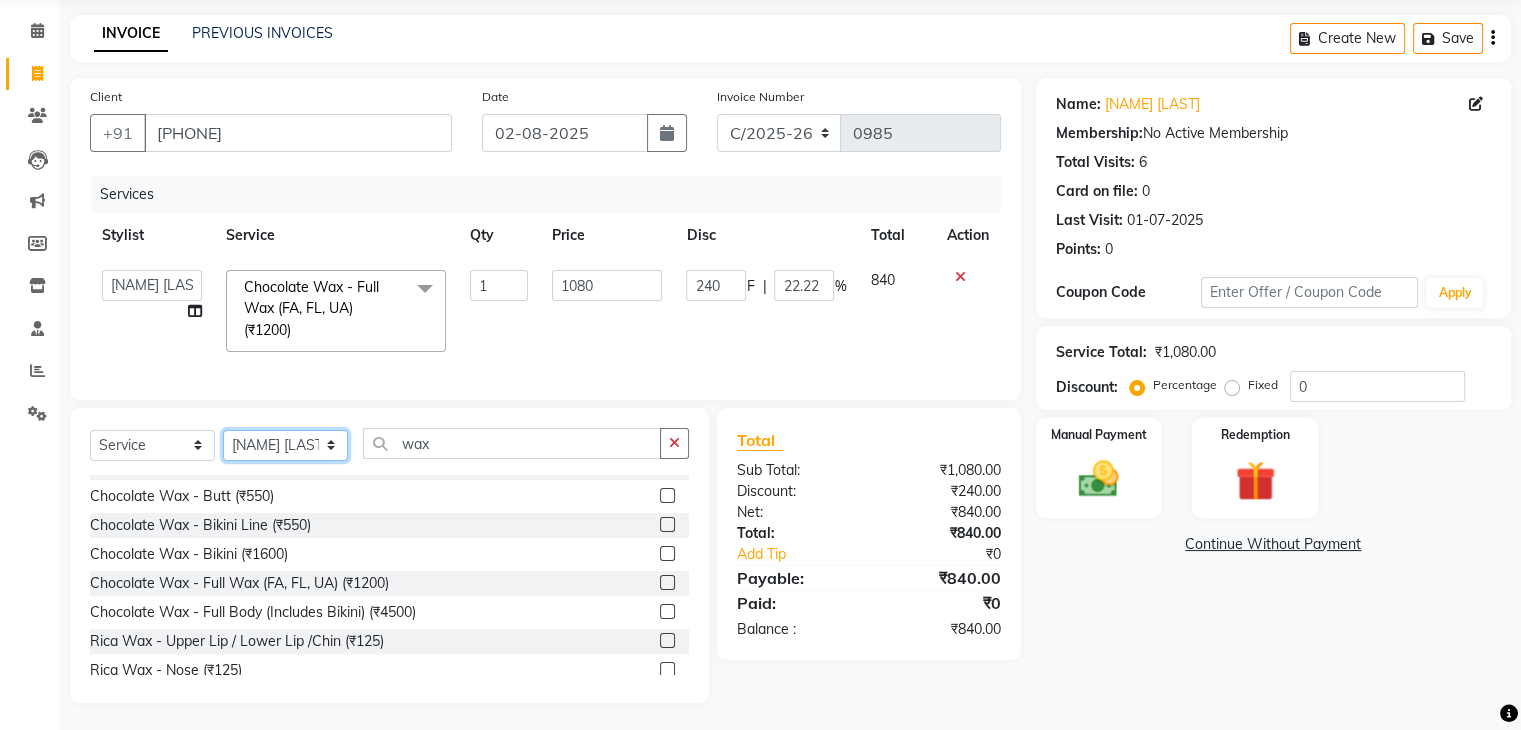 select on "66082" 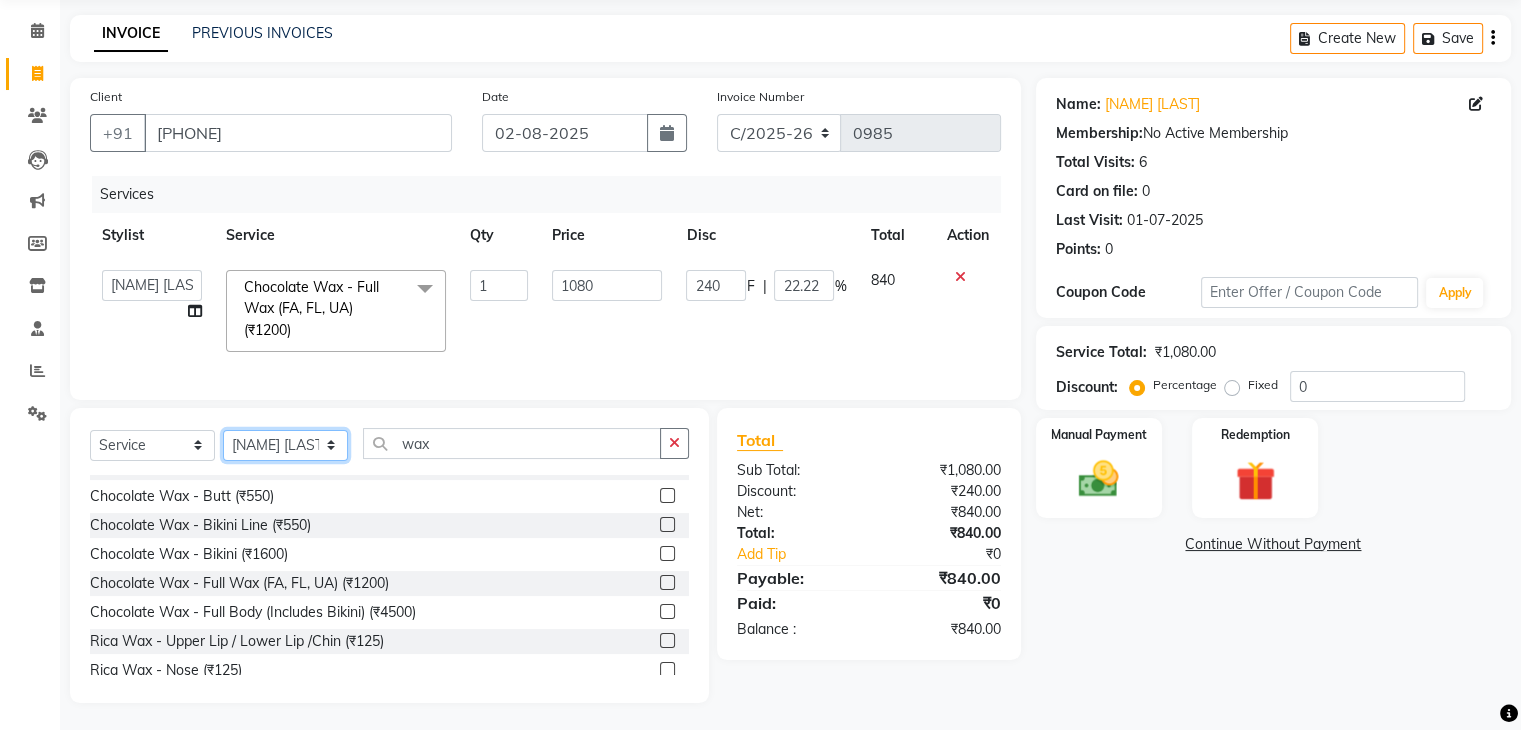 click on "Select Stylist [NAME] [LAST] [NAME] [LAST] [NAME] [LAST] [NAME] [LAST] [NAME] [LAST] [NAME] [LAST] [NAME] [LAST] [NAME] [LAST] [NAME] [LAST]" 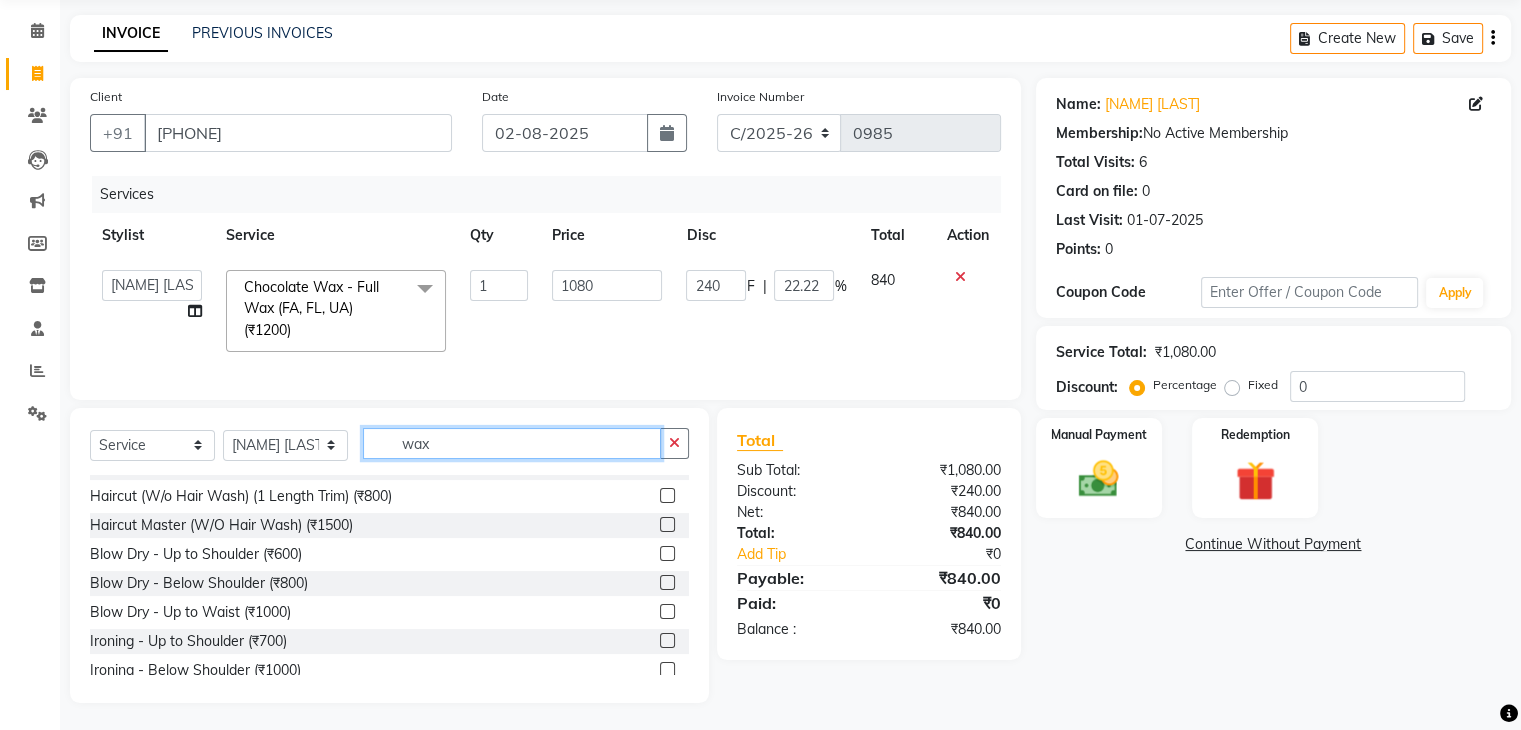 click on "wax" 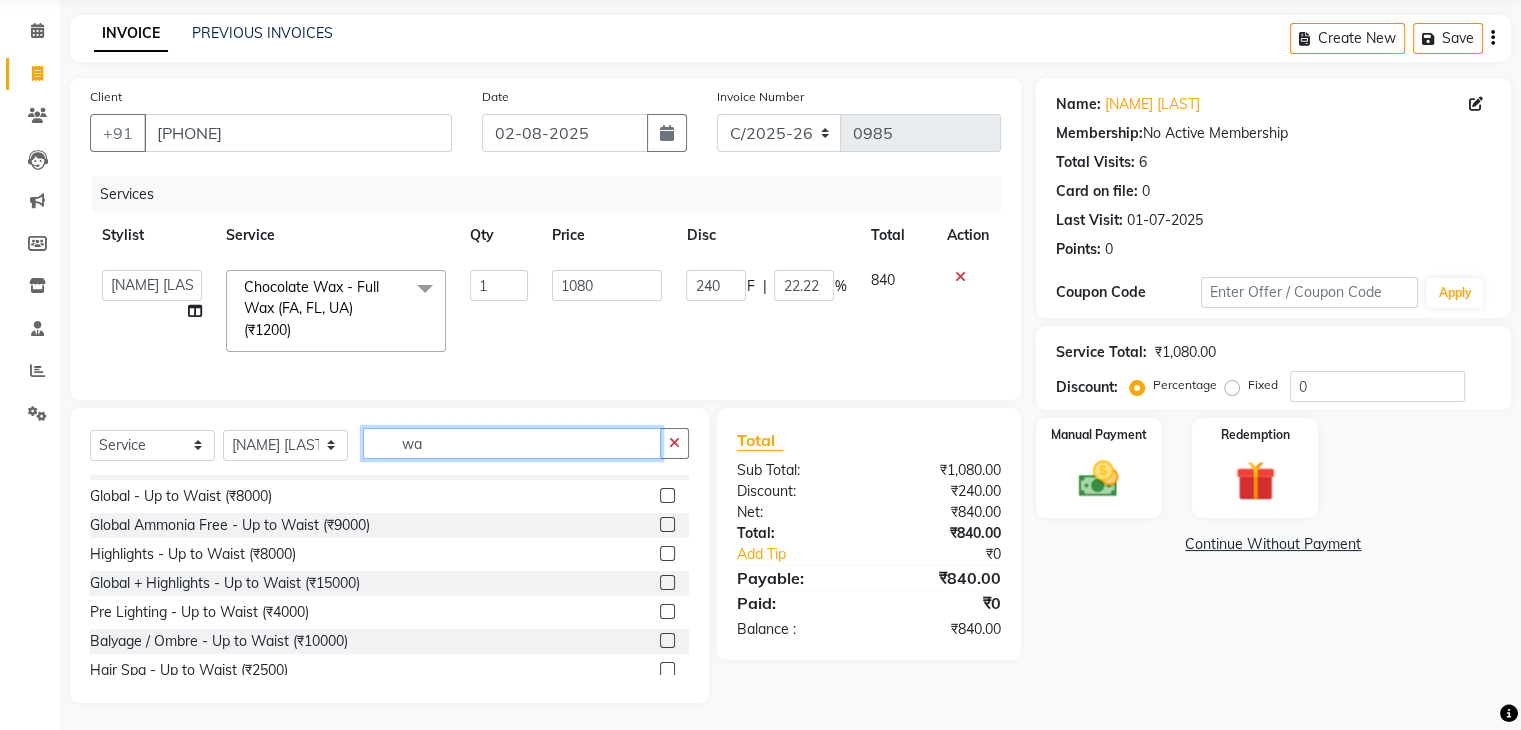 type on "w" 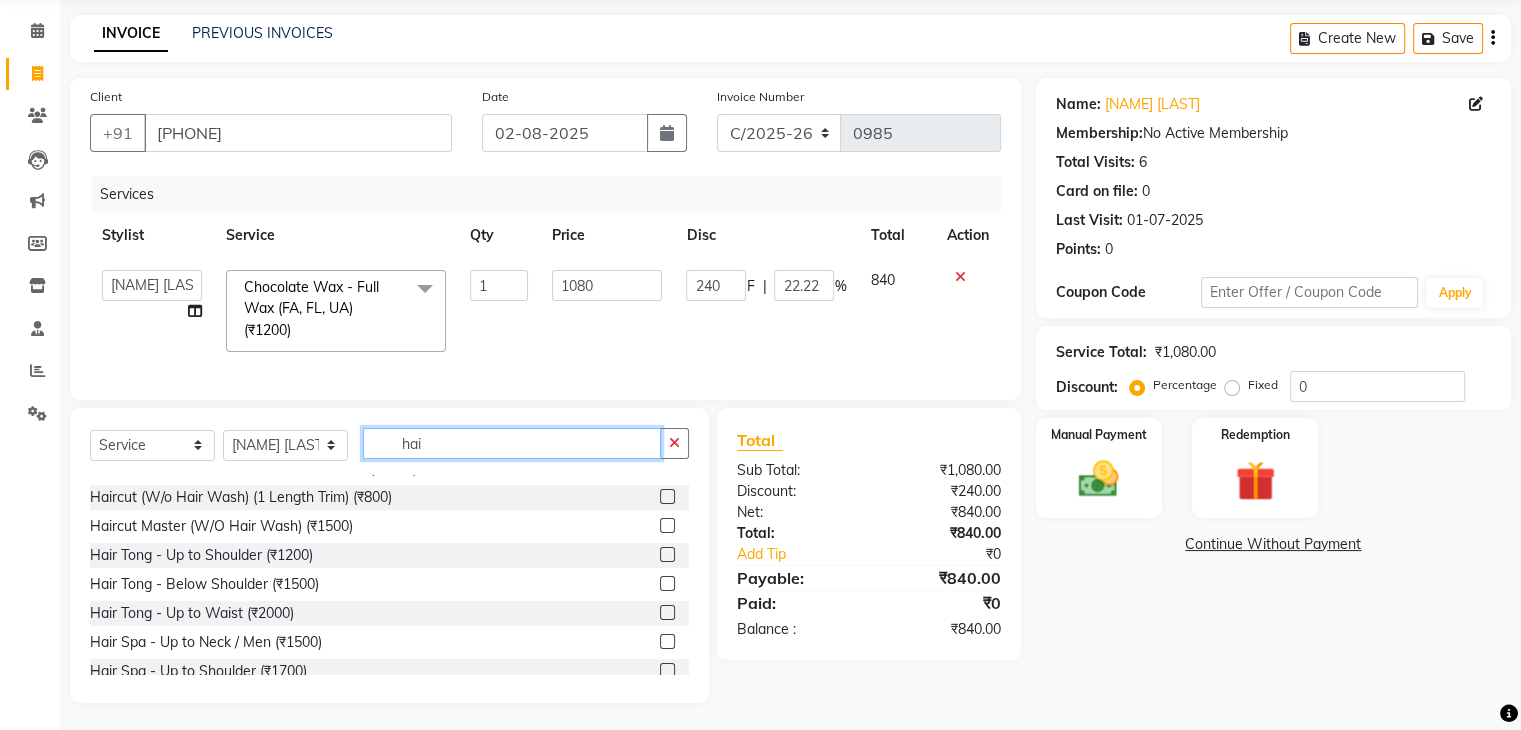 scroll, scrollTop: 368, scrollLeft: 0, axis: vertical 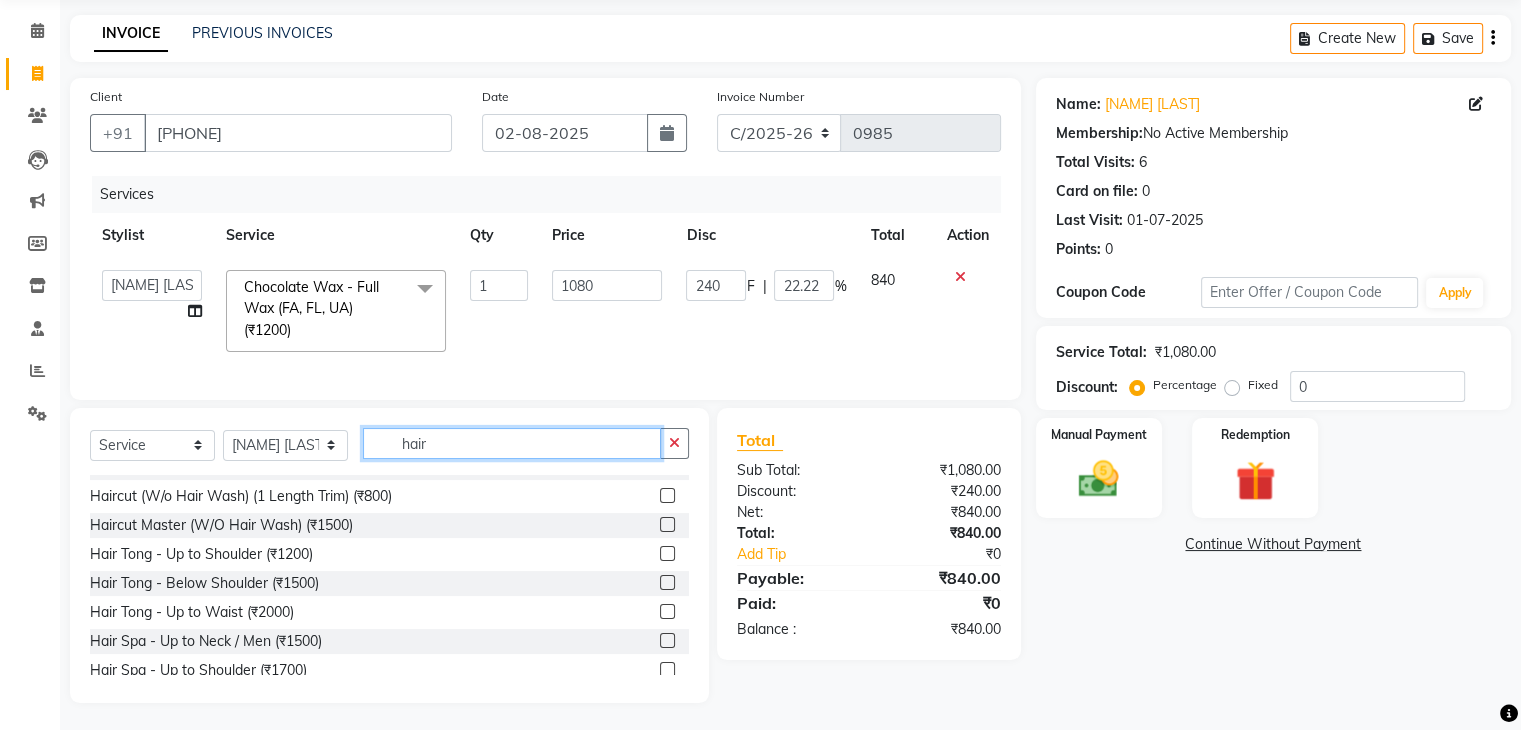 type on "hair" 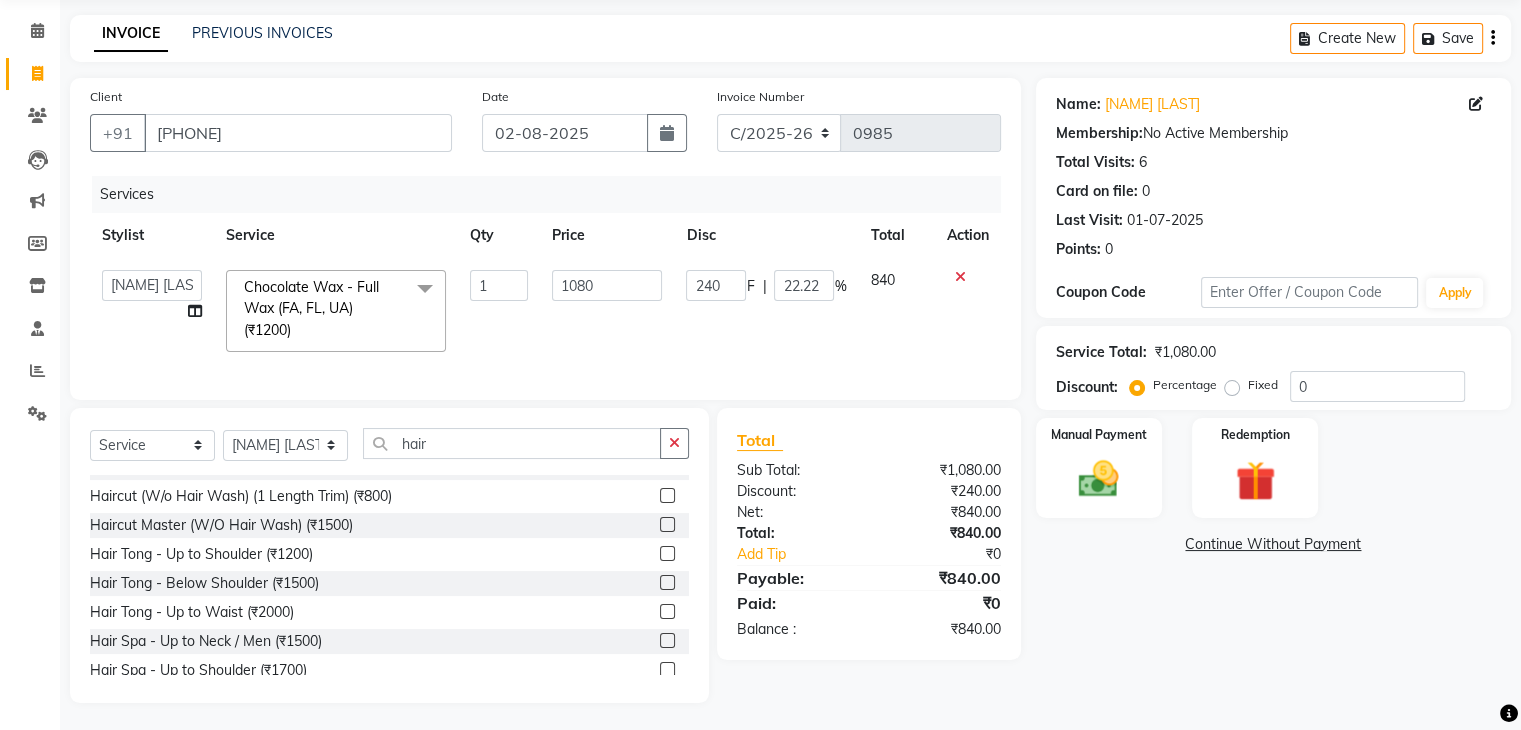 click 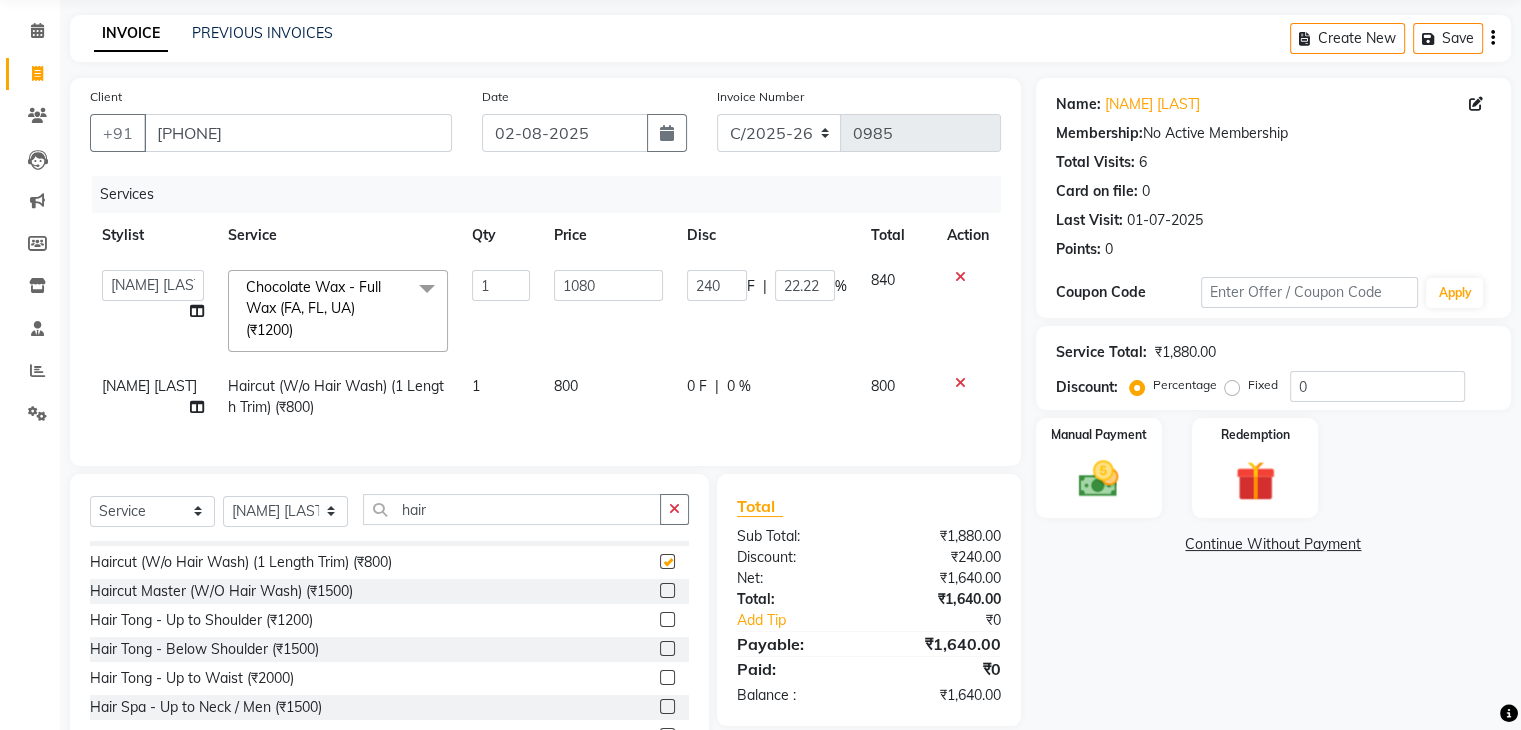 checkbox on "false" 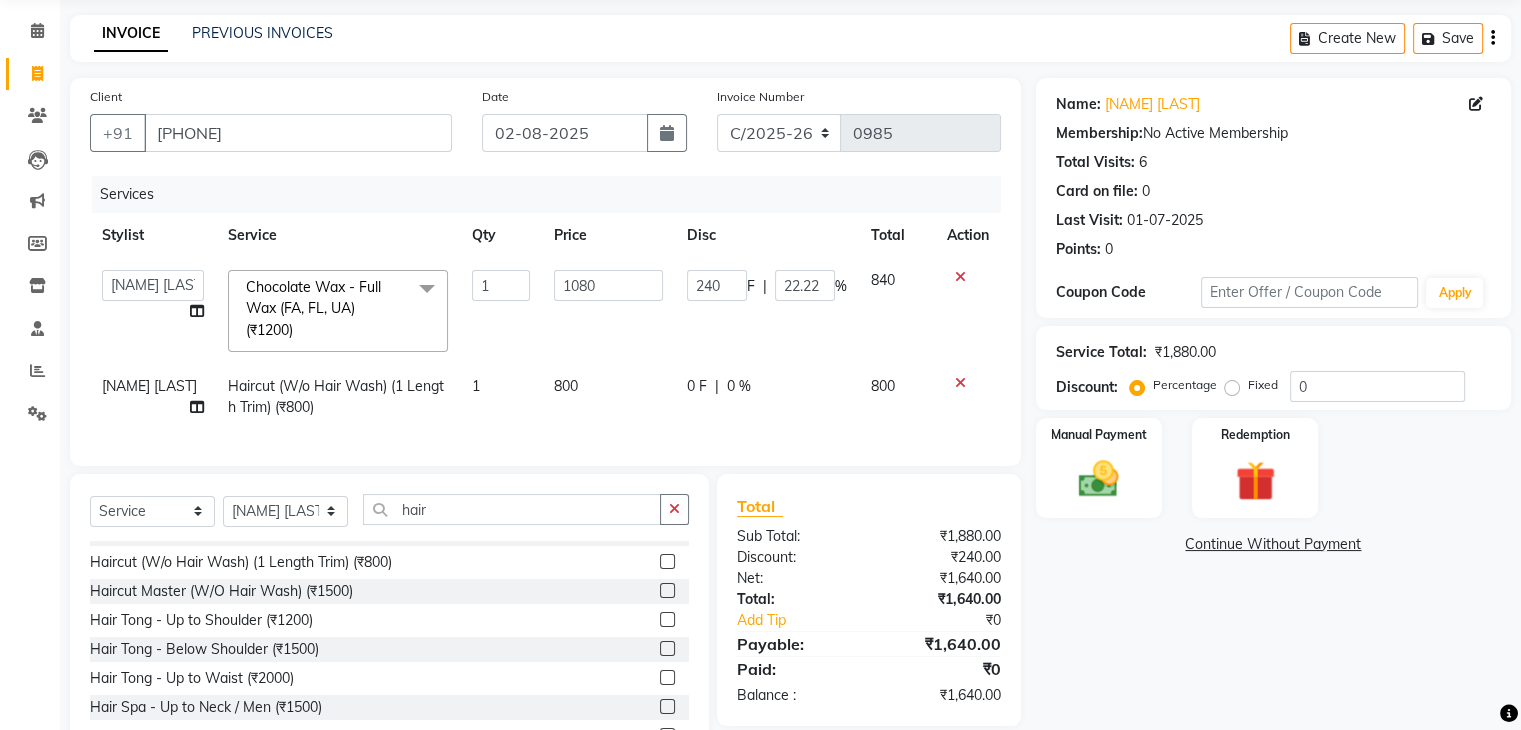 click on "0 F | 0 %" 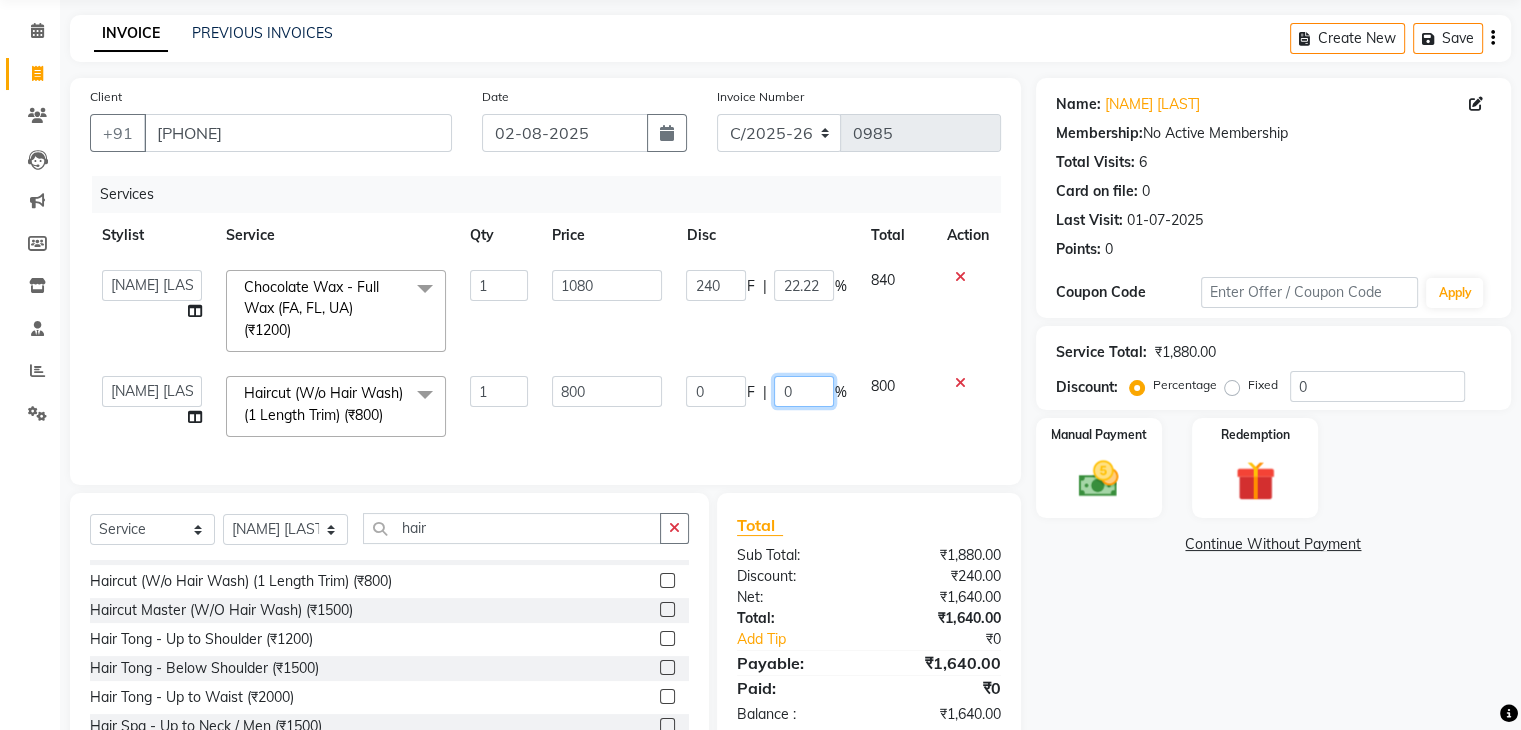 click on "0" 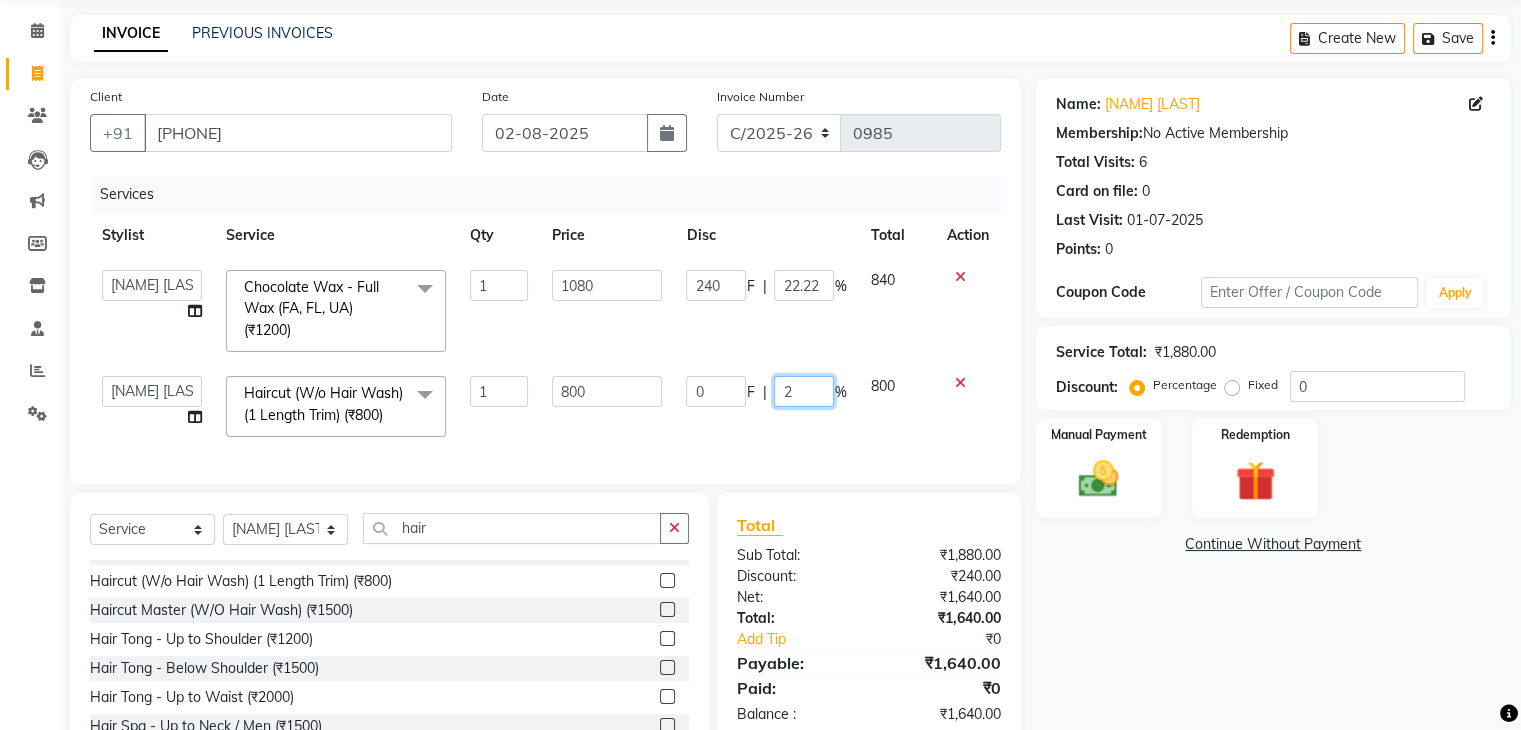 type on "20" 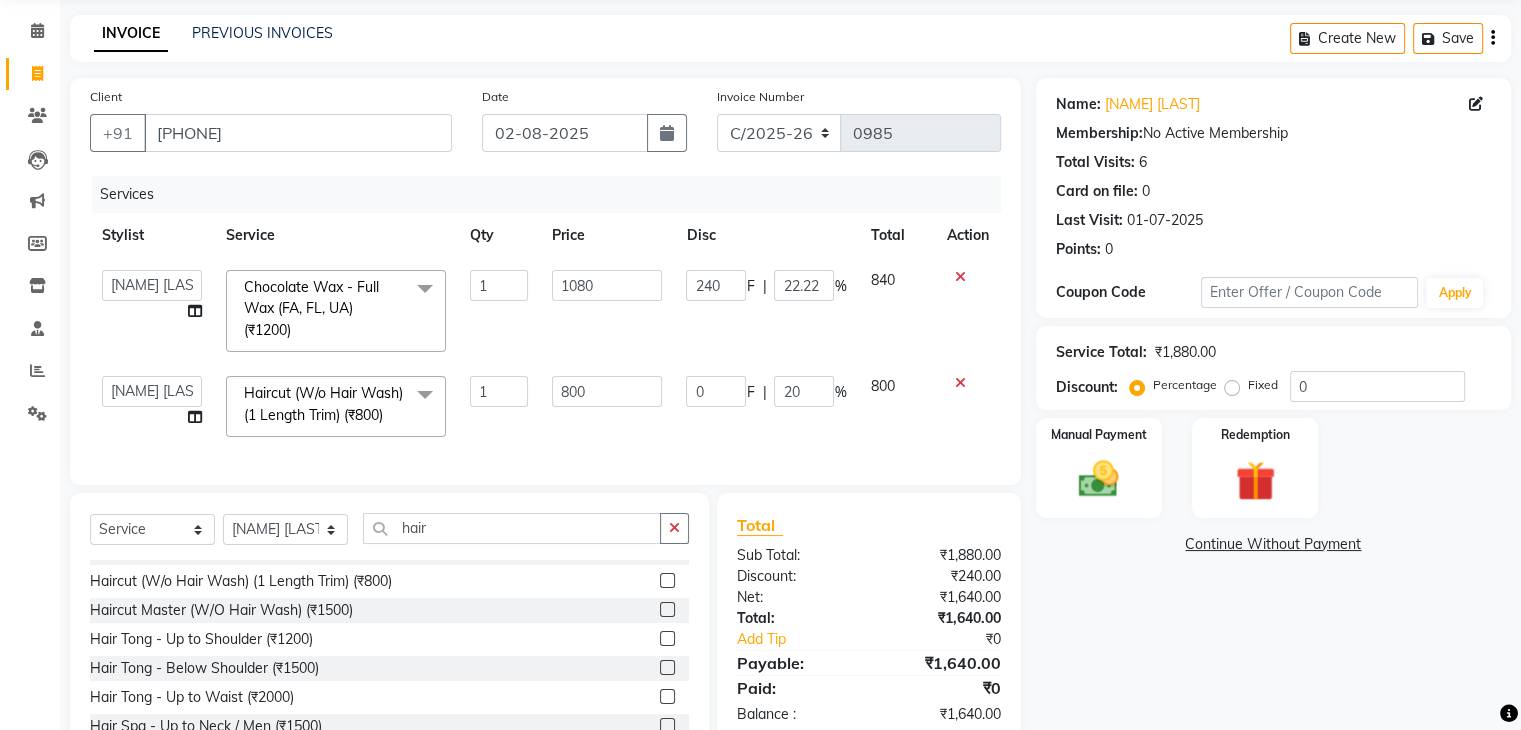 click on "Services Stylist Service Qty Price Disc Total Action [NAME] [NAME] [NAME] [NAME] [NAME] [NAME] [NAME] [NAME] [NAME] Chocolate Wax - Full Wax (FA, FL, UA) (₹1200) x Hair Wash with Conditioning (₹250) Hair Set (₹300) Beard Trim (₹300) Shave (₹350) Beard Styling (₹400) Master Haircut (W/O Hair Wash) (₹500) CREATIVE MALE HAIRCUT WITH WASH (₹800) Baby Mundan (₹1200) Hair Wash With Conditioning (L'Oreal) - Up to Shoulder (₹350) Hair Wash With Conditioning (L'Oreal) - Below Shoulder (₹500) Hair Wash With Conditioning (L'Oreal) - Up to Waist (₹600) Hair Wash With Conditiong (Moroccanoil / Naturica / Keratin)- Up to Shoulder (₹500) Hair Wash With Conditiong (Moroccanoil / Naturica / Keratin)- Below Shoulder (₹700) Hair Wash With Conditiong (Moroccanoil / Naturica / Keratin)- Up to Waist (₹800) CREATIVE MALE HAIRCUT W/O WASH (₹600) CREATIVE FEMALE HAIRCUT WITH WASH (₹2000) CREATIVE FEMALE HAIRCUT W/O WASH (₹1500) 1 1080" 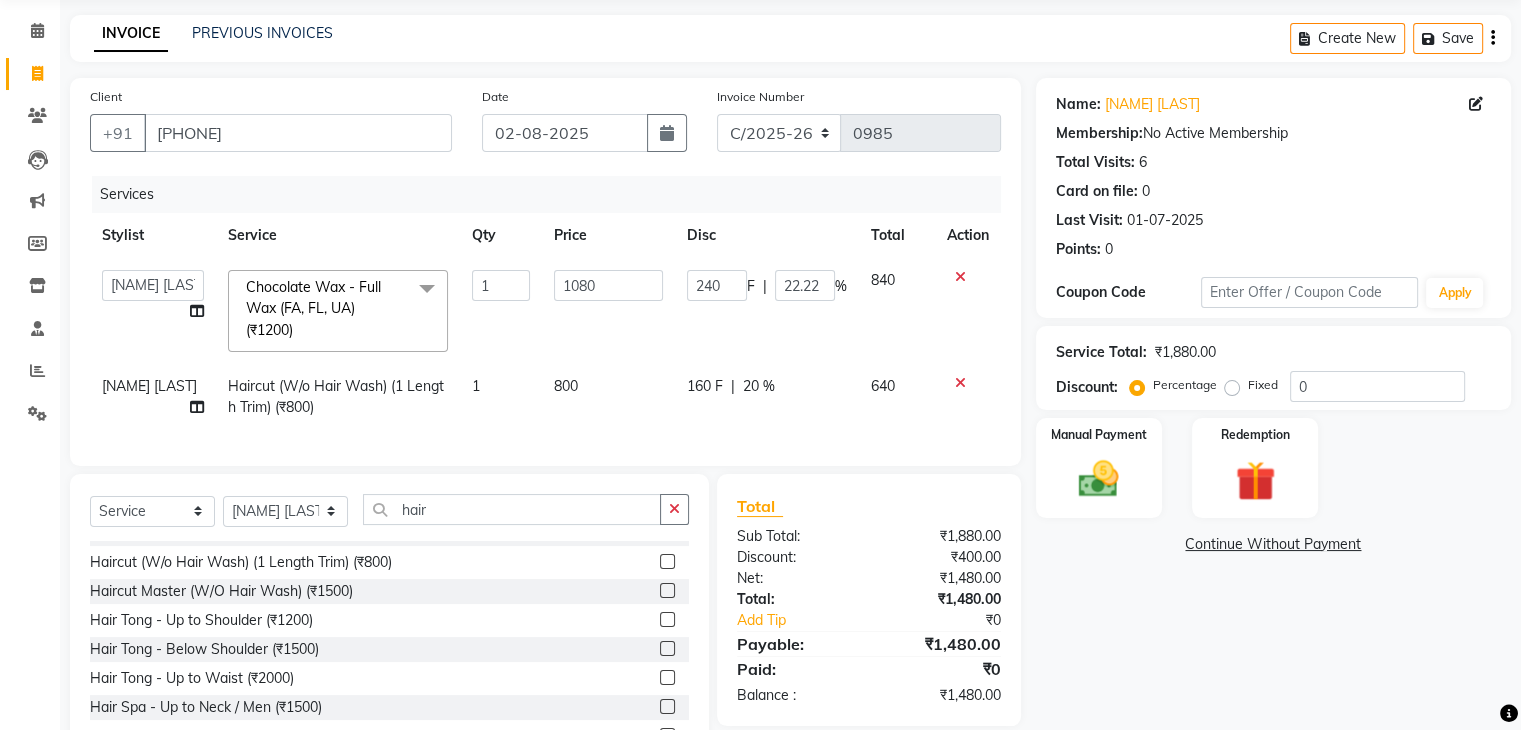 click 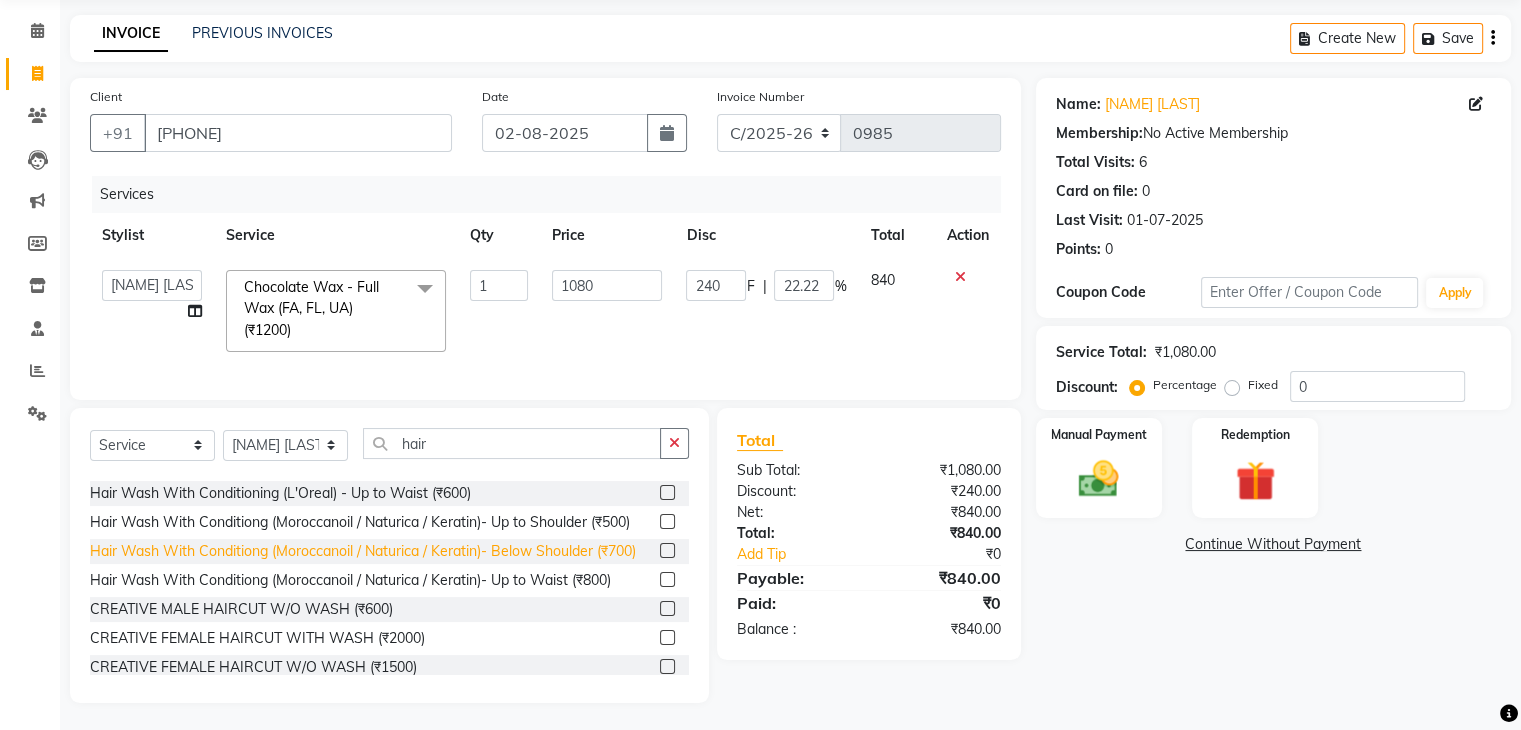 scroll, scrollTop: 68, scrollLeft: 0, axis: vertical 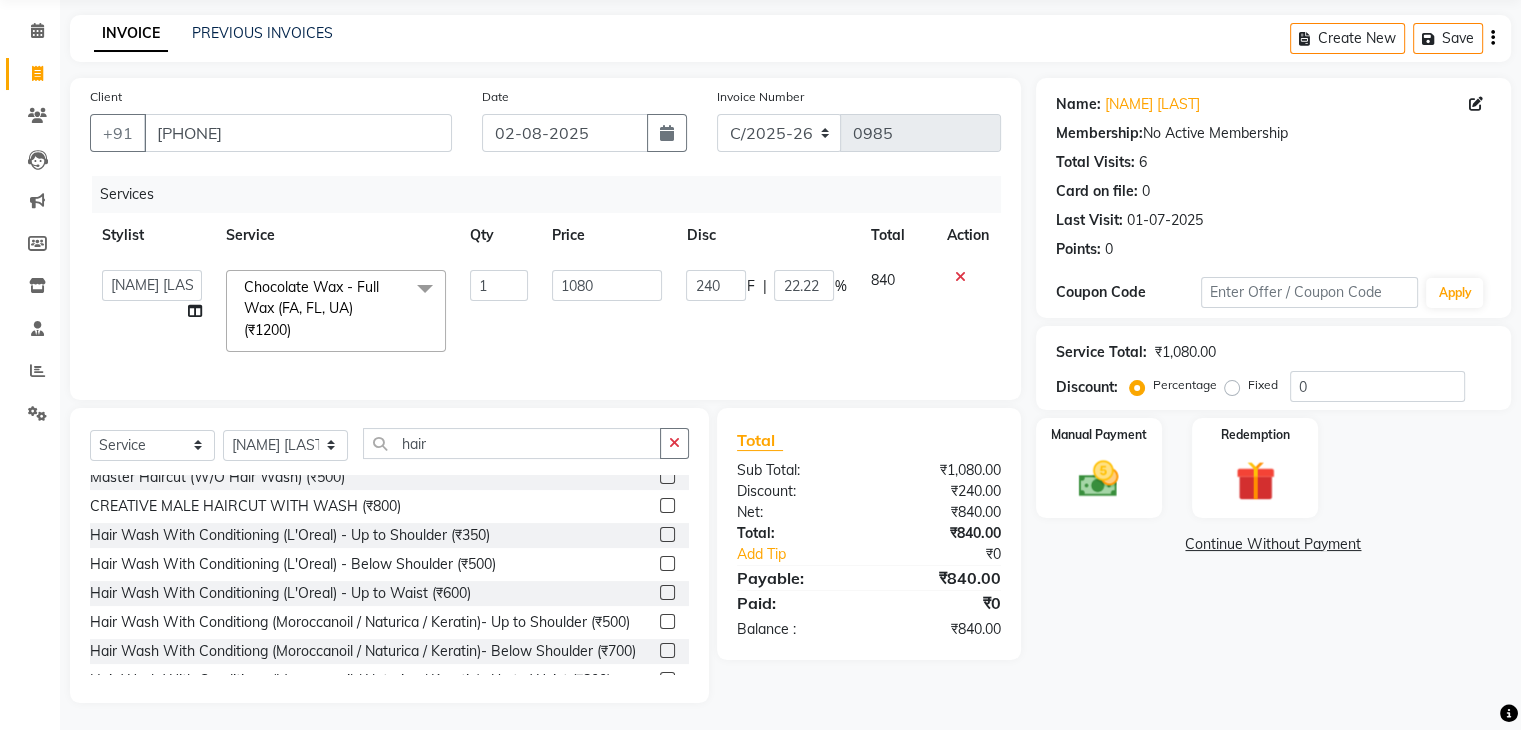 click 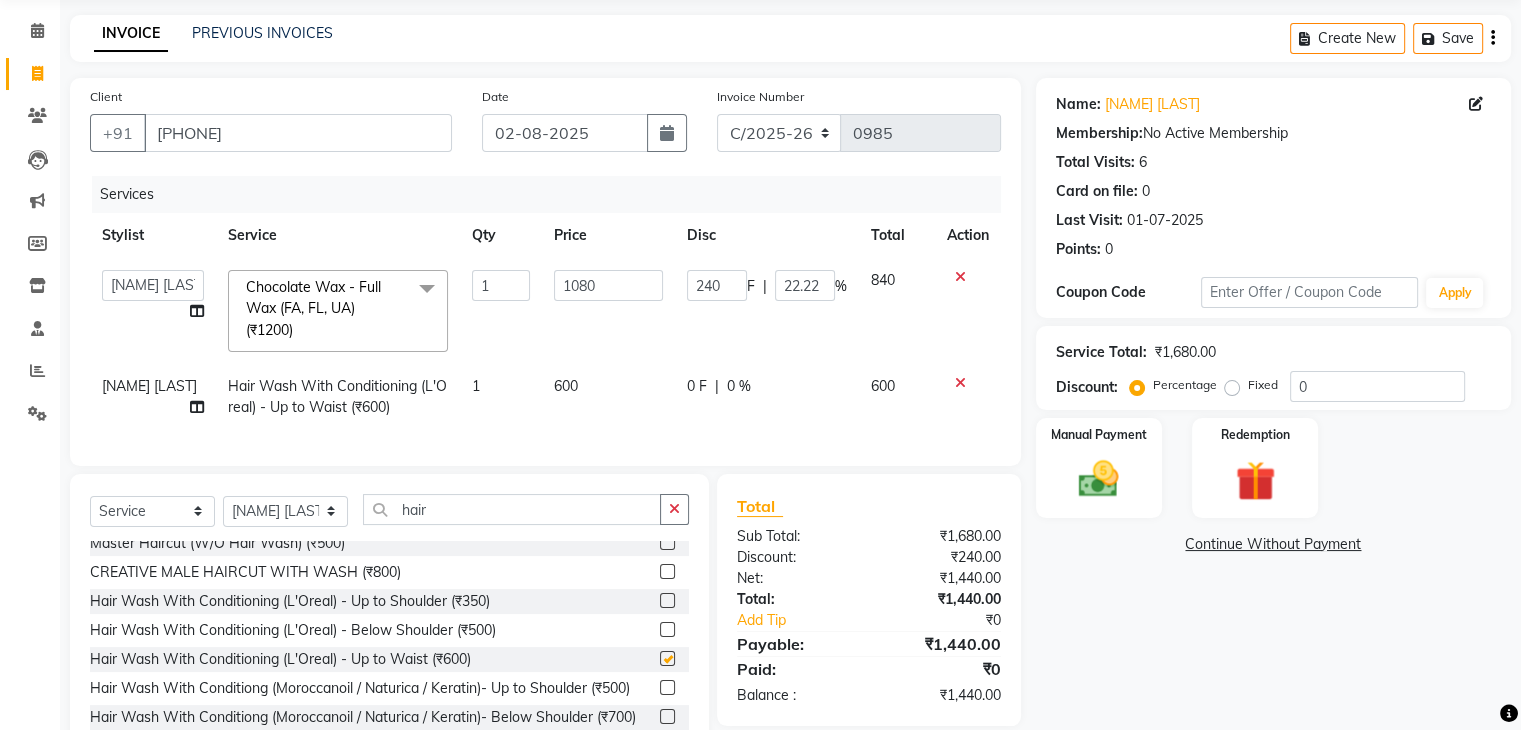checkbox on "false" 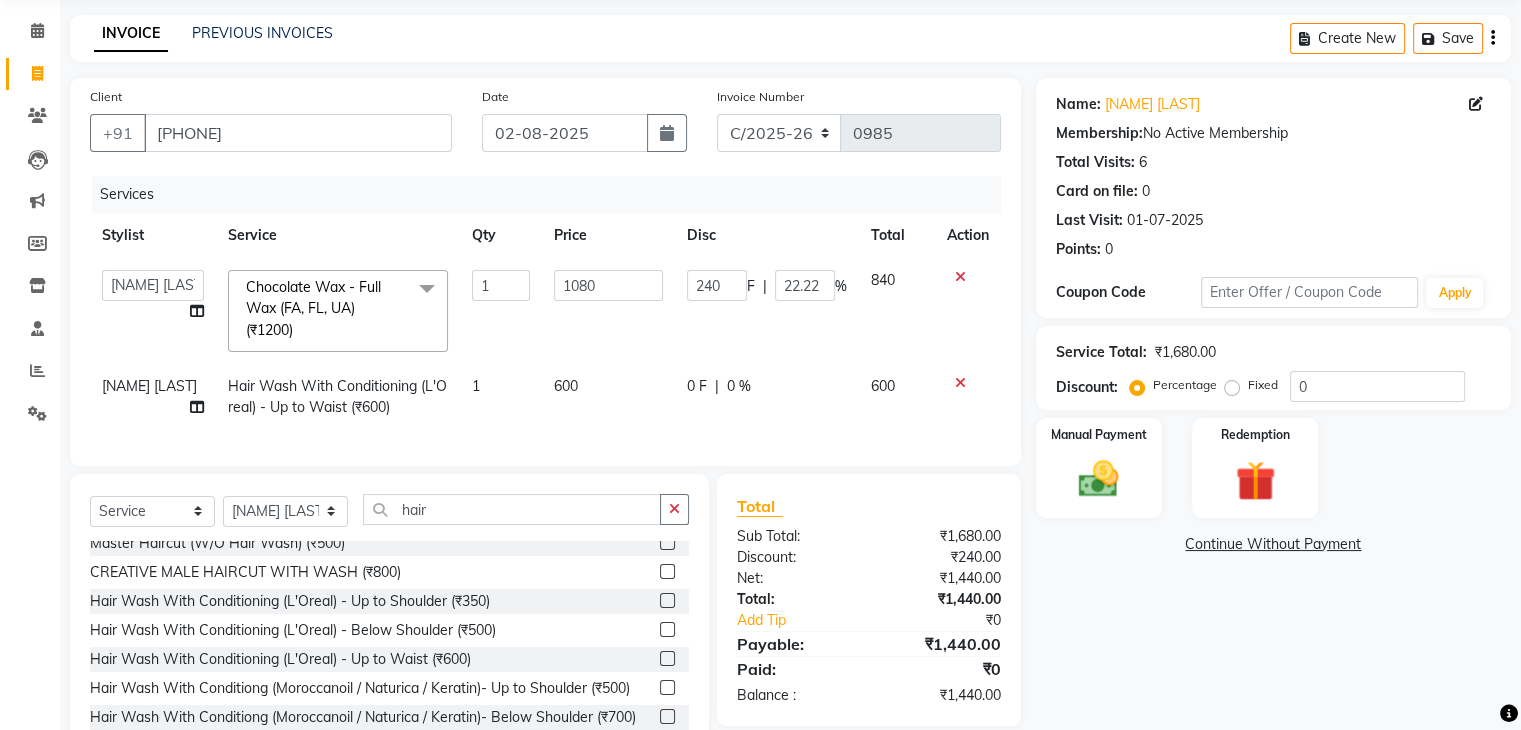 click on "600" 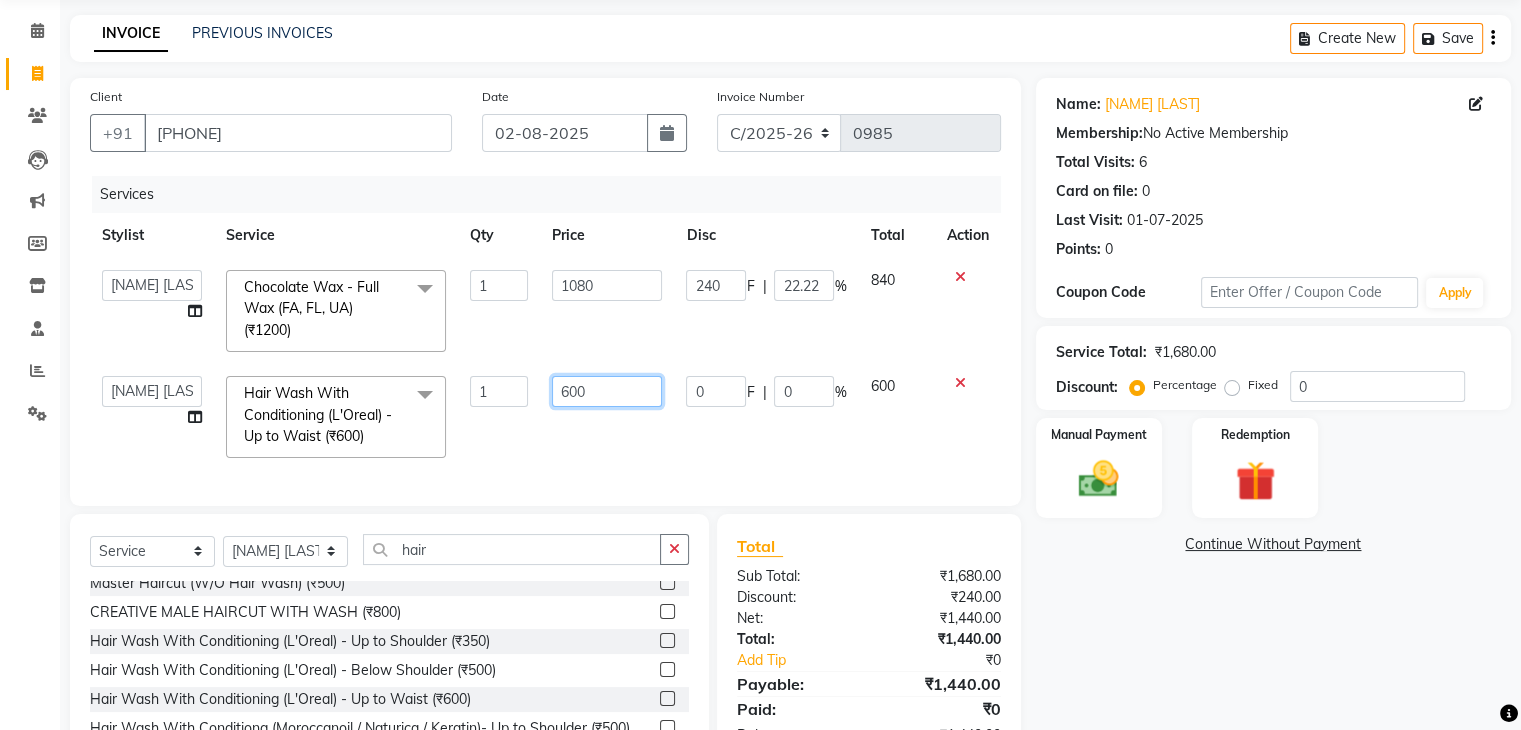 click on "600" 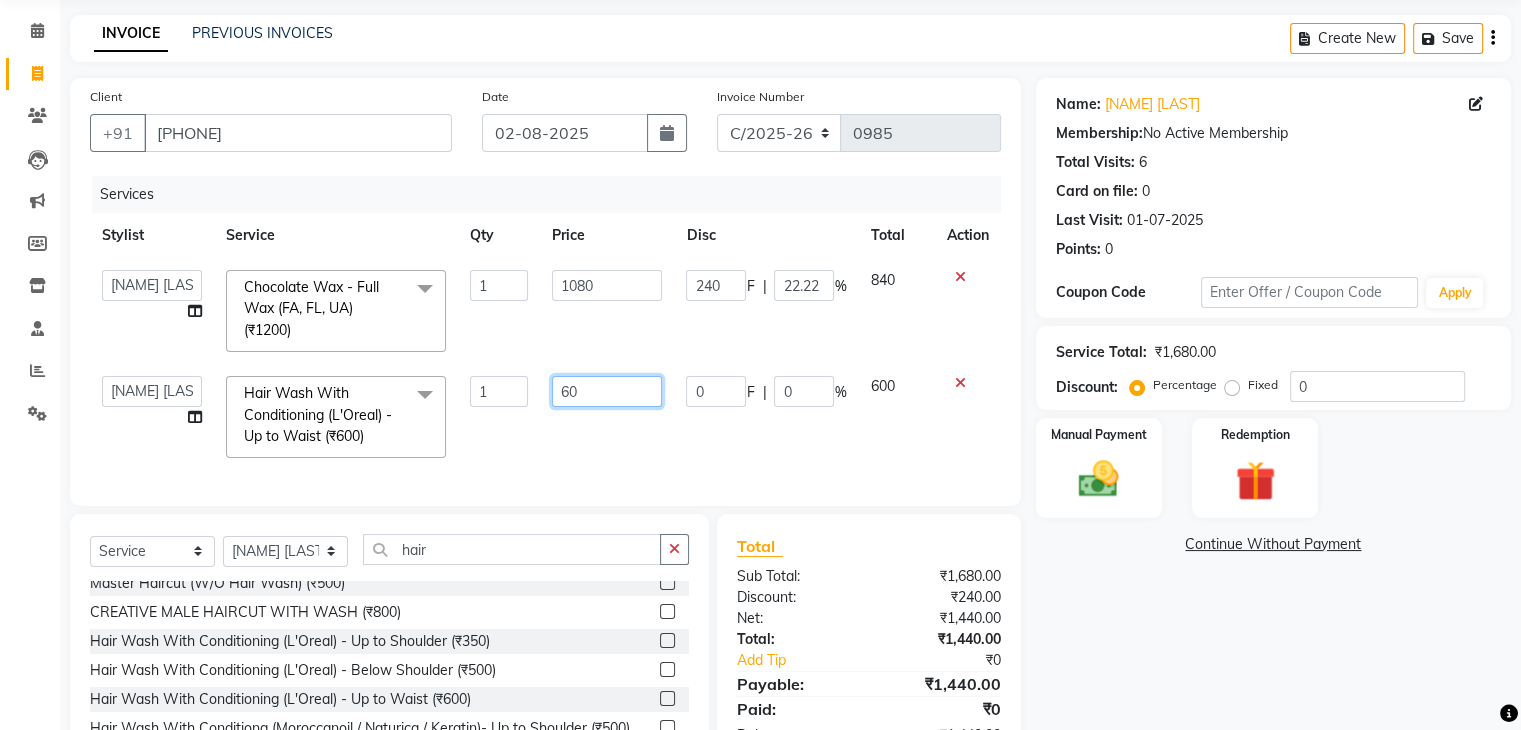 type on "6" 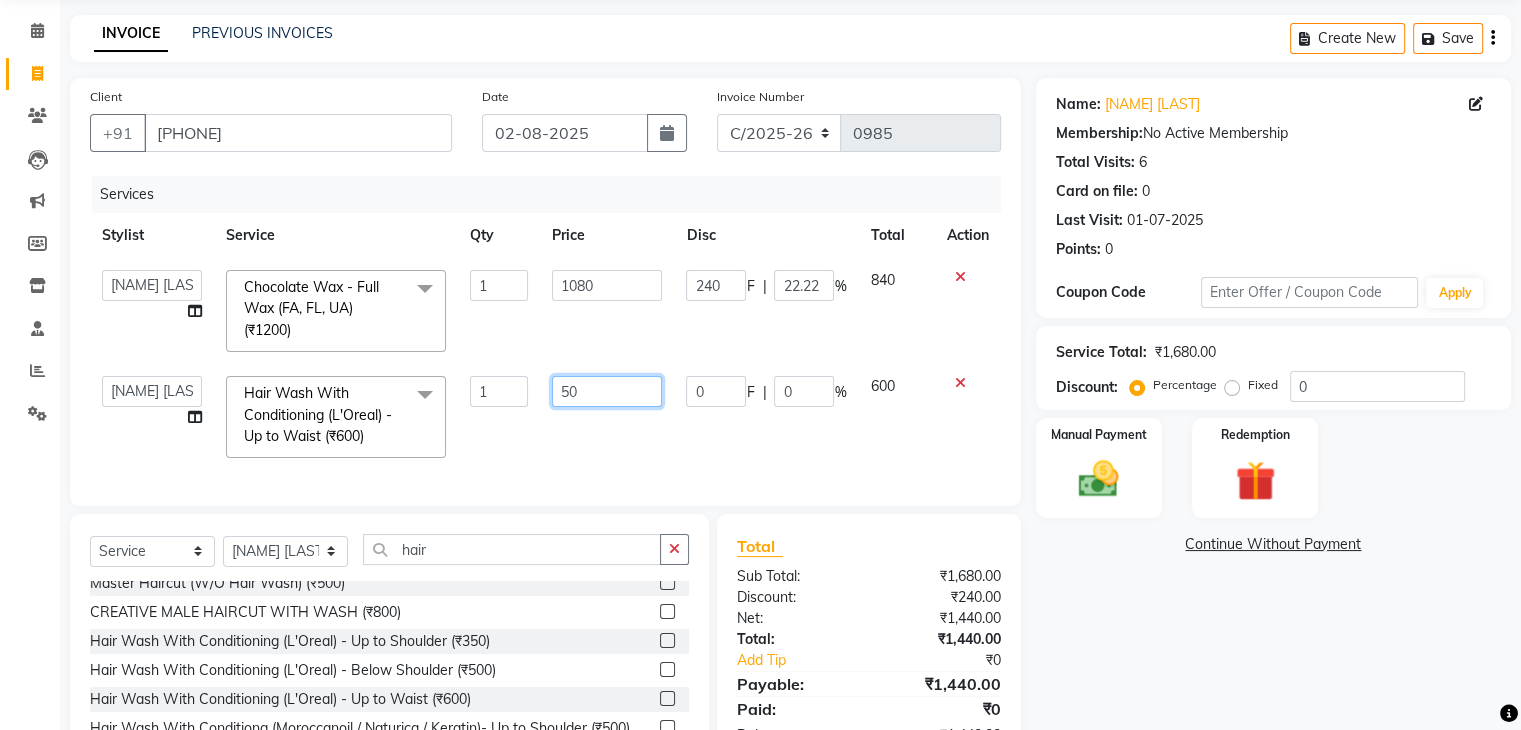 type on "500" 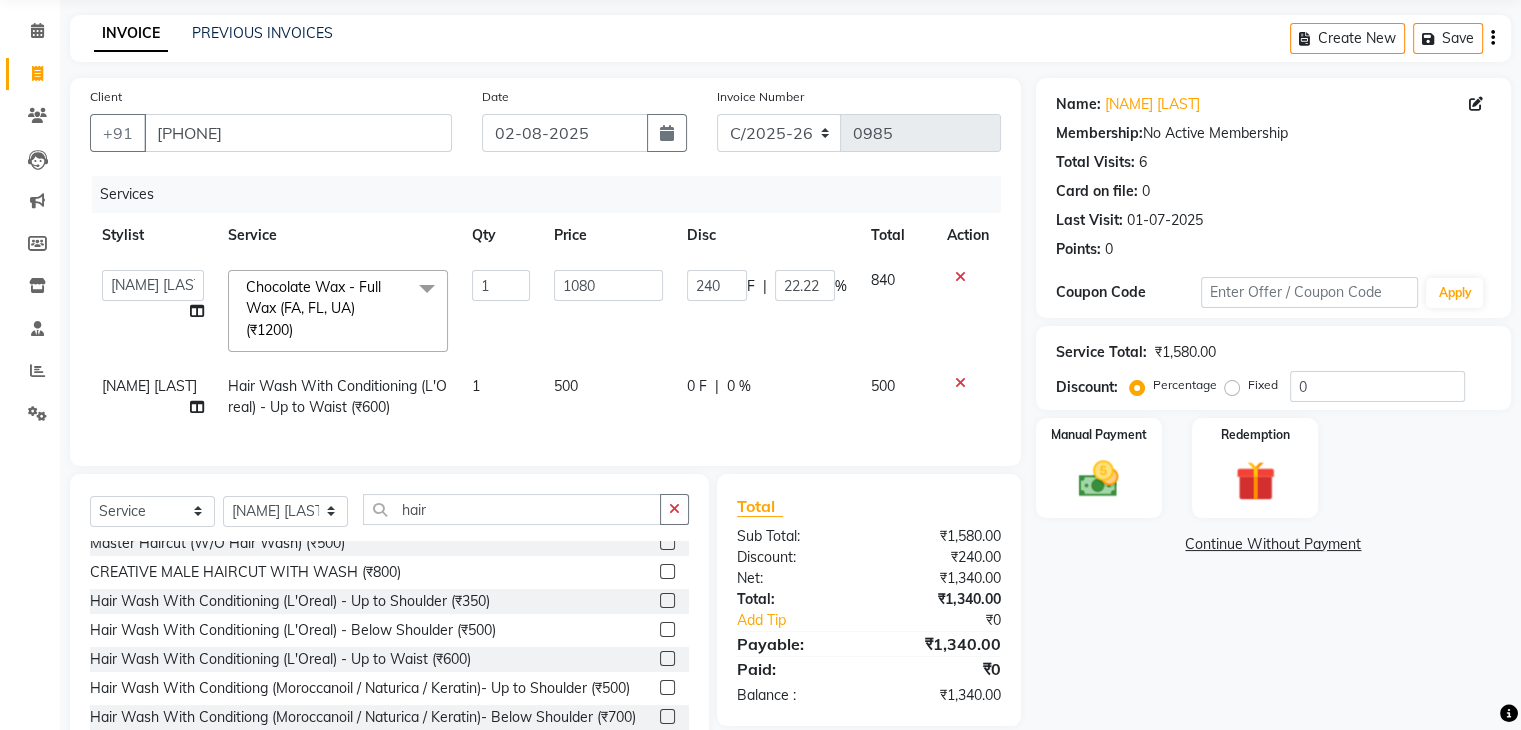 click on "Services Stylist Service Qty Price Disc Total Action [NAME] [NAME] [NAME] [NAME] [NAME] [NAME] [NAME] [NAME] [NAME] Chocolate Wax - Full Wax (FA, FL, UA) (₹1200) x Hair Wash with Conditioning (₹250) Hair Set (₹300) Beard Trim (₹300) Shave (₹350) Beard Styling (₹400) Master Haircut (W/O Hair Wash) (₹500) CREATIVE MALE HAIRCUT WITH WASH (₹800) Baby Mundan (₹1200) Hair Wash With Conditioning (L'Oreal) - Up to Shoulder (₹350) Hair Wash With Conditioning (L'Oreal) - Below Shoulder (₹500) Hair Wash With Conditioning (L'Oreal) - Up to Waist (₹600) Hair Wash With Conditiong (Moroccanoil / Naturica / Keratin)- Up to Shoulder (₹500) Hair Wash With Conditiong (Moroccanoil / Naturica / Keratin)- Below Shoulder (₹700) Hair Wash With Conditiong (Moroccanoil / Naturica / Keratin)- Up to Waist (₹800) CREATIVE MALE HAIRCUT W/O WASH (₹600) CREATIVE FEMALE HAIRCUT WITH WASH (₹2000) CREATIVE FEMALE HAIRCUT W/O WASH (₹1500) 1 1080" 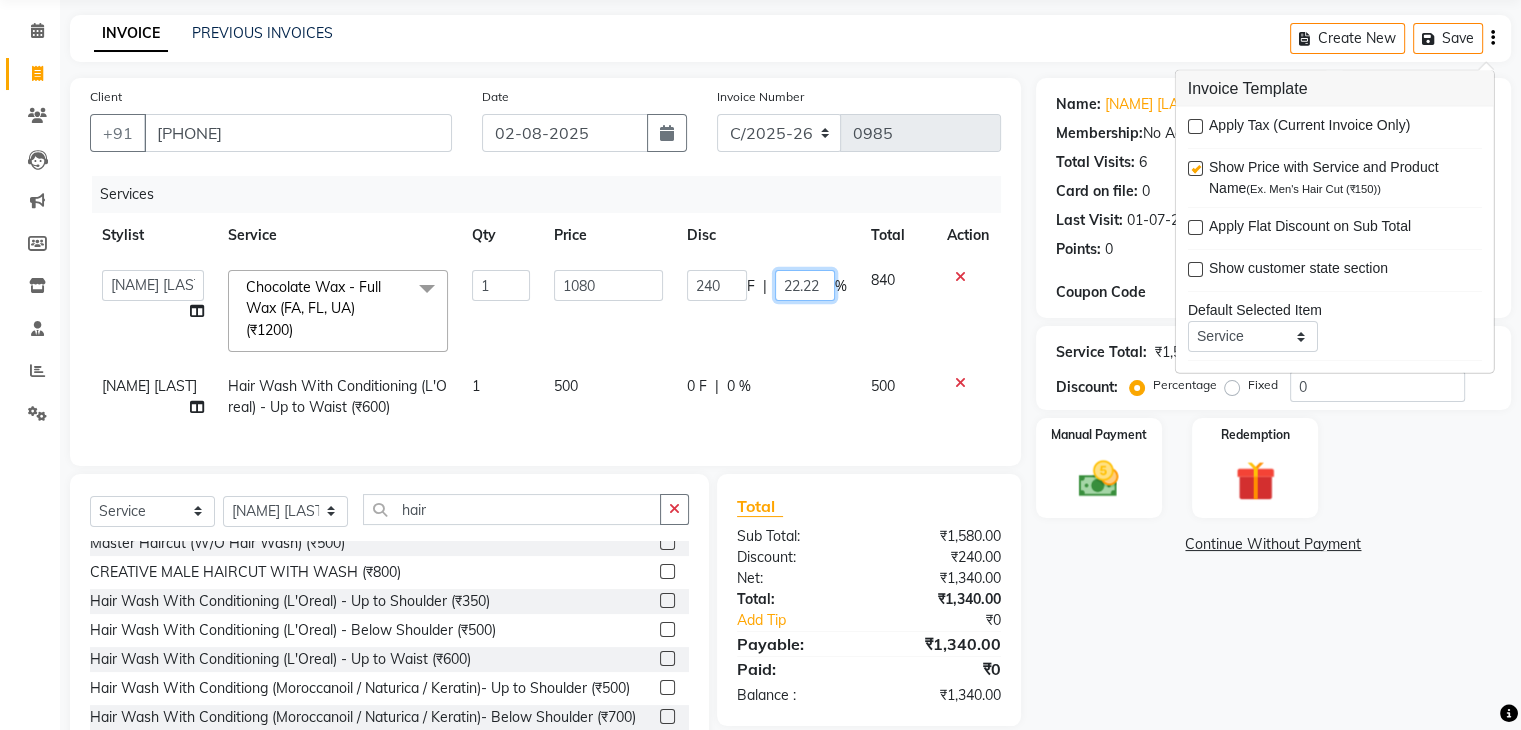 click on "22.22" 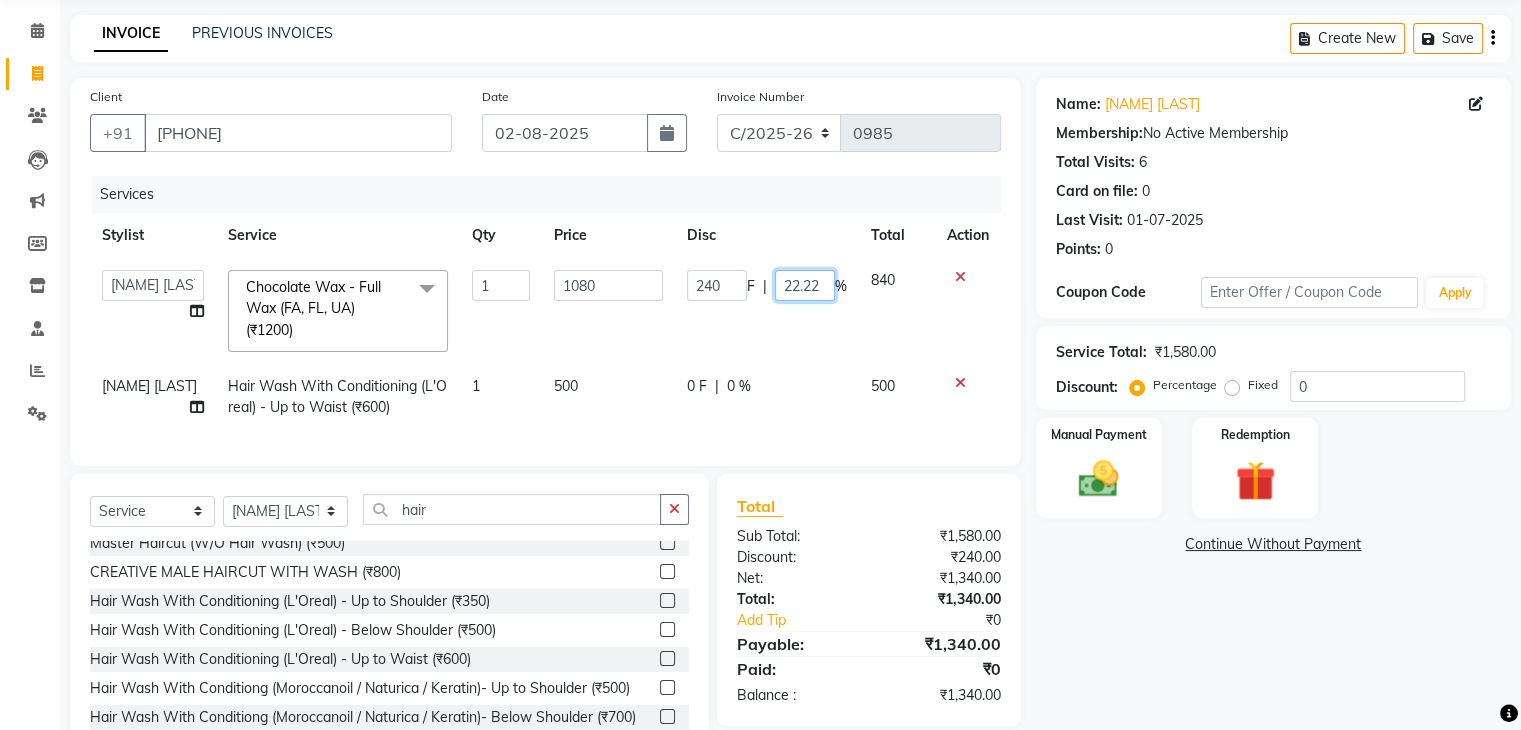 click on "22.22" 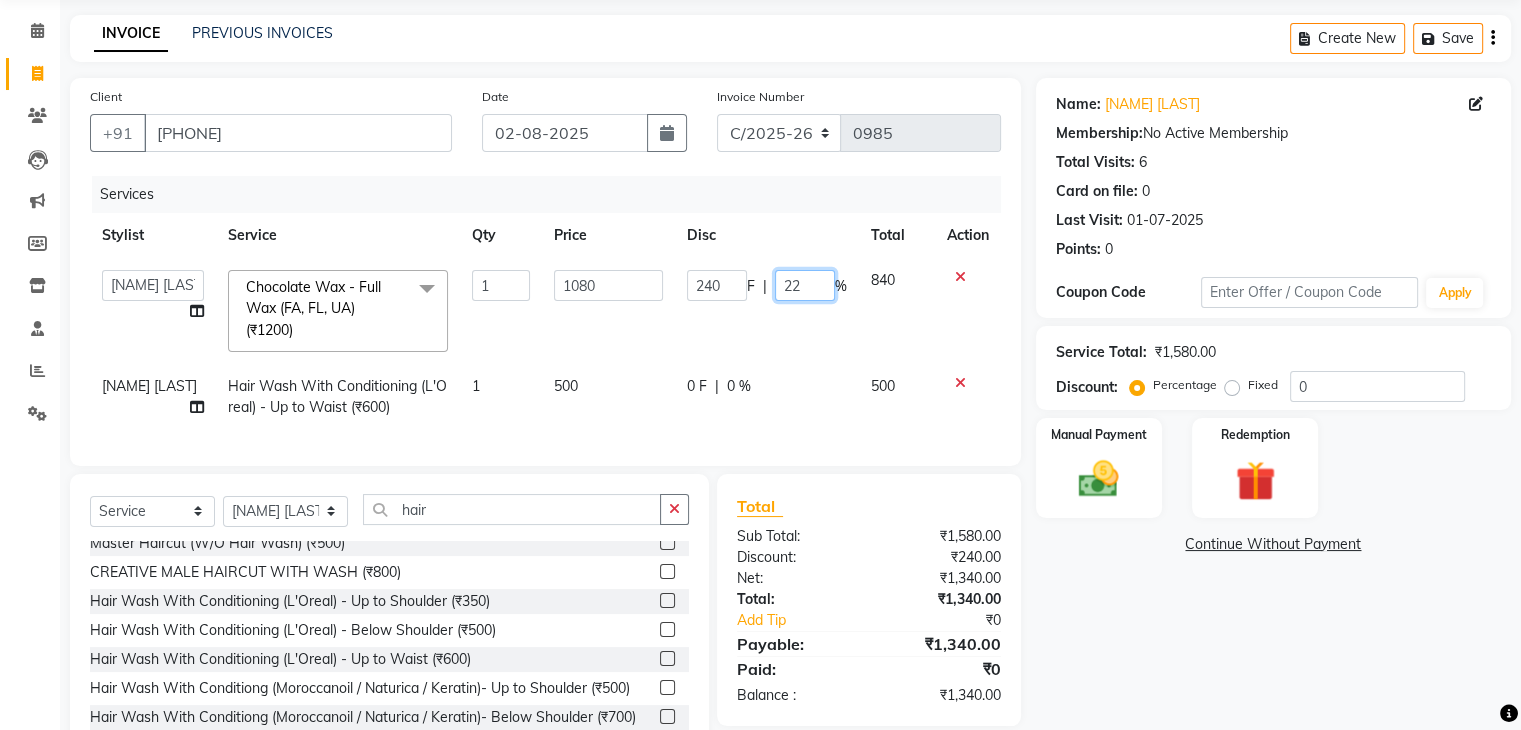 type on "2" 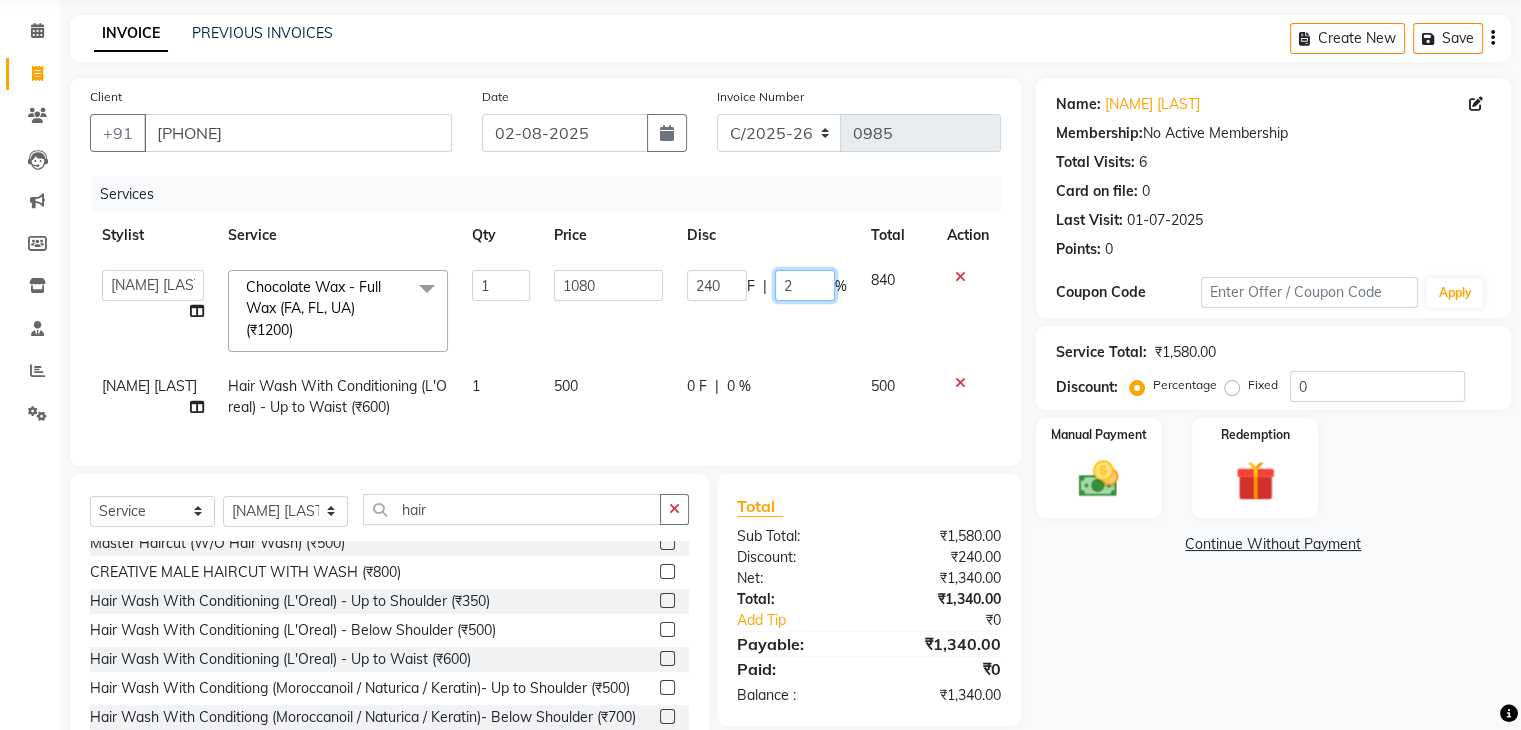 type 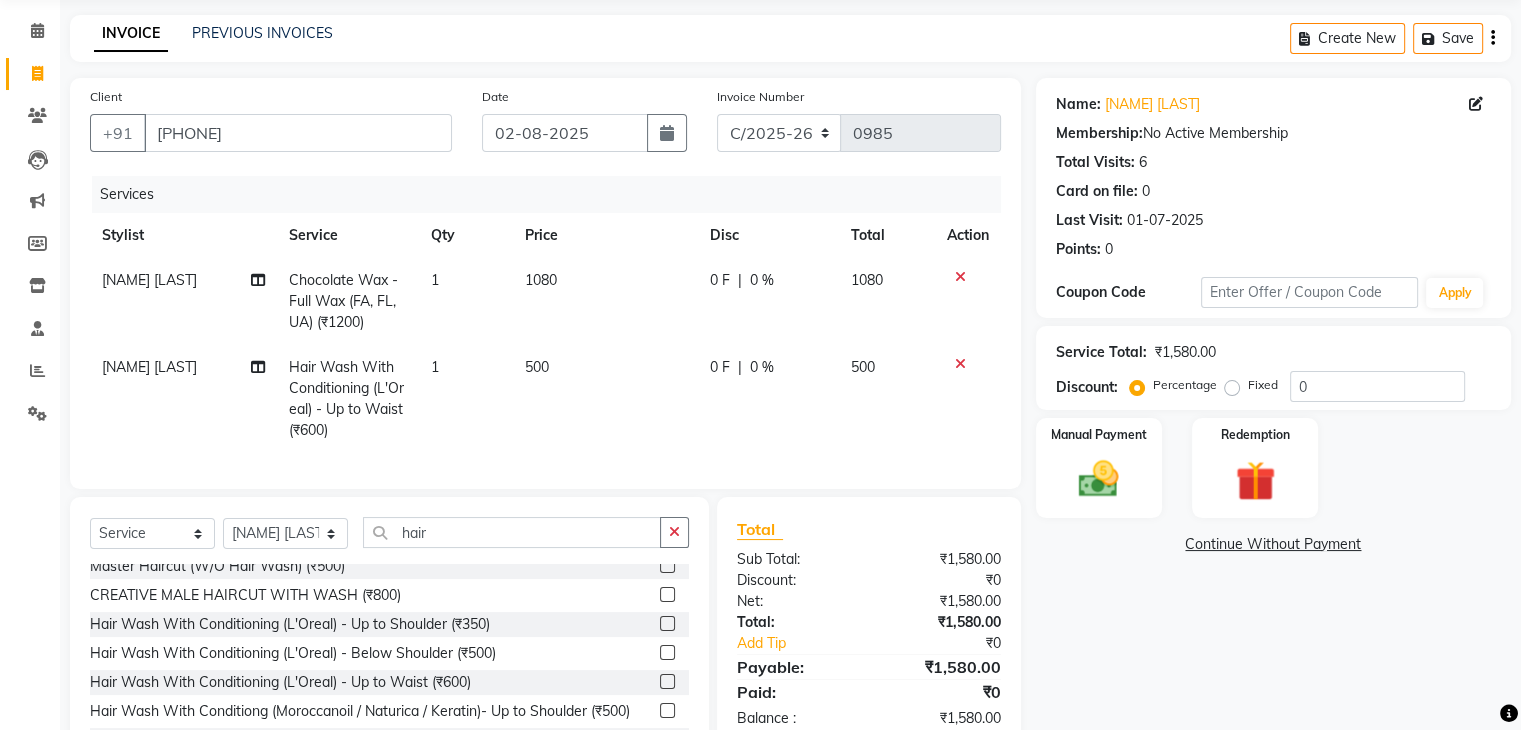 click on "0 F | 0 %" 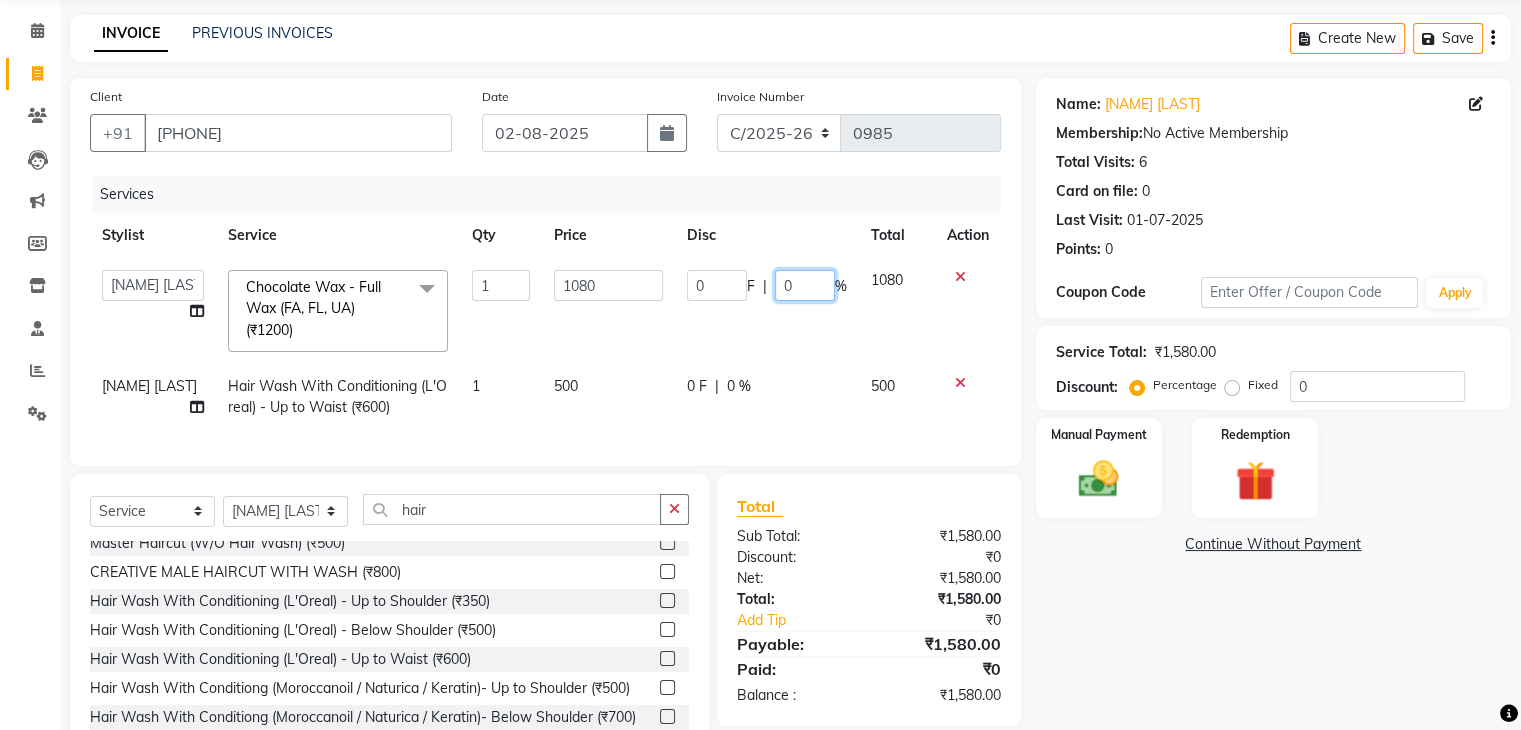 click on "0" 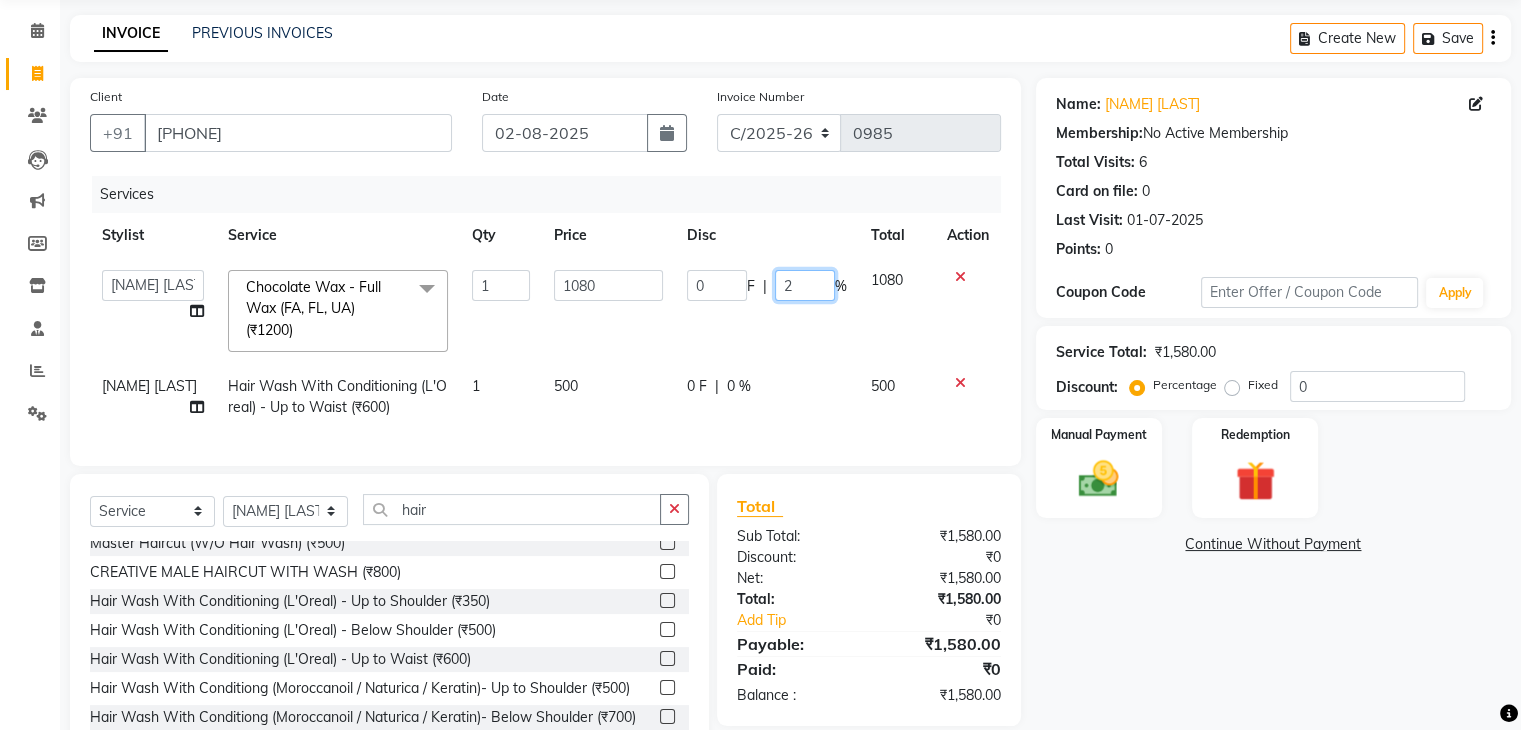 type on "20" 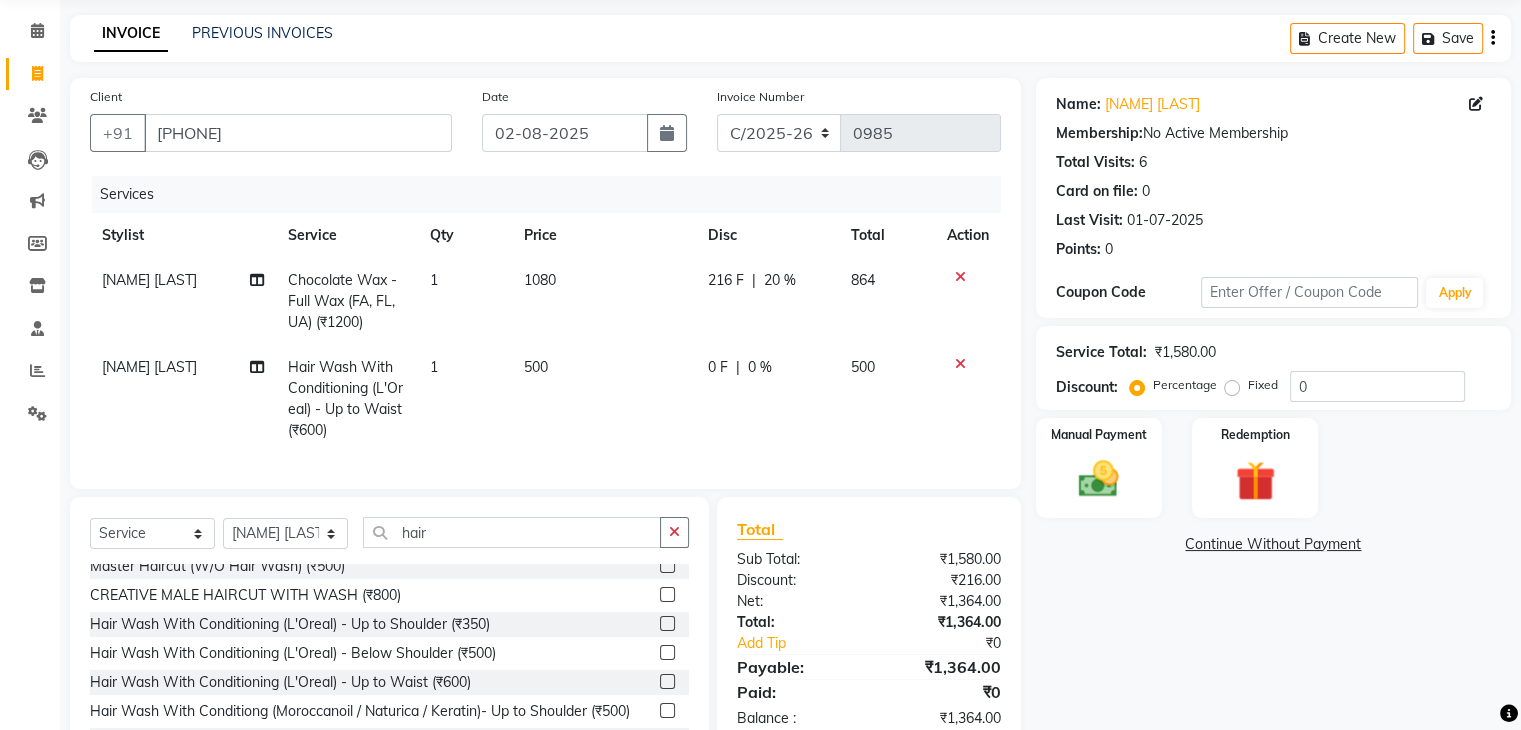 click on "[NAME] [LAST] Chocolate Wax - Full Wax (FA, FL, UA) (₹1200) 1 1080 216 F | 20 % 864 [NAME] [LAST] Hair Wash With Conditioning (L'Oreal) - Up to Waist (₹600) 1 500 0 F | 0 % 500" 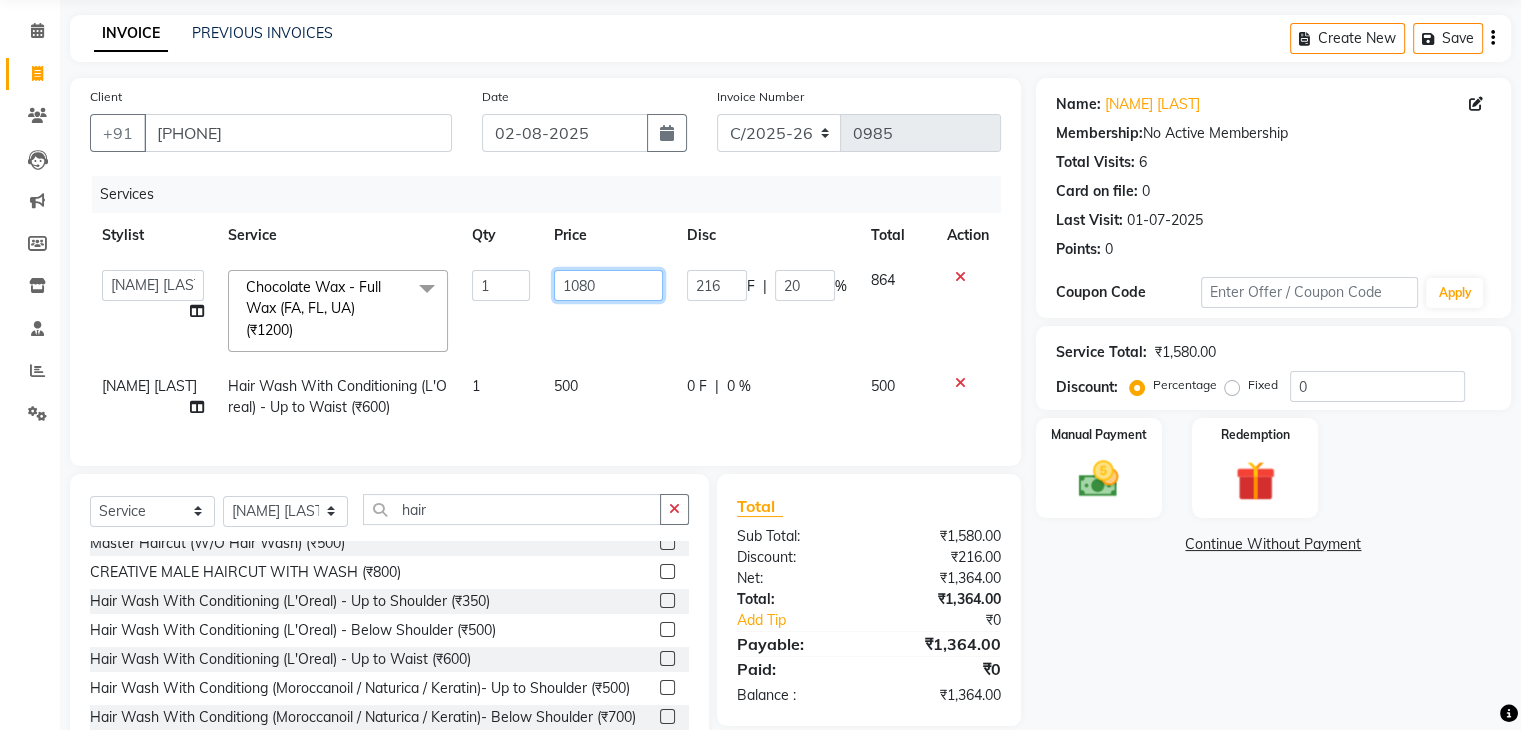 click on "1080" 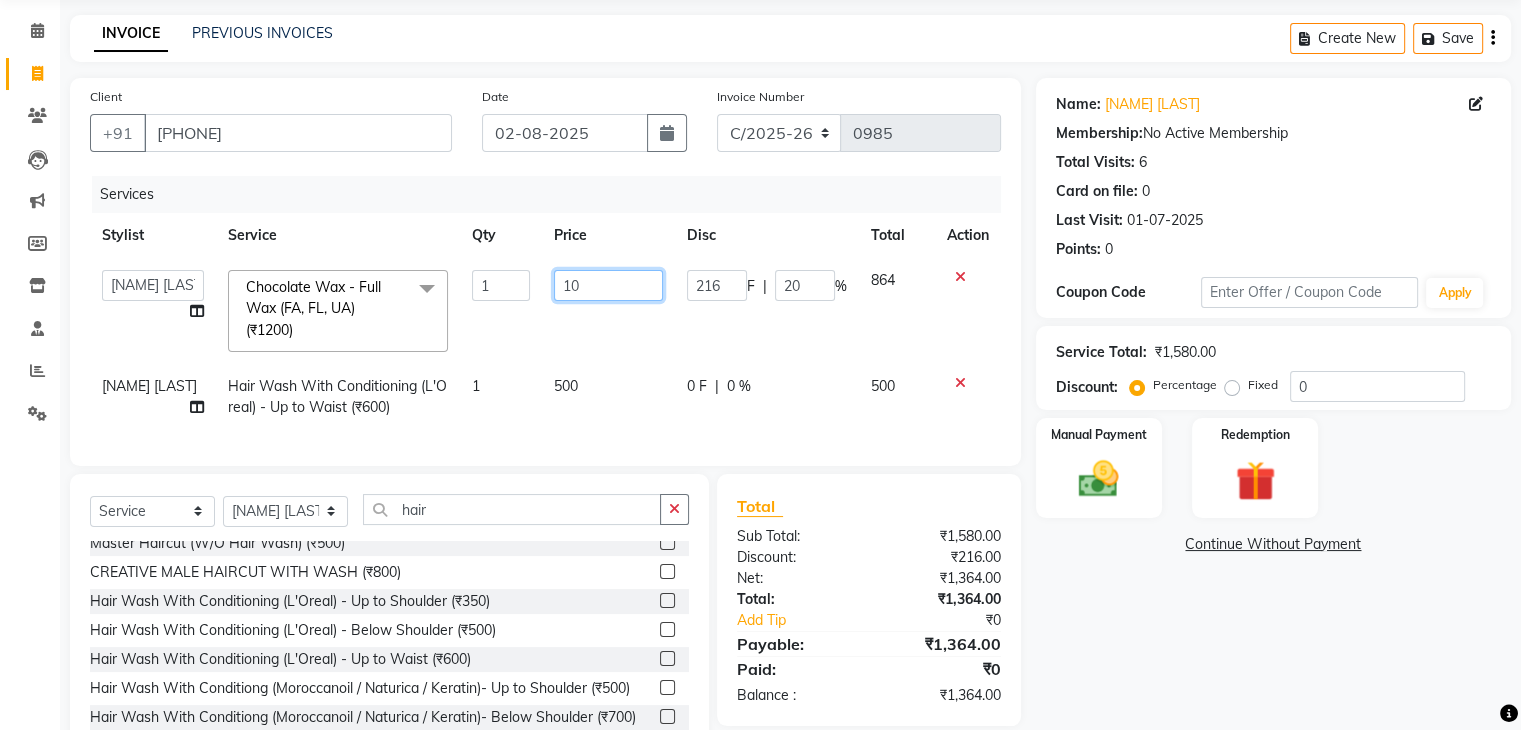 type on "1" 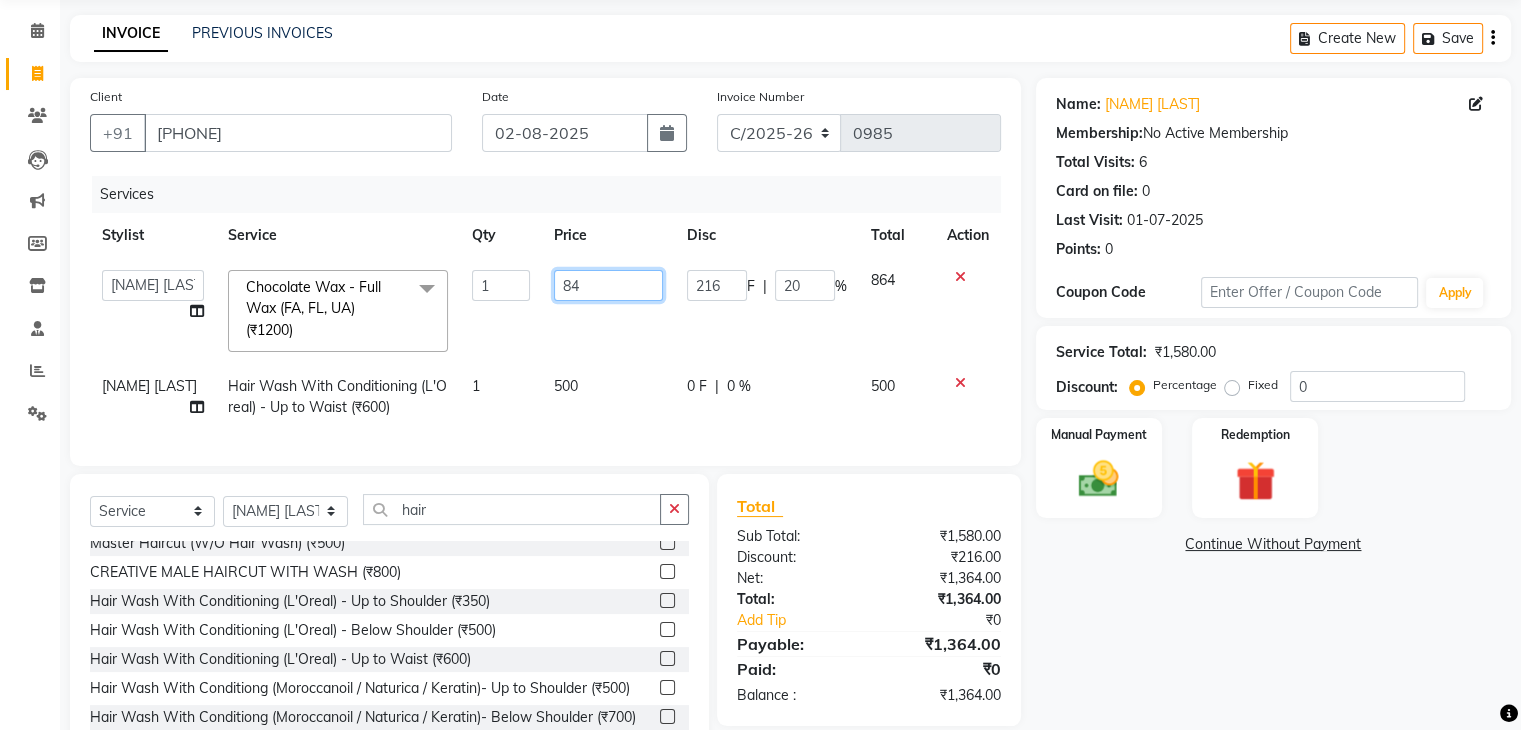 type on "840" 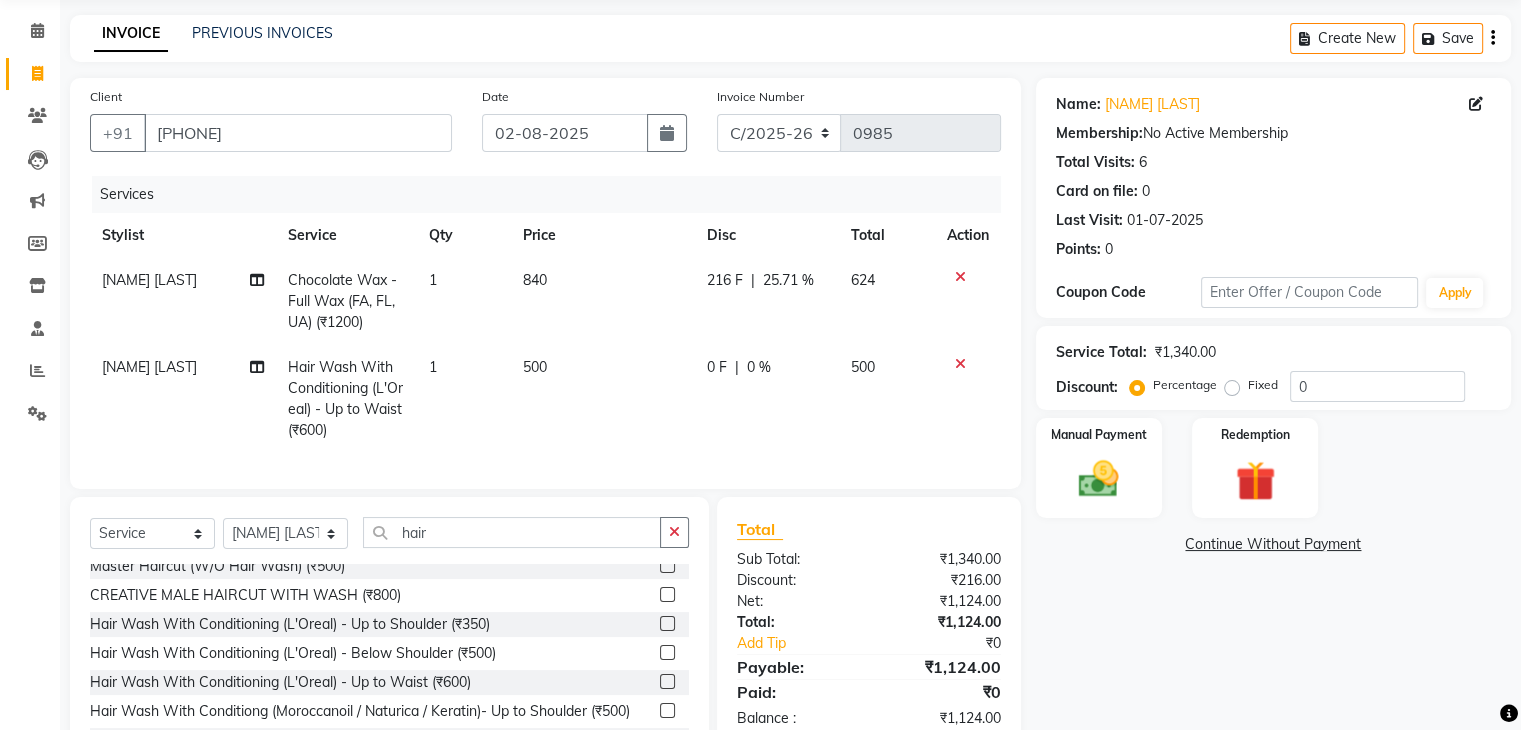click on "840" 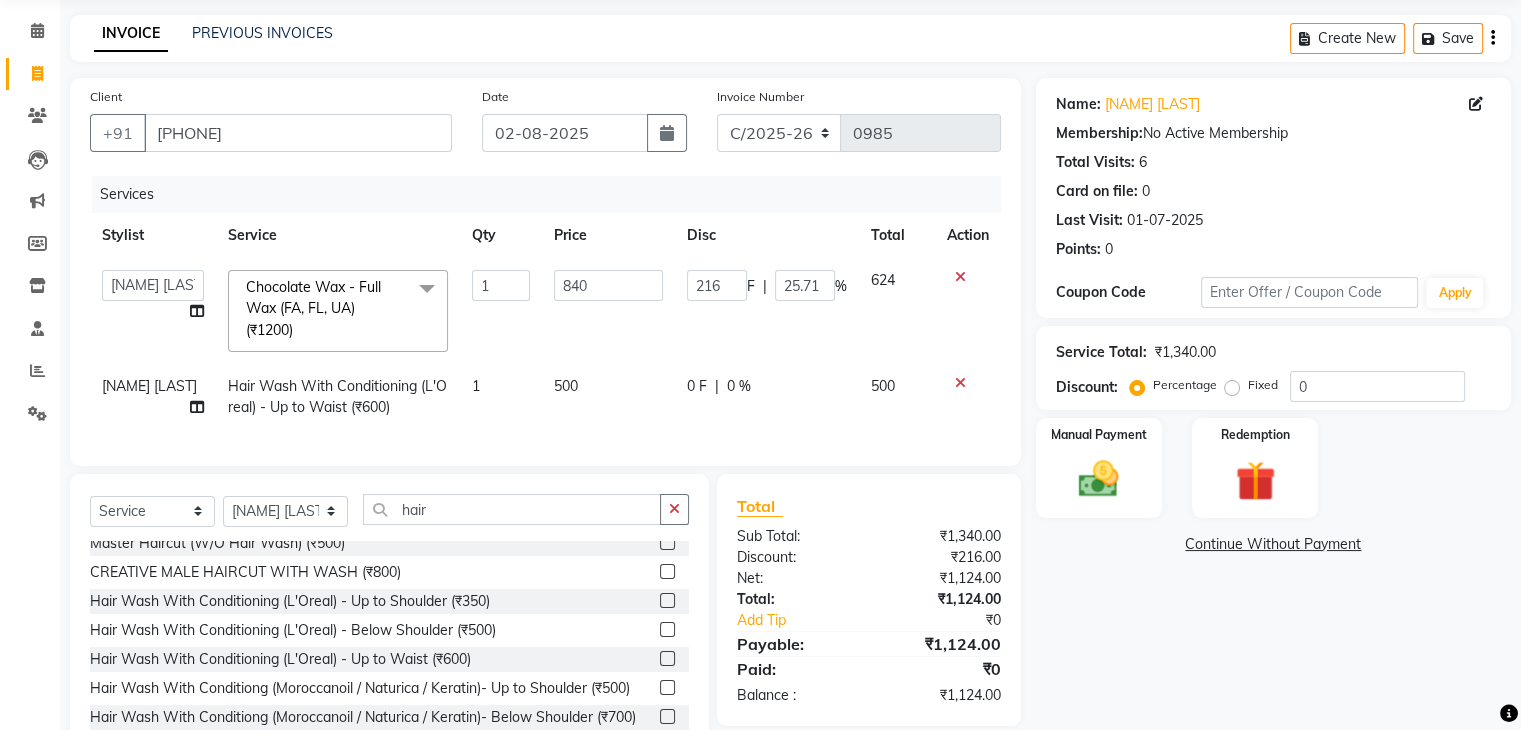 click on "500" 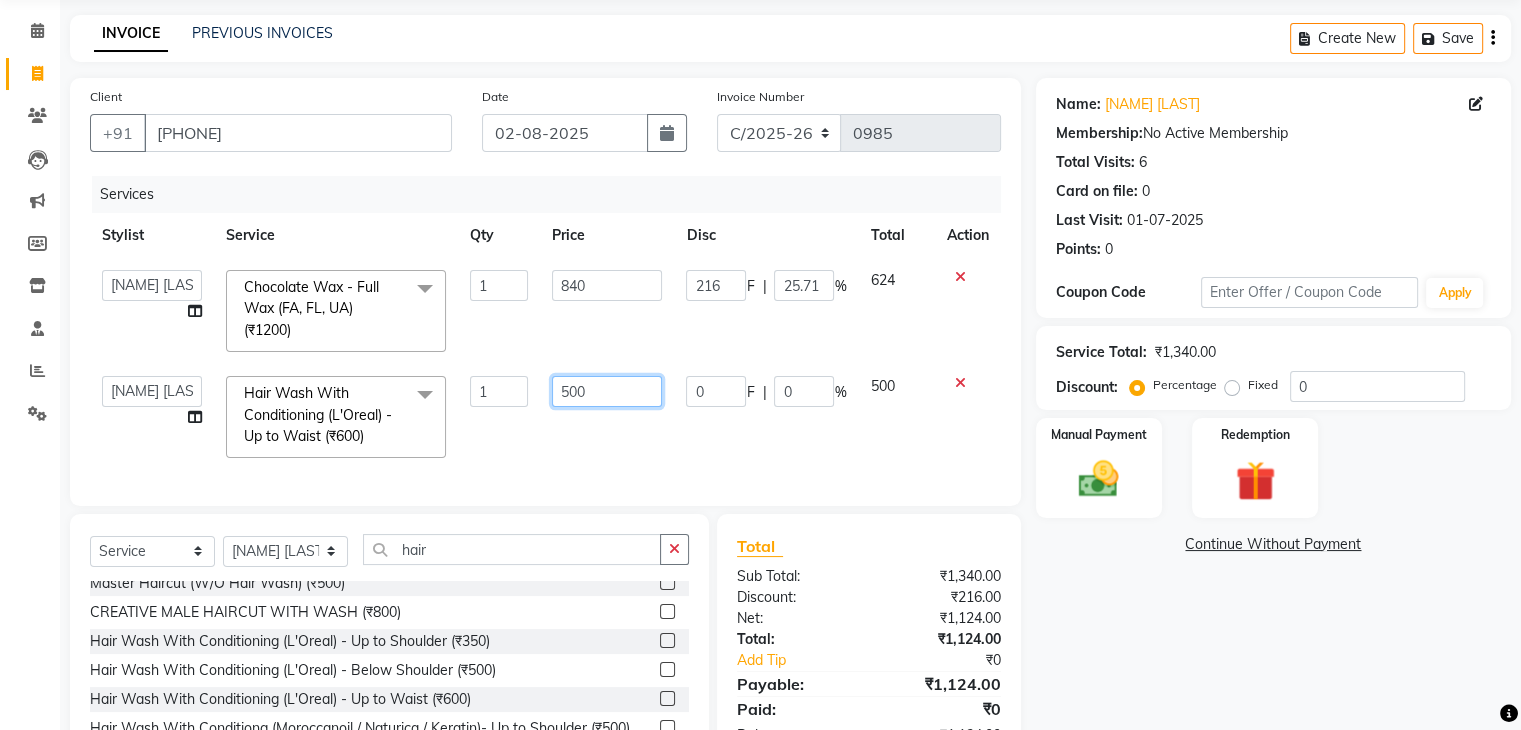 click on "500" 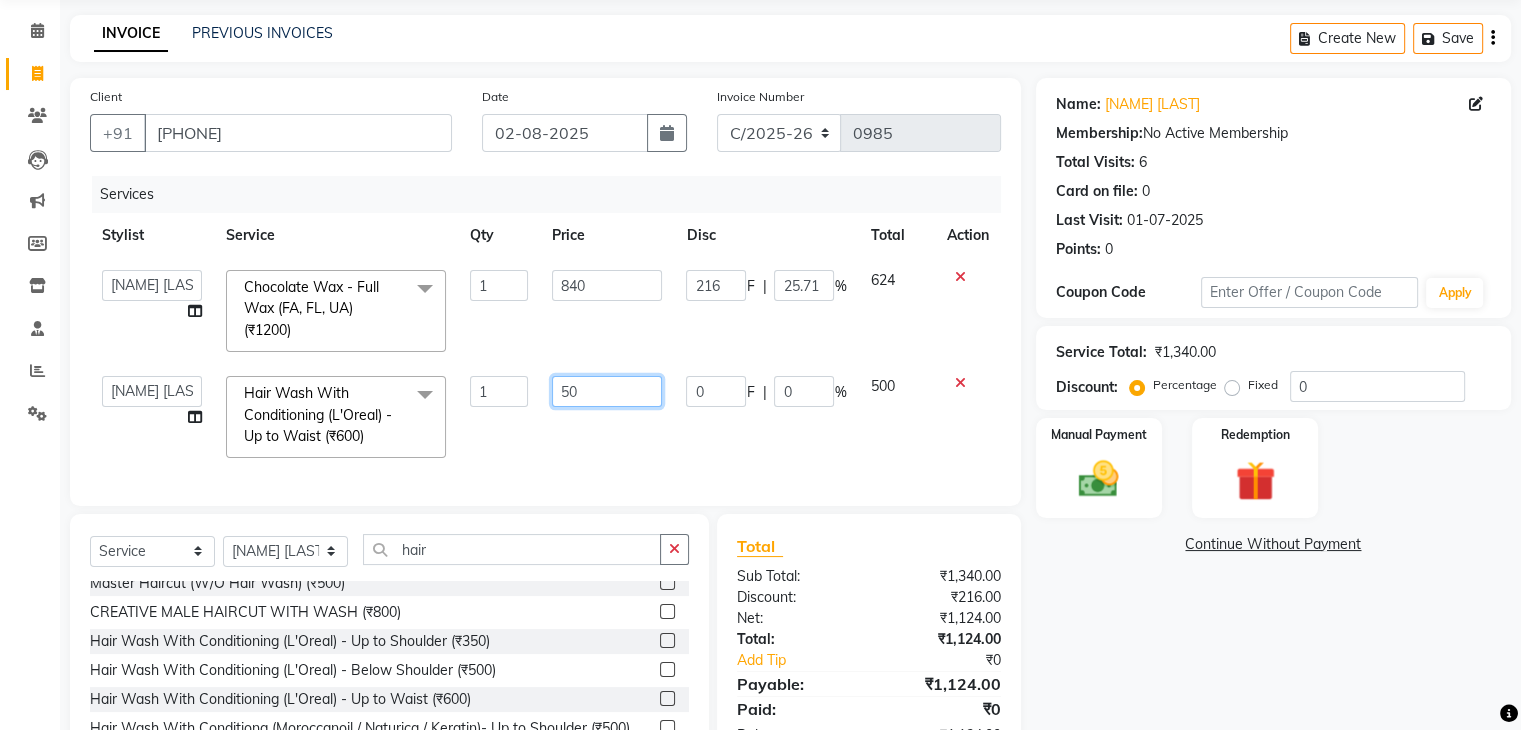 type on "5" 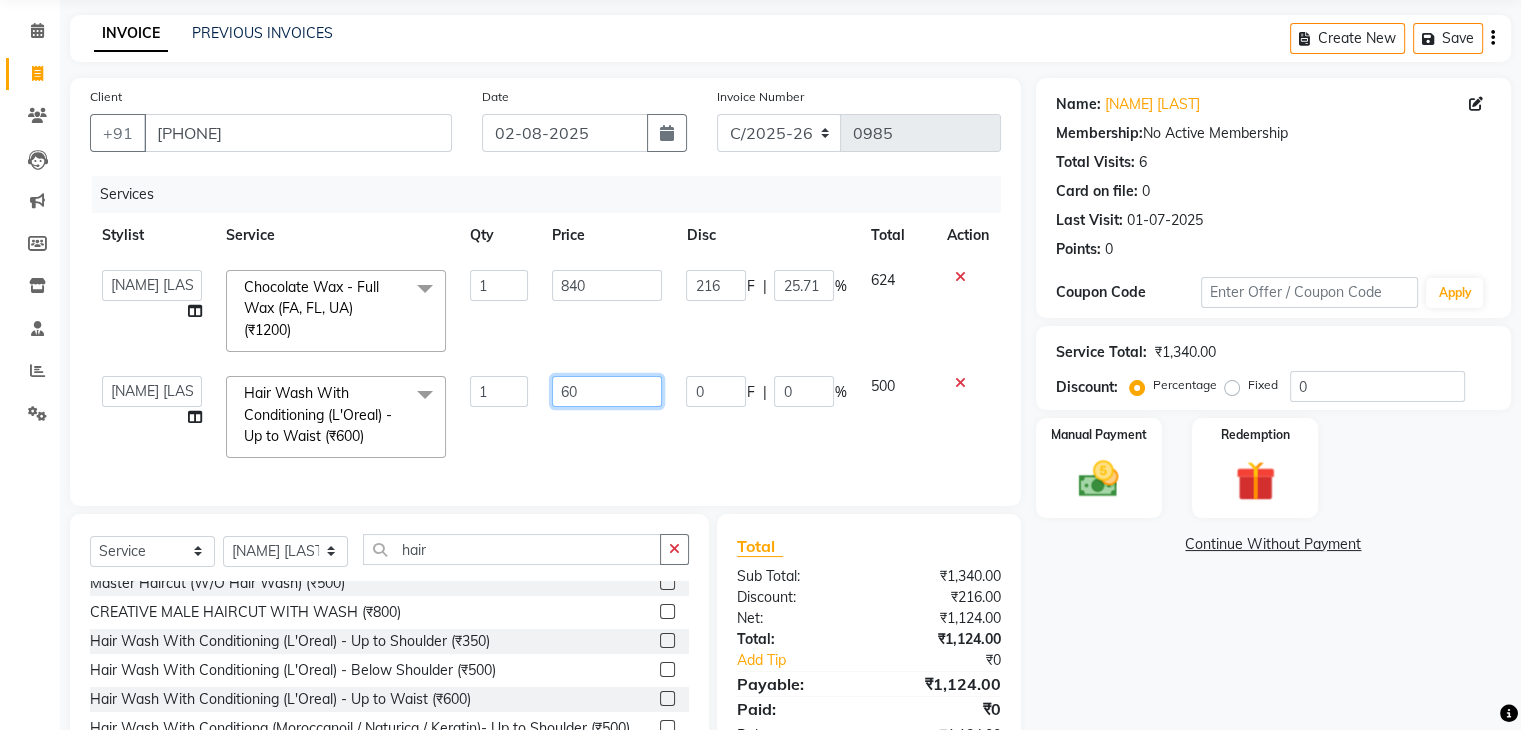 type on "600" 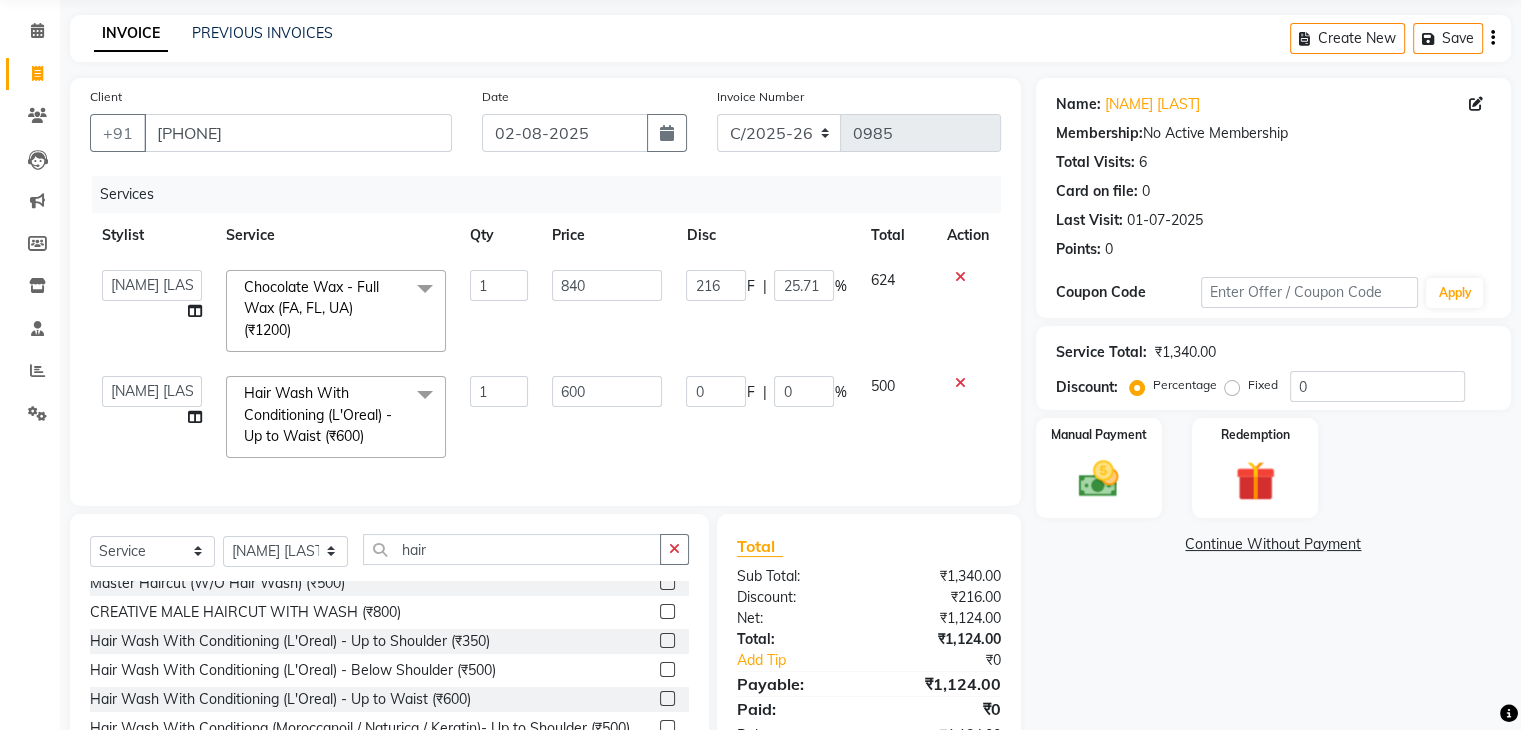click on "Services Stylist Service Qty Price Disc Total Action [NAME] [NAME] [NAME] [NAME] [NAME] [NAME] [NAME] [NAME] [NAME] Chocolate Wax - Full Wax (FA, FL, UA) (₹1200) x Hair Wash with Conditioning (₹250) Hair Set (₹300) Beard Trim (₹300) Shave (₹350) Beard Styling (₹400) Master Haircut (W/O Hair Wash) (₹500) CREATIVE MALE HAIRCUT WITH WASH (₹800) Baby Mundan (₹1200) Hair Wash With Conditioning (L'Oreal) - Up to Shoulder (₹350) Hair Wash With Conditioning (L'Oreal) - Below Shoulder (₹500) Hair Wash With Conditioning (L'Oreal) - Up to Waist (₹600) Hair Wash With Conditiong (Moroccanoil / Naturica / Keratin)- Up to Shoulder (₹500) Hair Wash With Conditiong (Moroccanoil / Naturica / Keratin)- Below Shoulder (₹700) Hair Wash With Conditiong (Moroccanoil / Naturica / Keratin)- Up to Waist (₹800) CREATIVE MALE HAIRCUT W/O WASH (₹600) CREATIVE FEMALE HAIRCUT WITH WASH (₹2000) CREATIVE FEMALE HAIRCUT W/O WASH (₹1500) 1 1080" 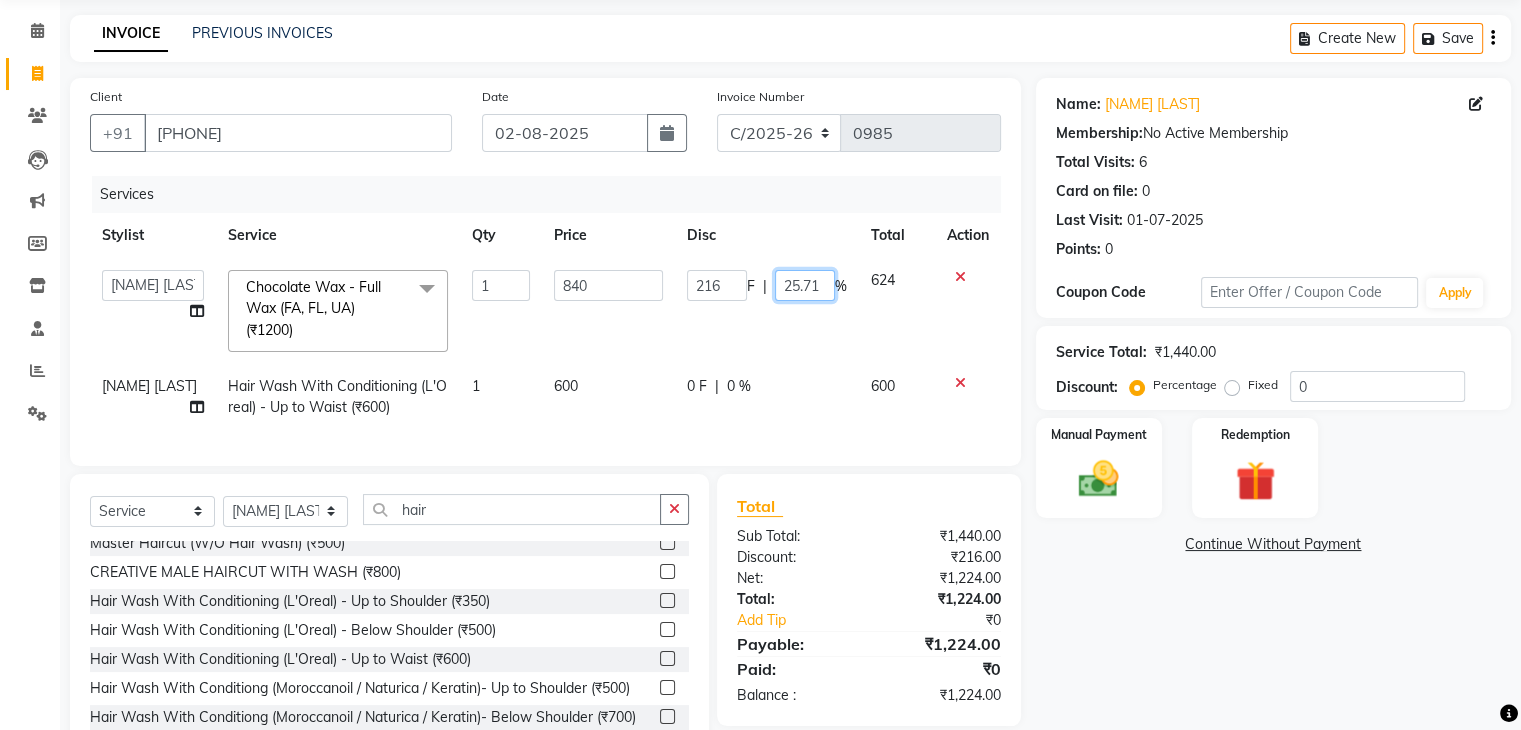 click on "25.71" 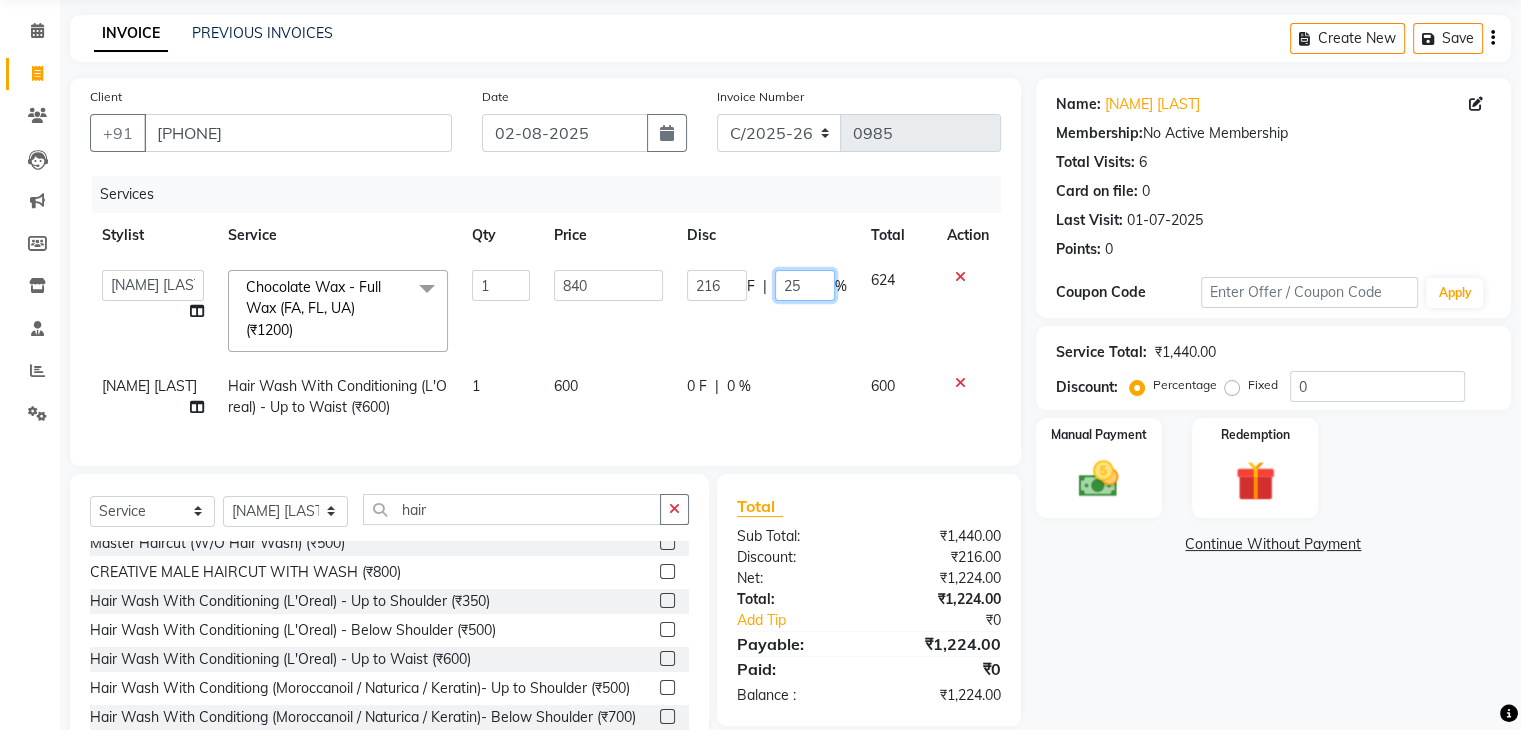 type on "2" 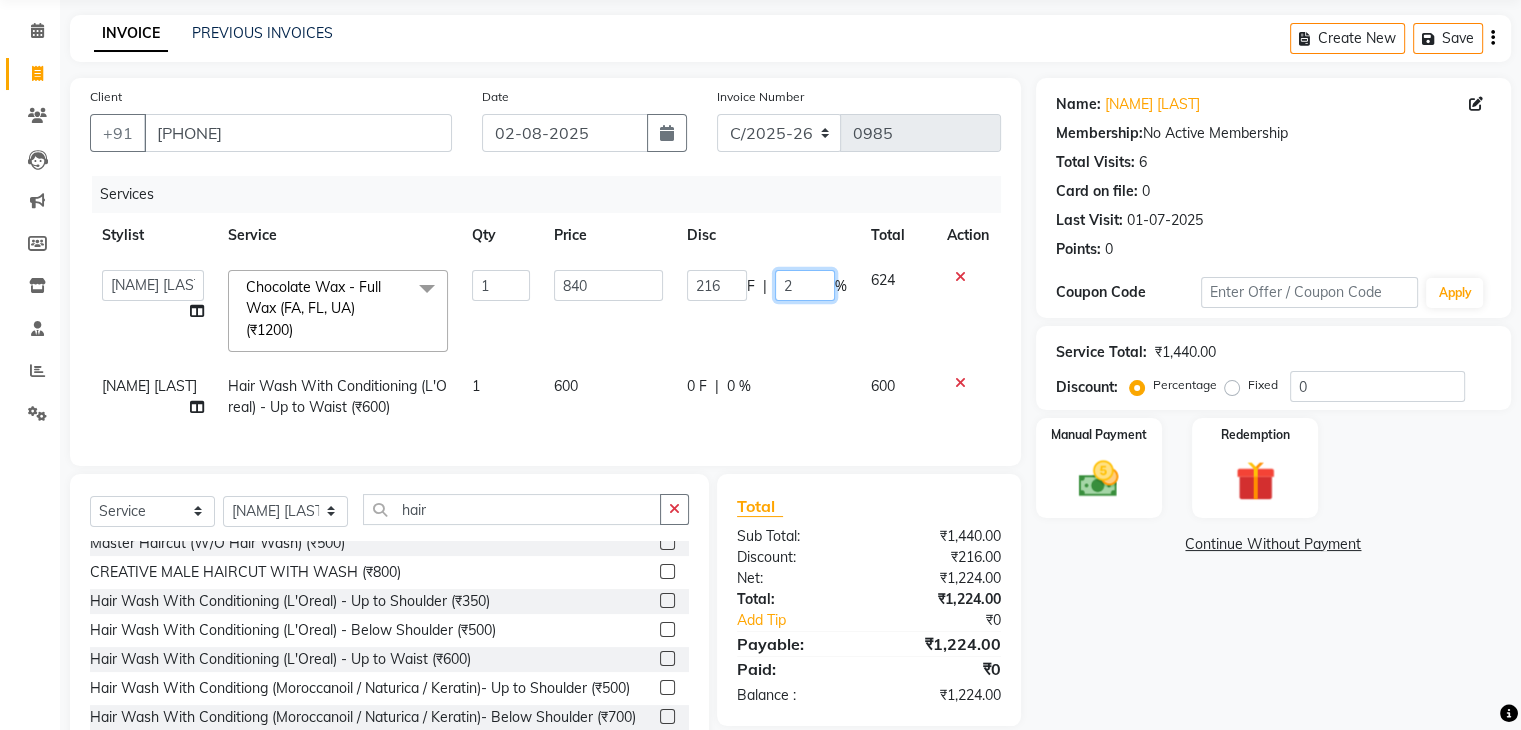 type 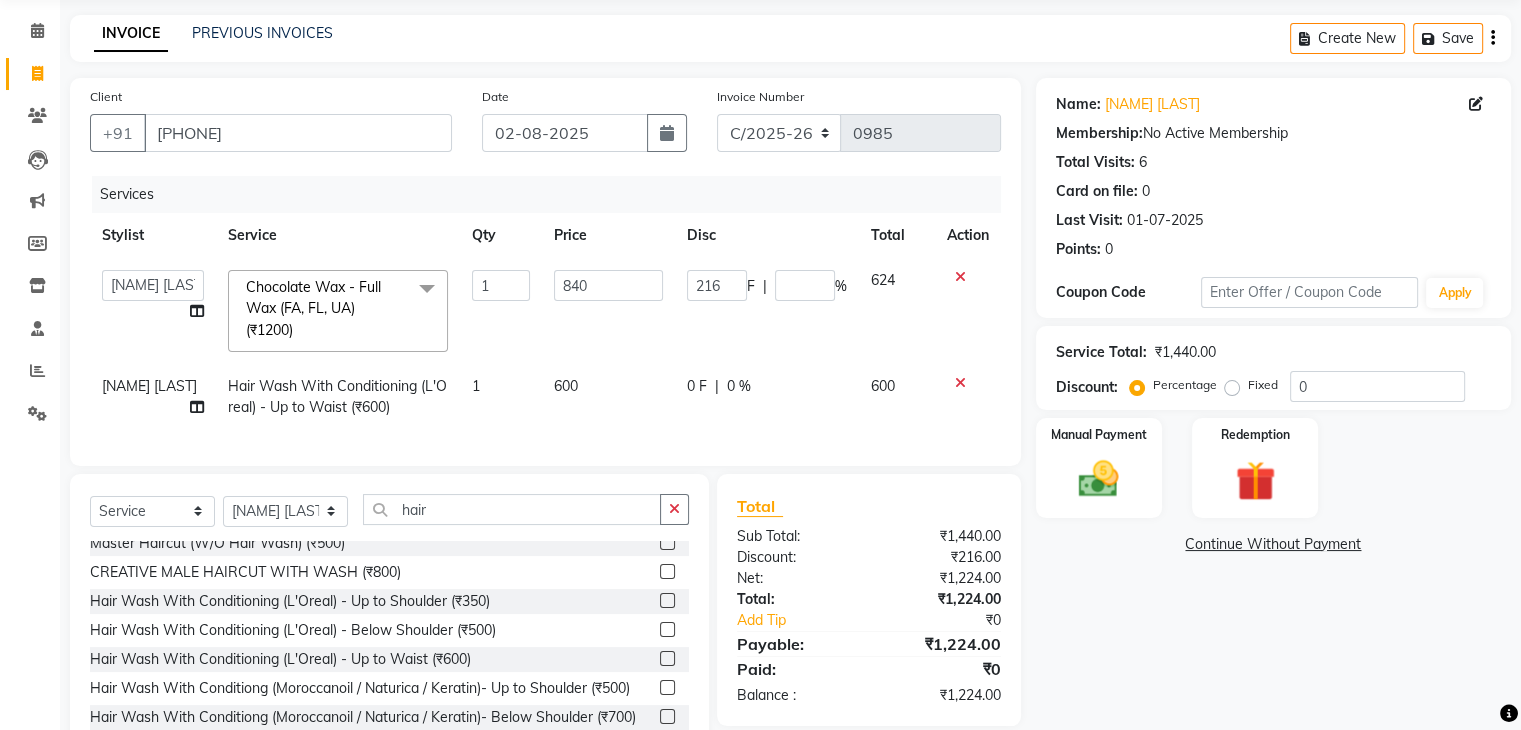 click on "216 F | %" 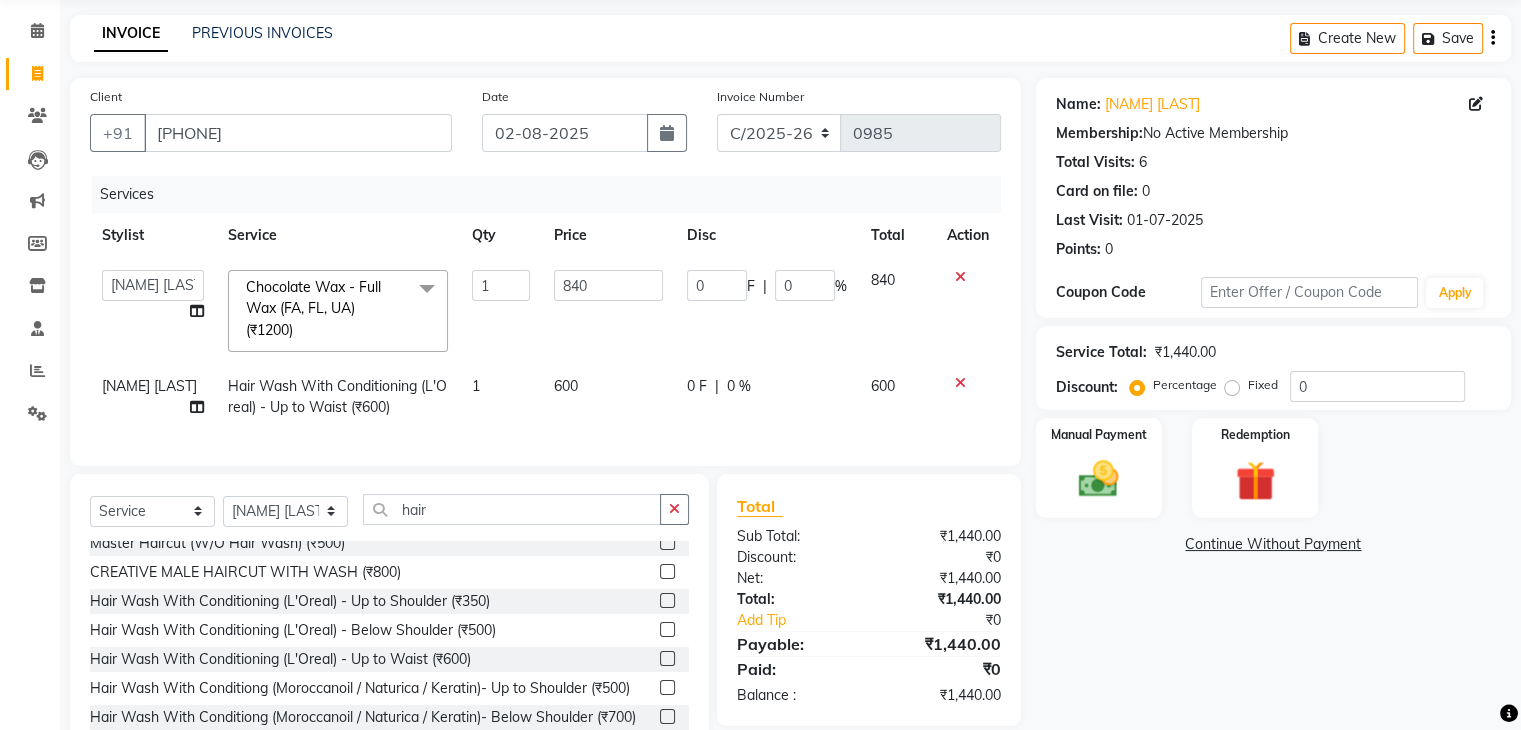 click on "600" 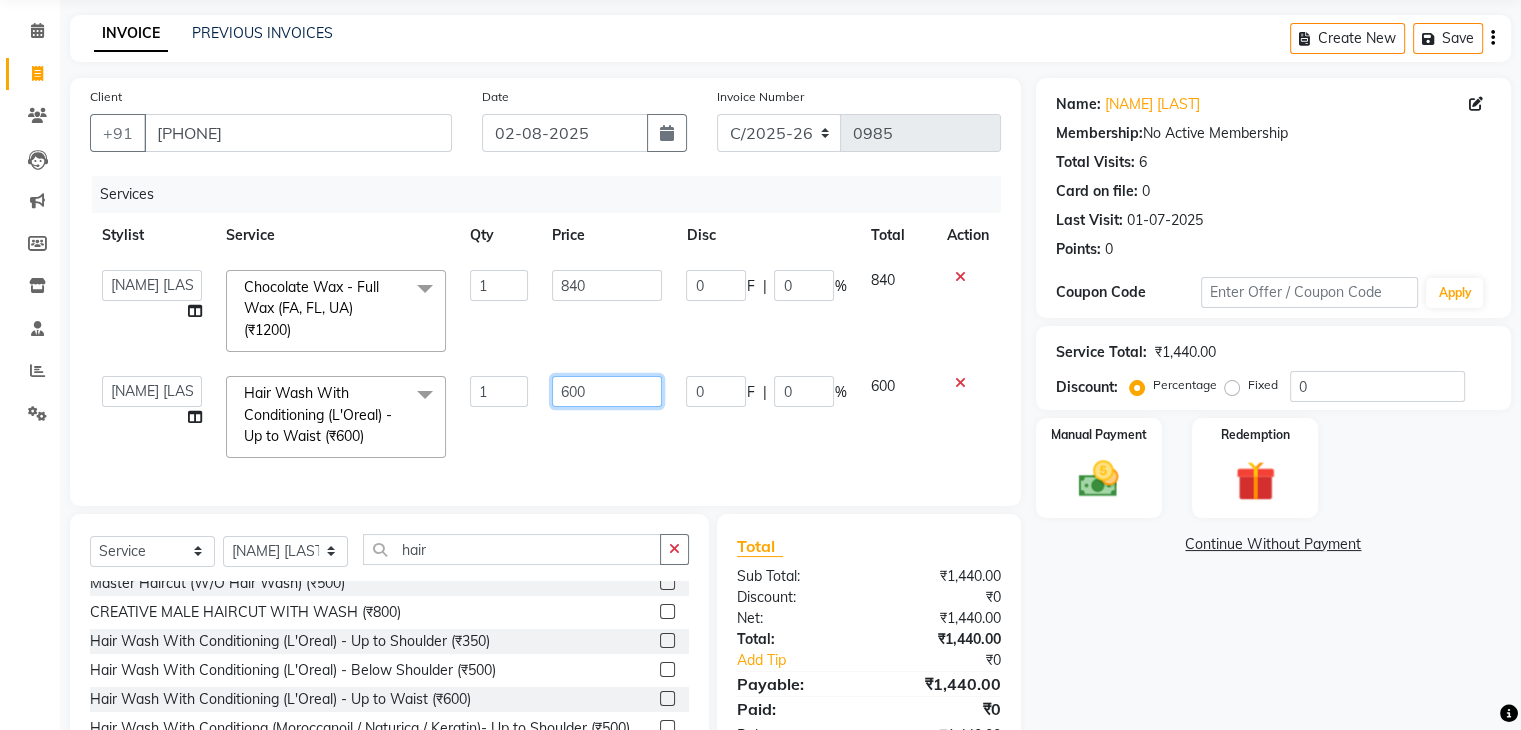 click on "600" 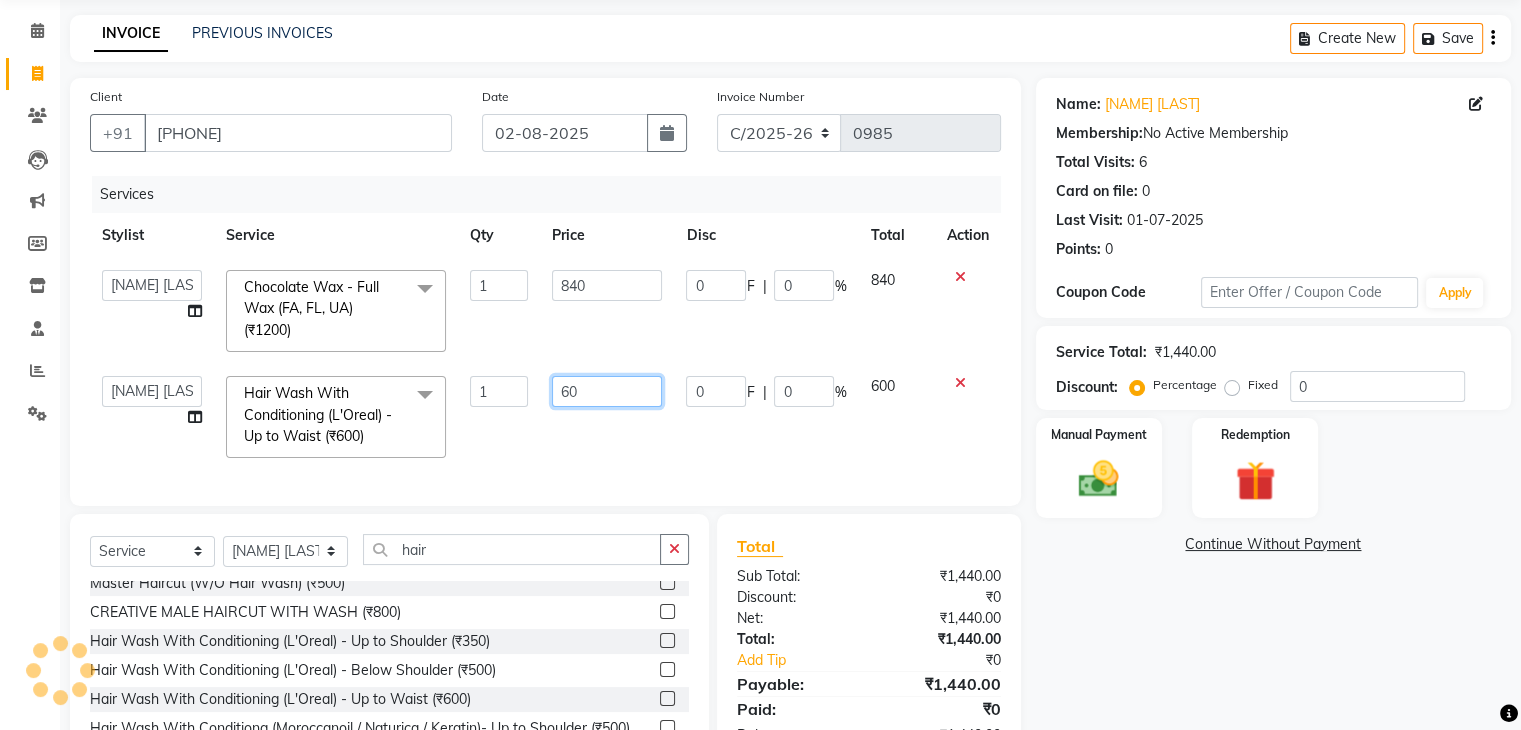 type on "6" 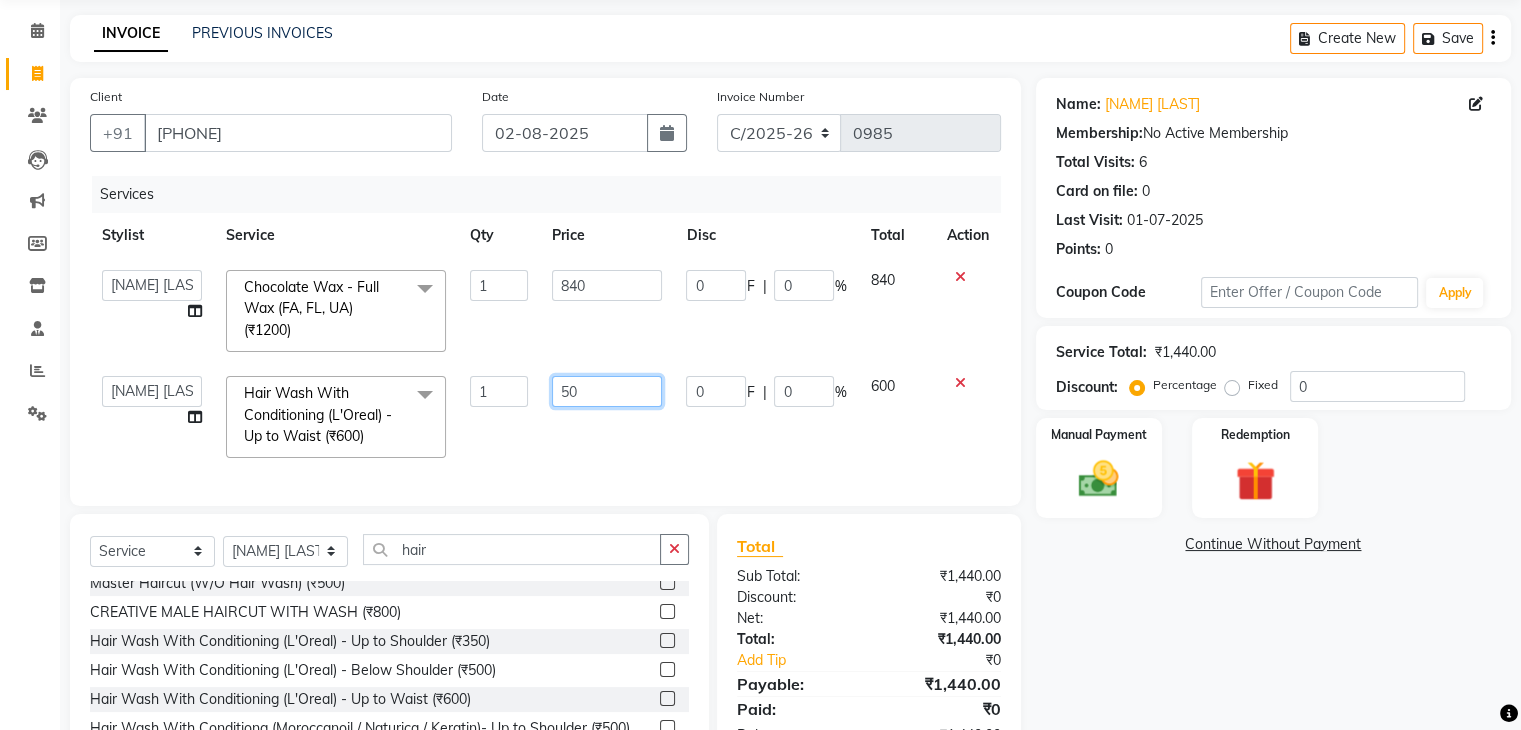 type on "500" 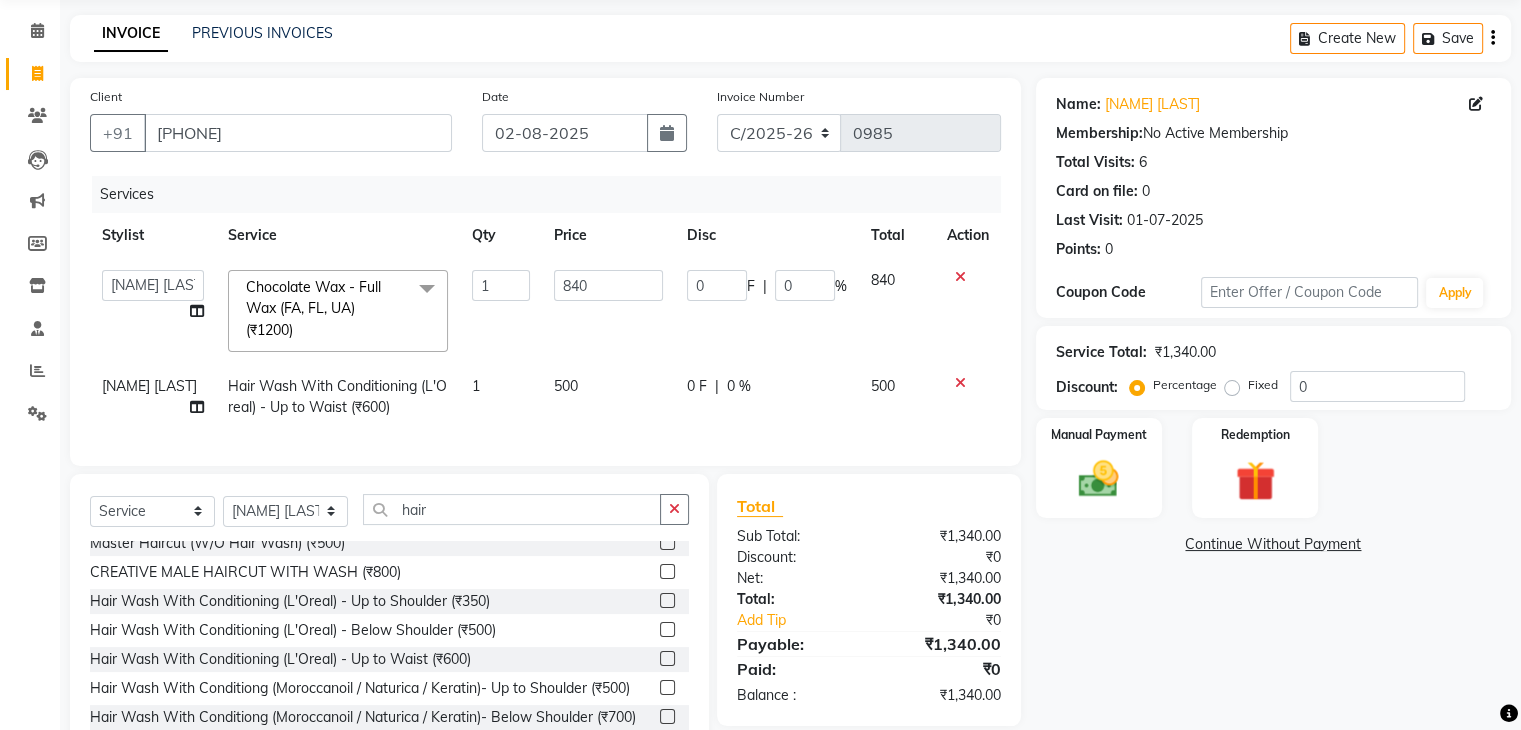 click on "500" 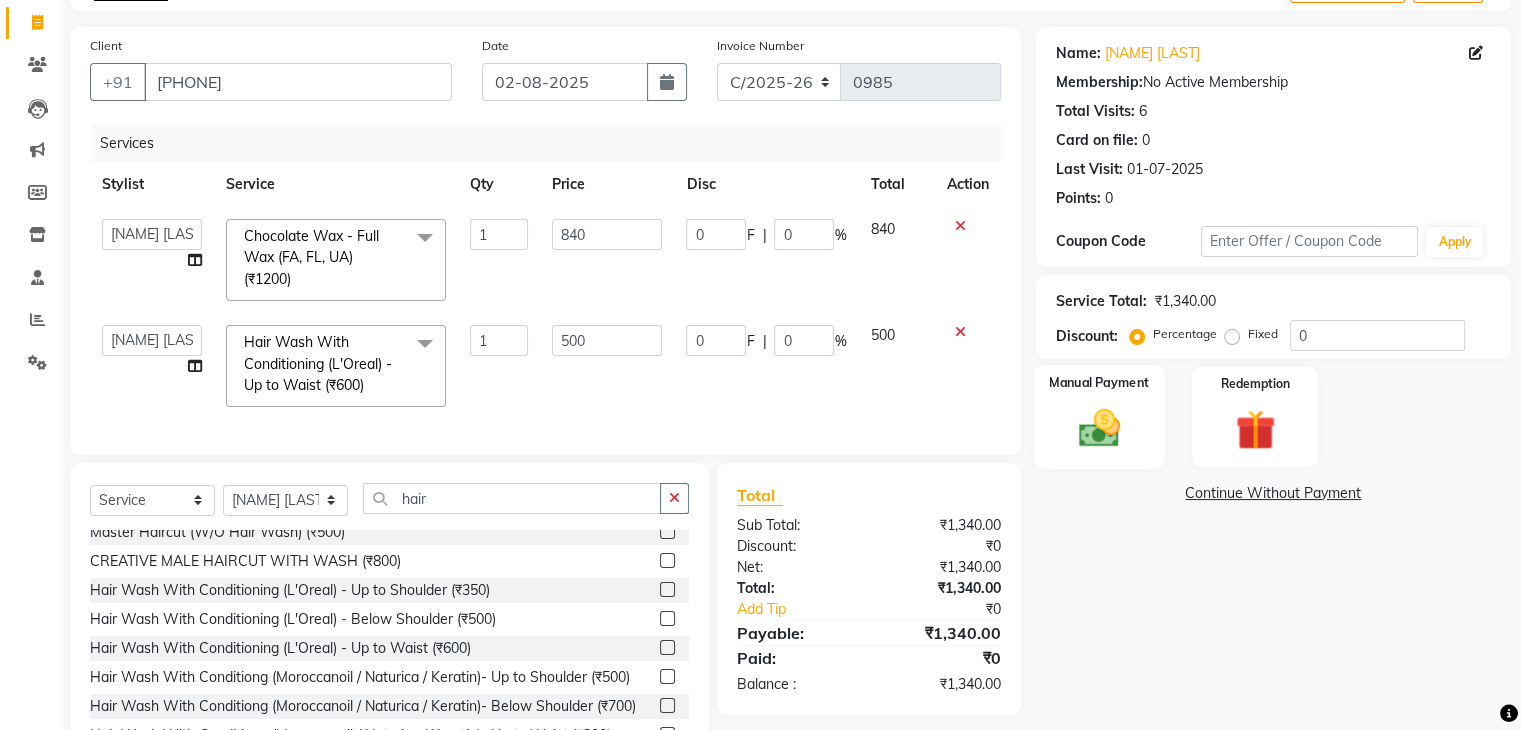 scroll, scrollTop: 172, scrollLeft: 0, axis: vertical 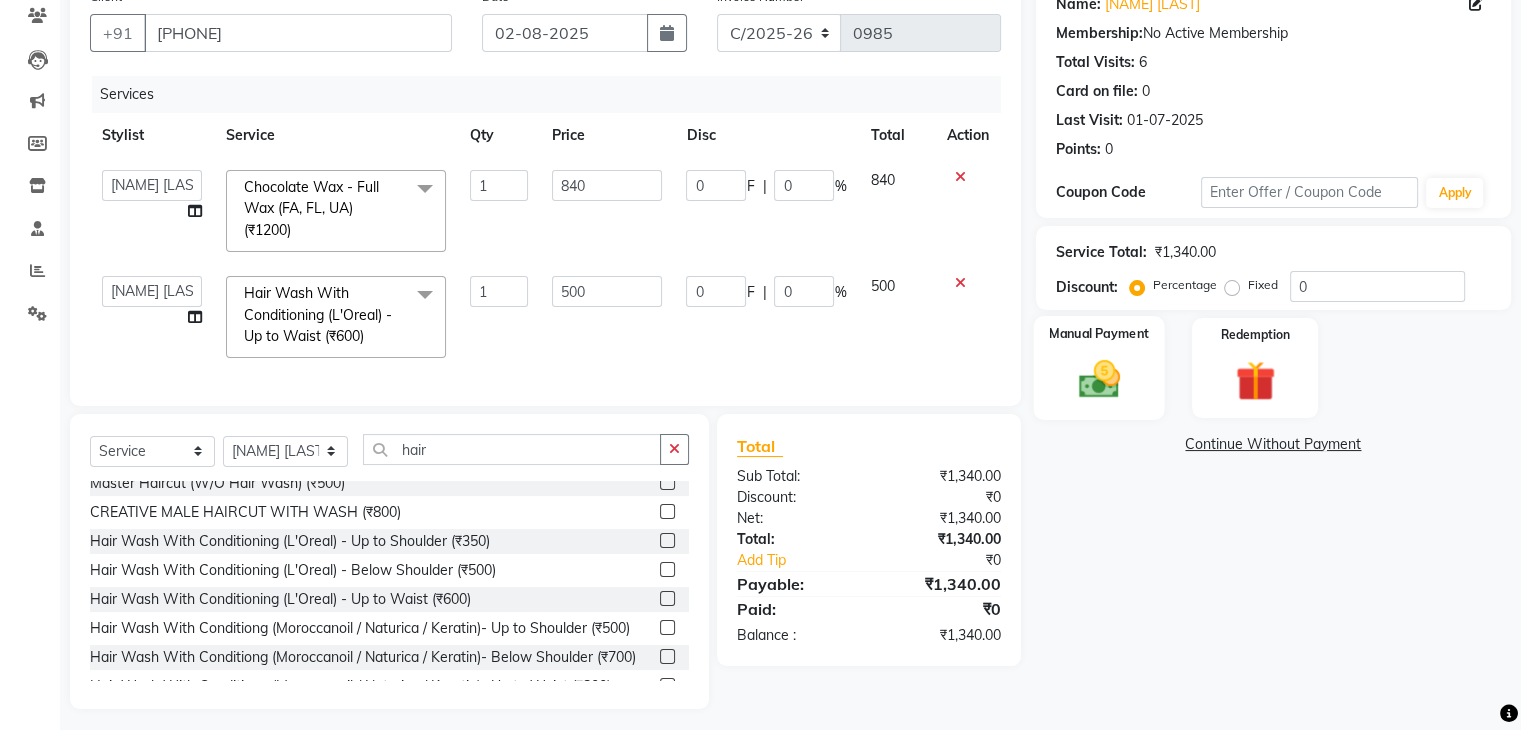 click 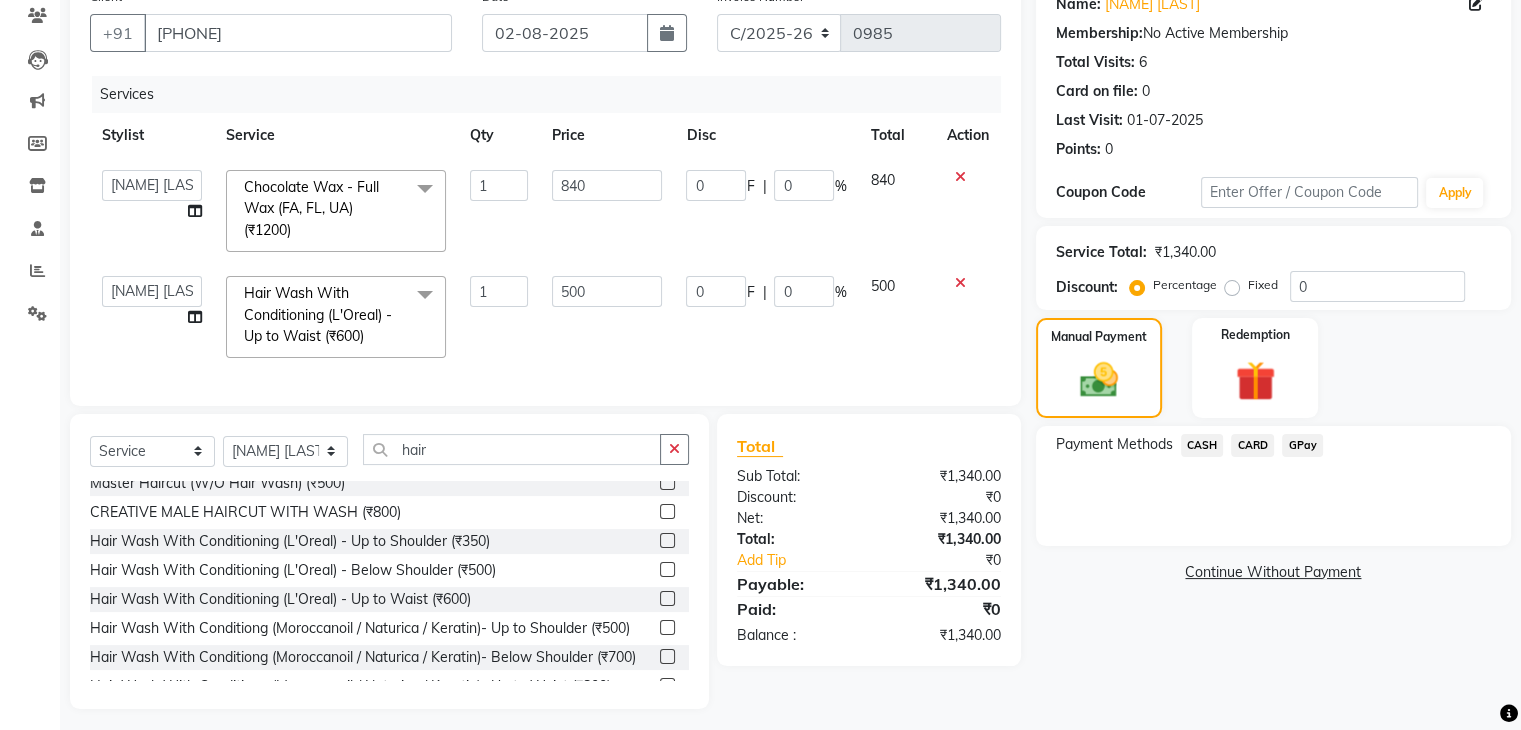 click on "CASH" 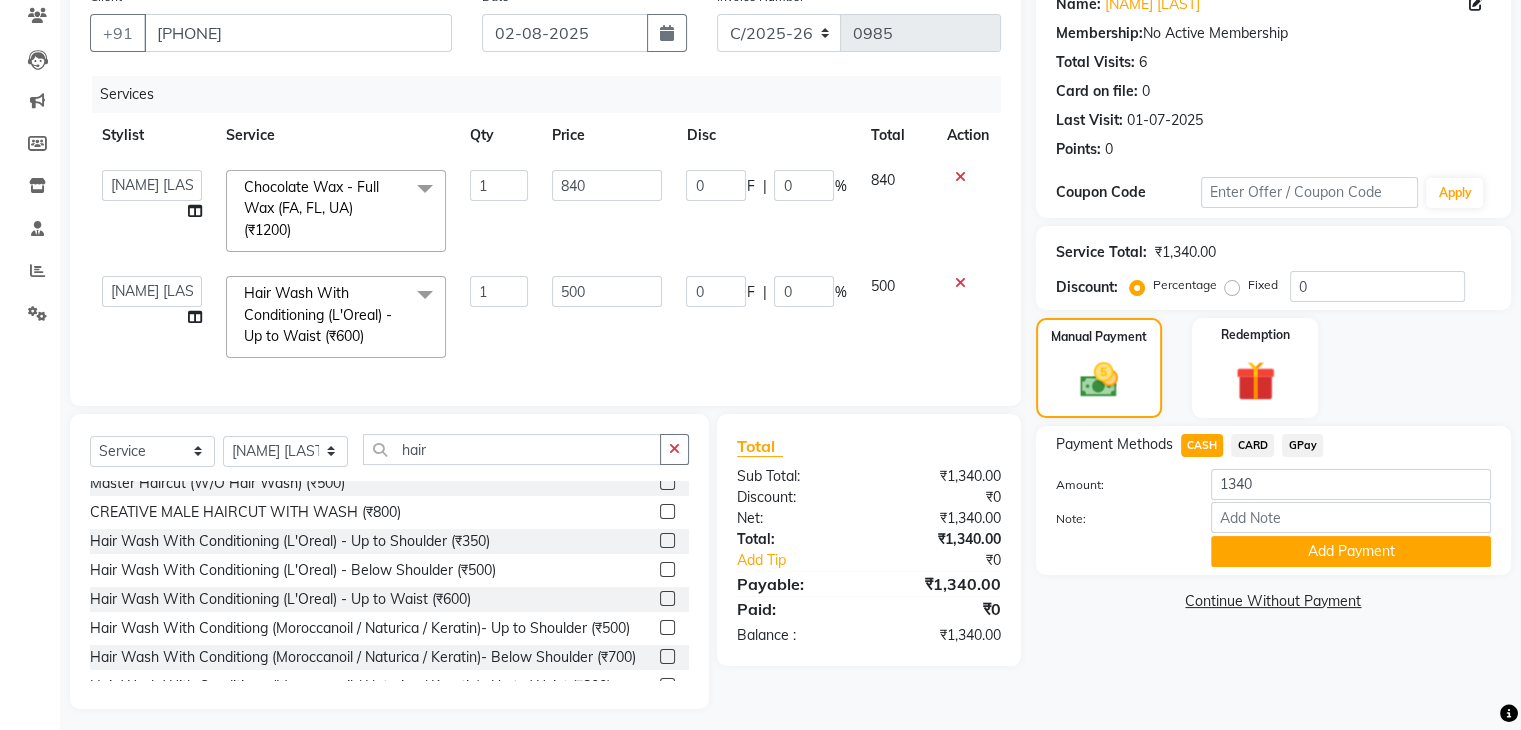 scroll, scrollTop: 196, scrollLeft: 0, axis: vertical 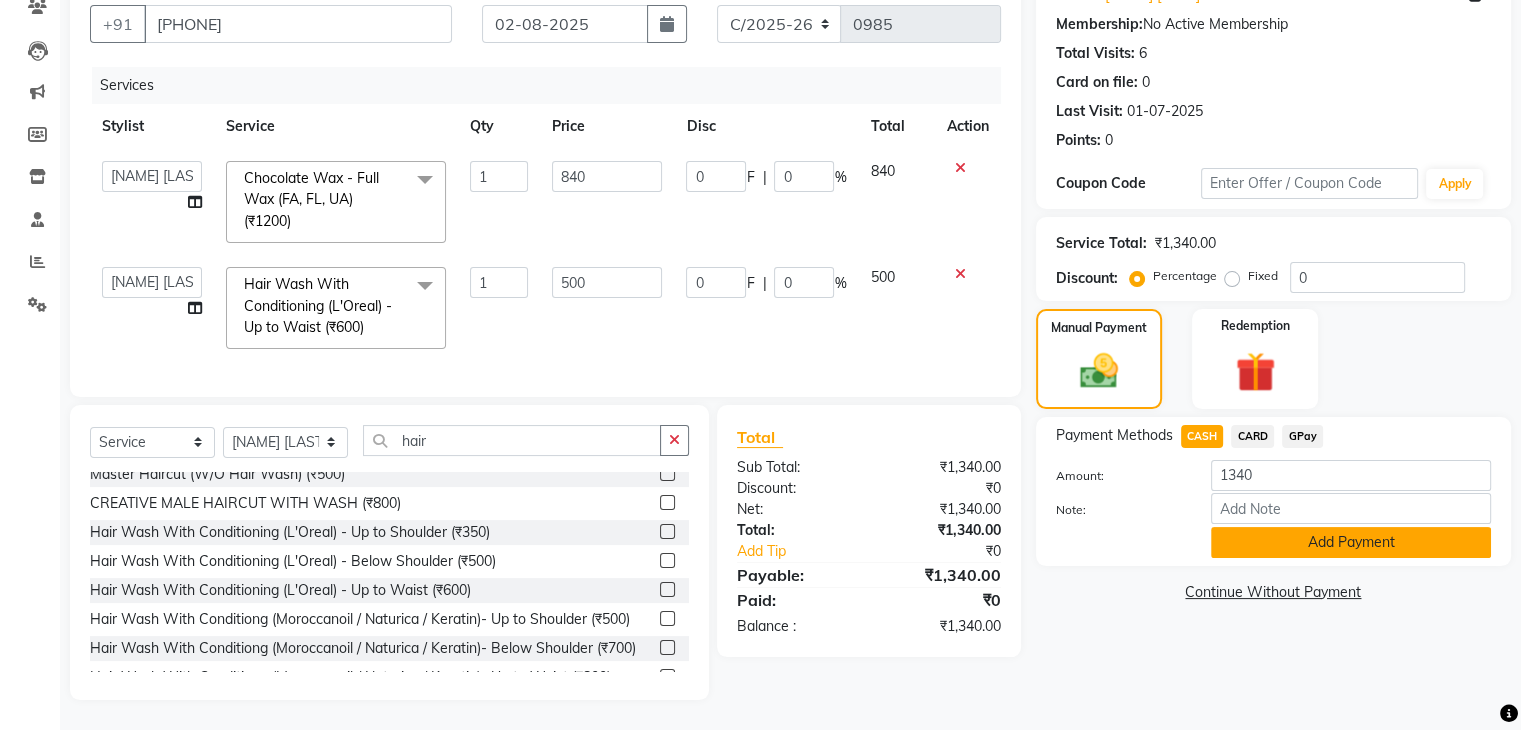 click on "Add Payment" 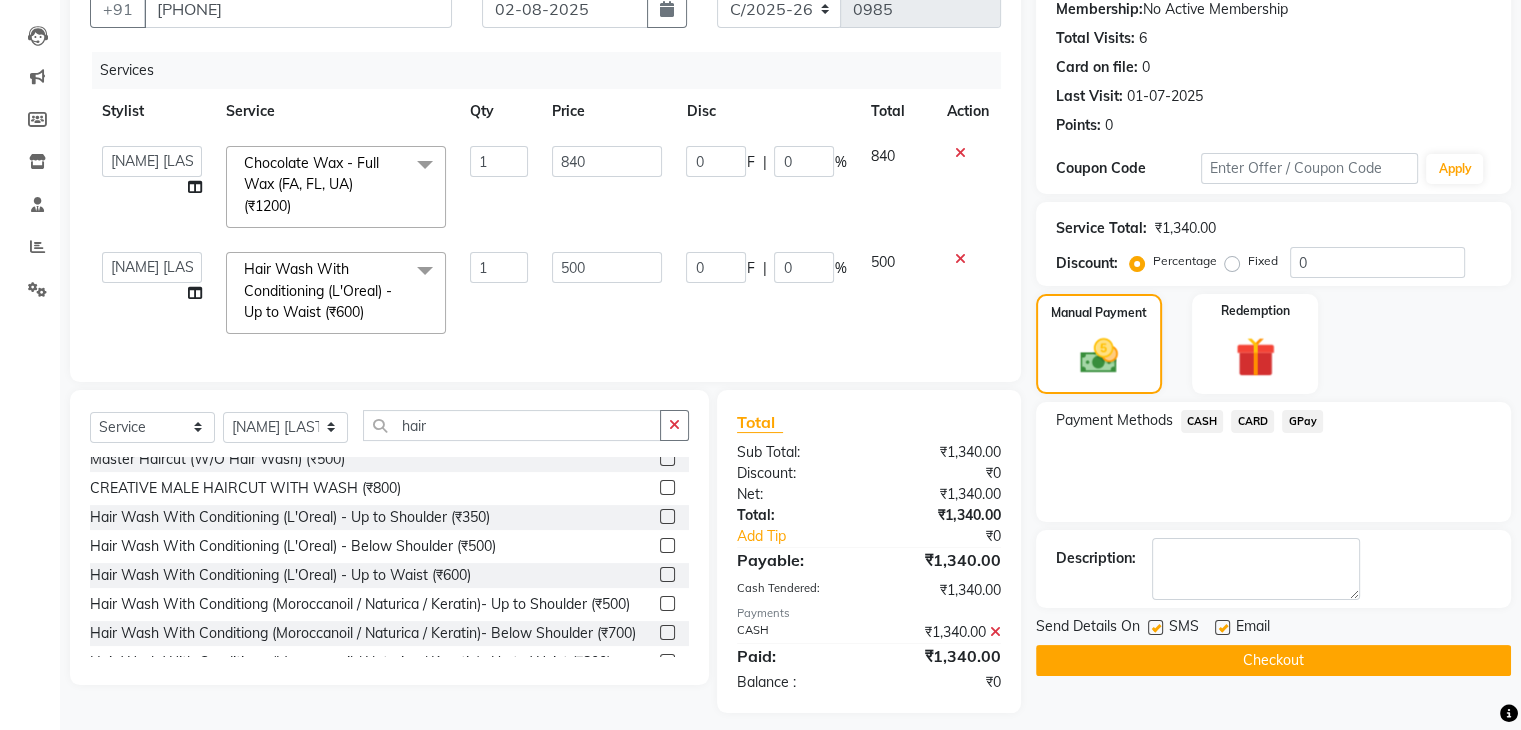 click on "Checkout" 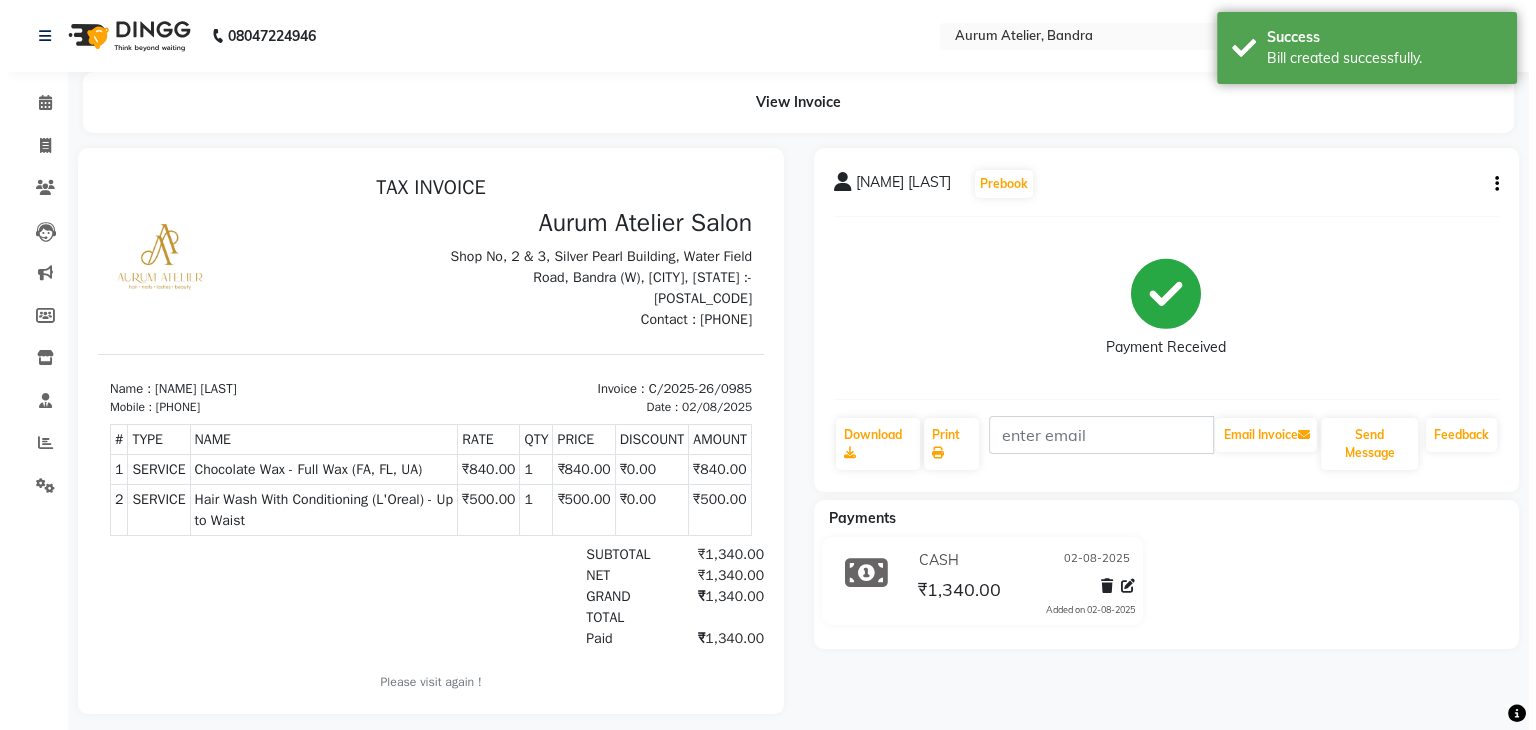 scroll, scrollTop: 0, scrollLeft: 0, axis: both 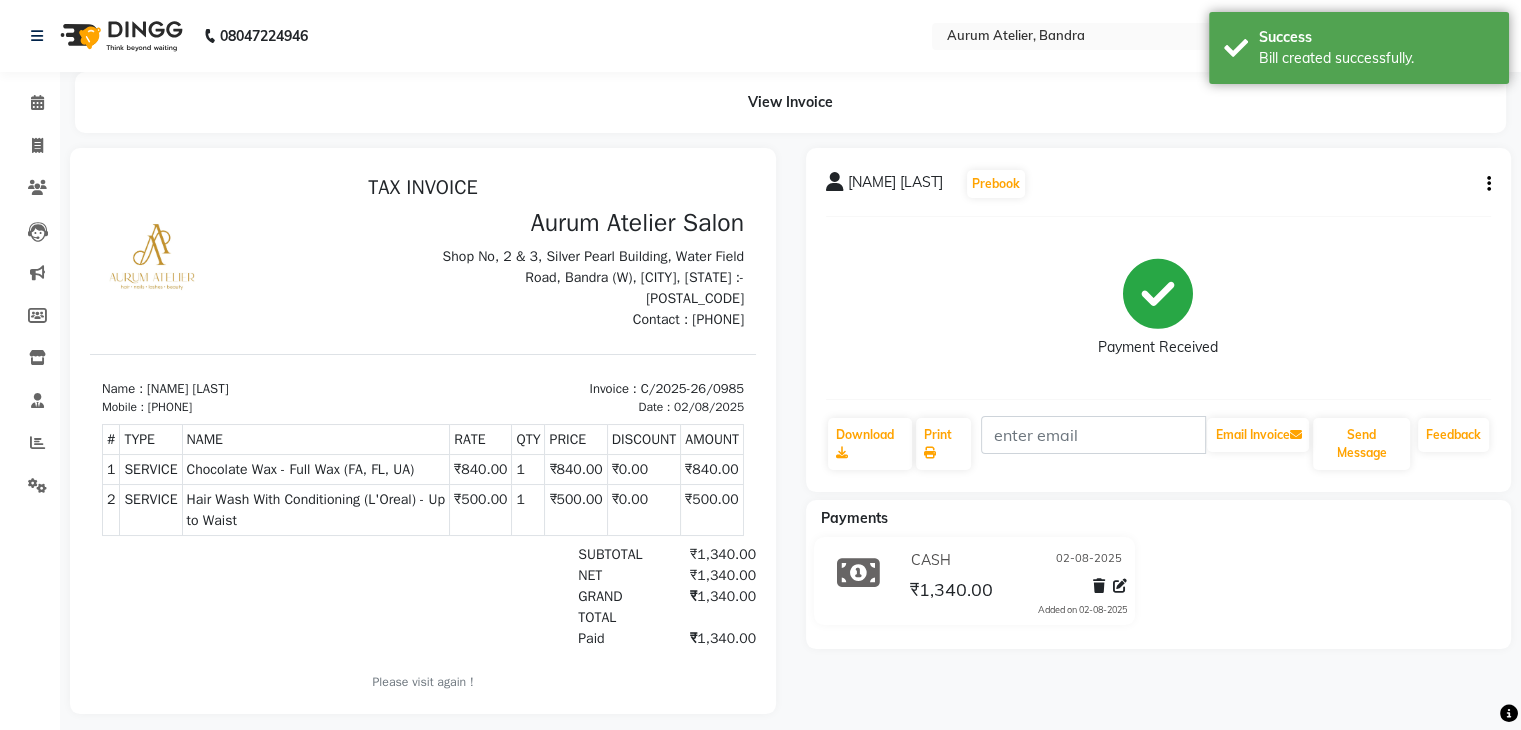 click 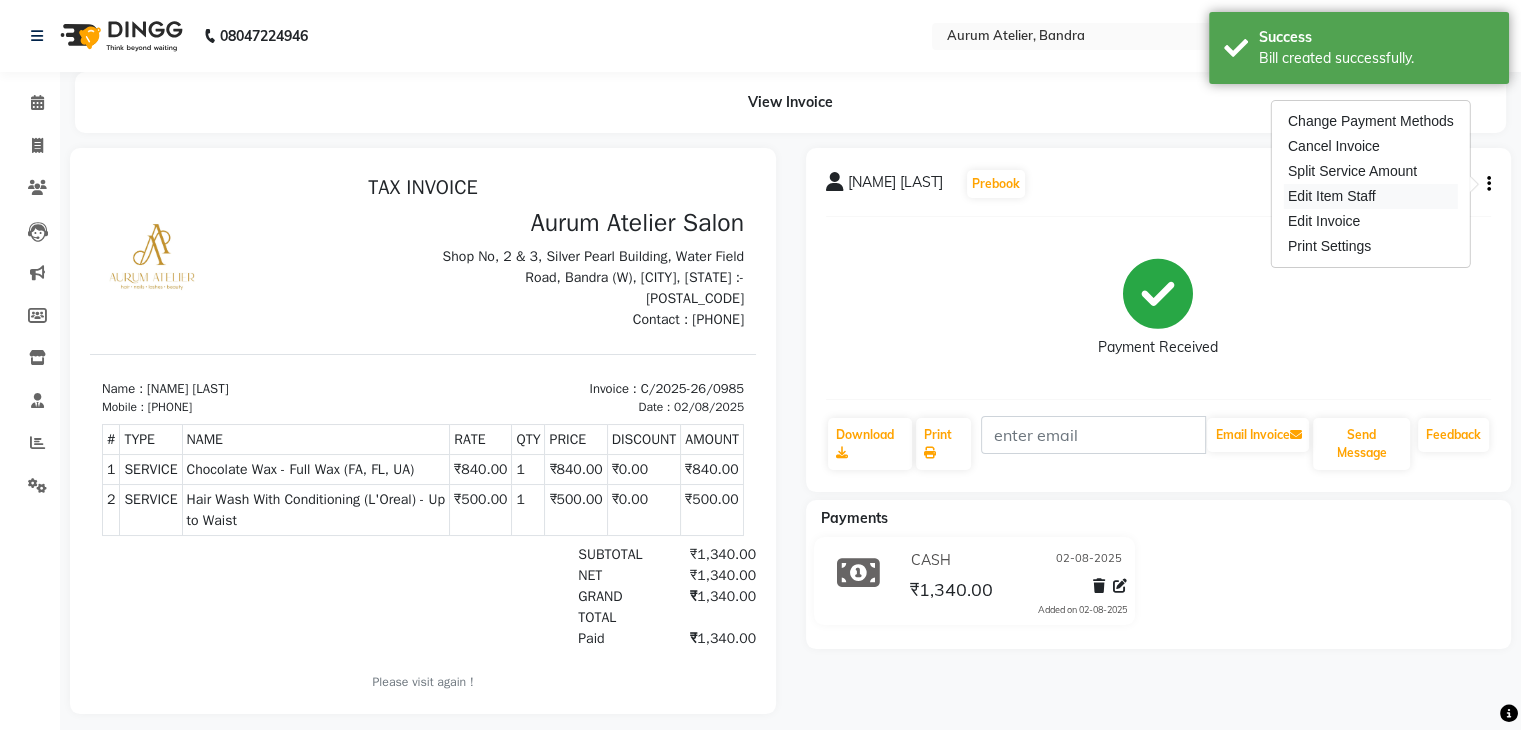 click on "Edit Item Staff" at bounding box center [1371, 196] 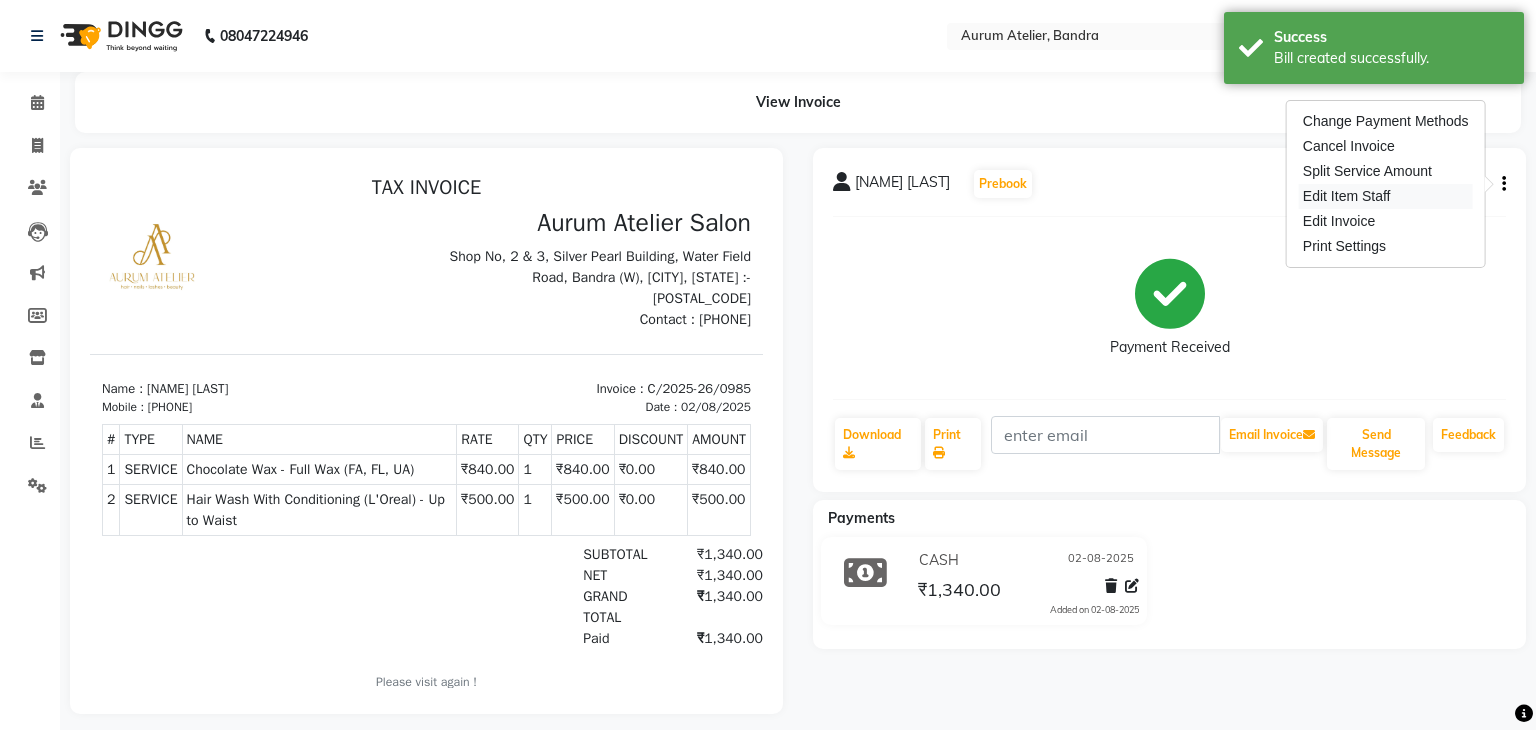 select 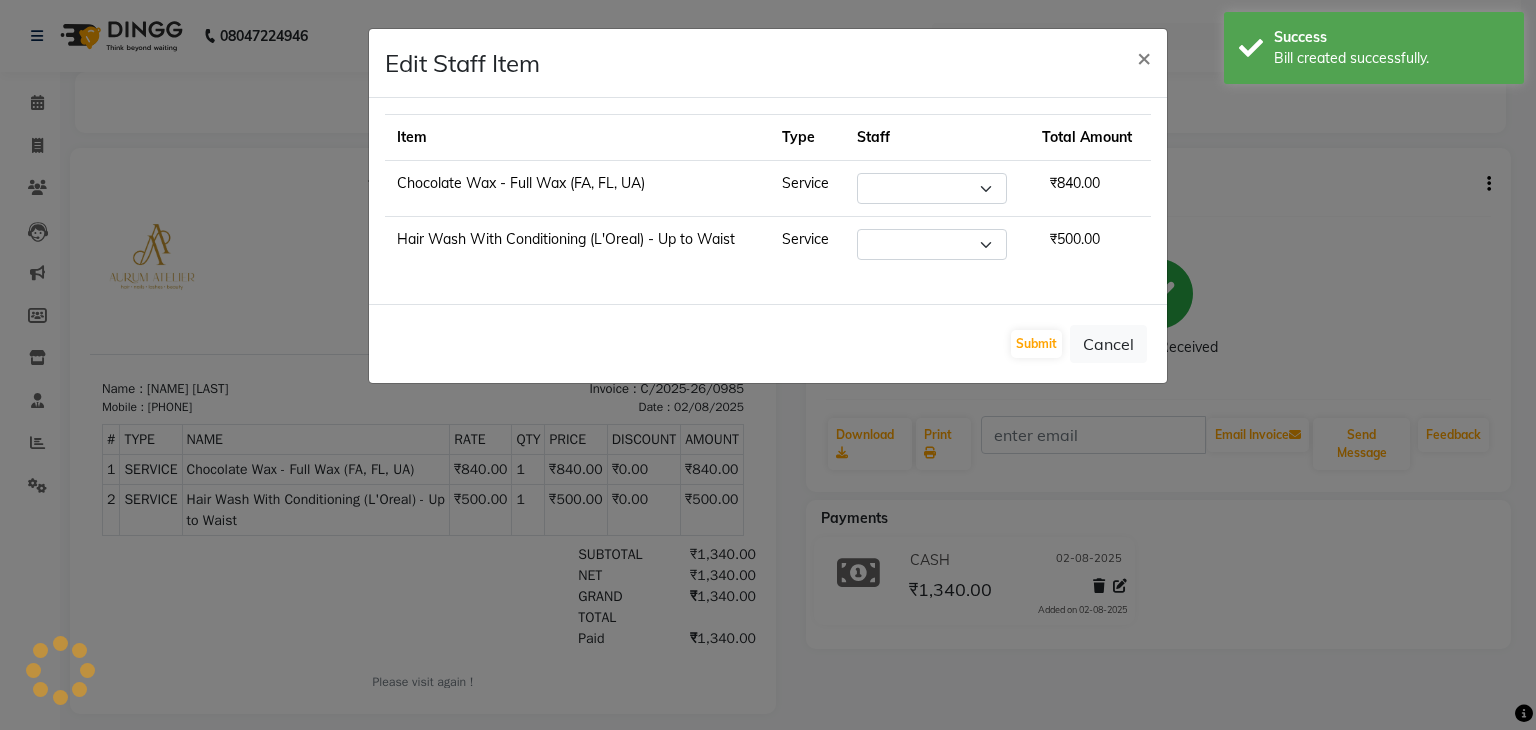 select on "66084" 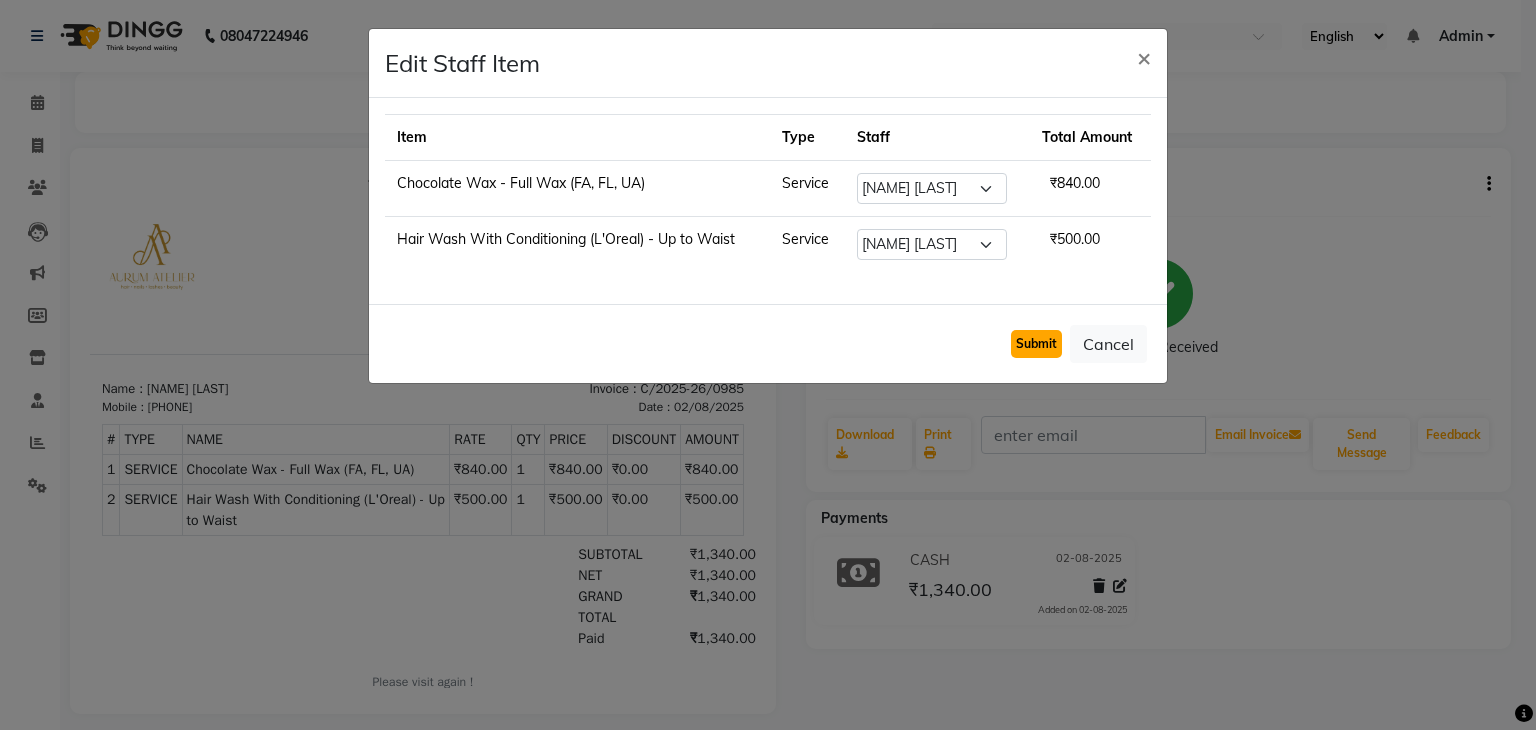 click on "Submit" 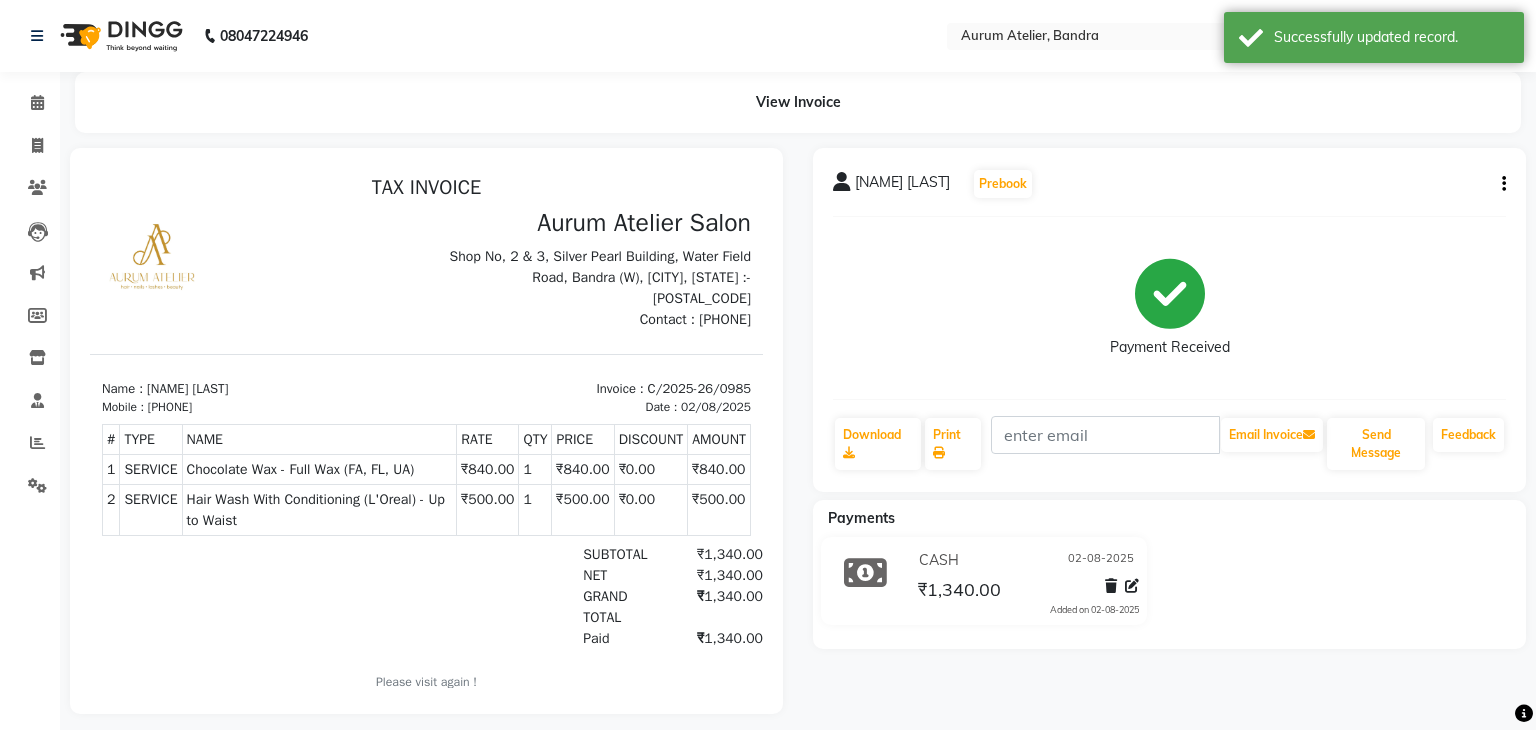 select on "7410" 